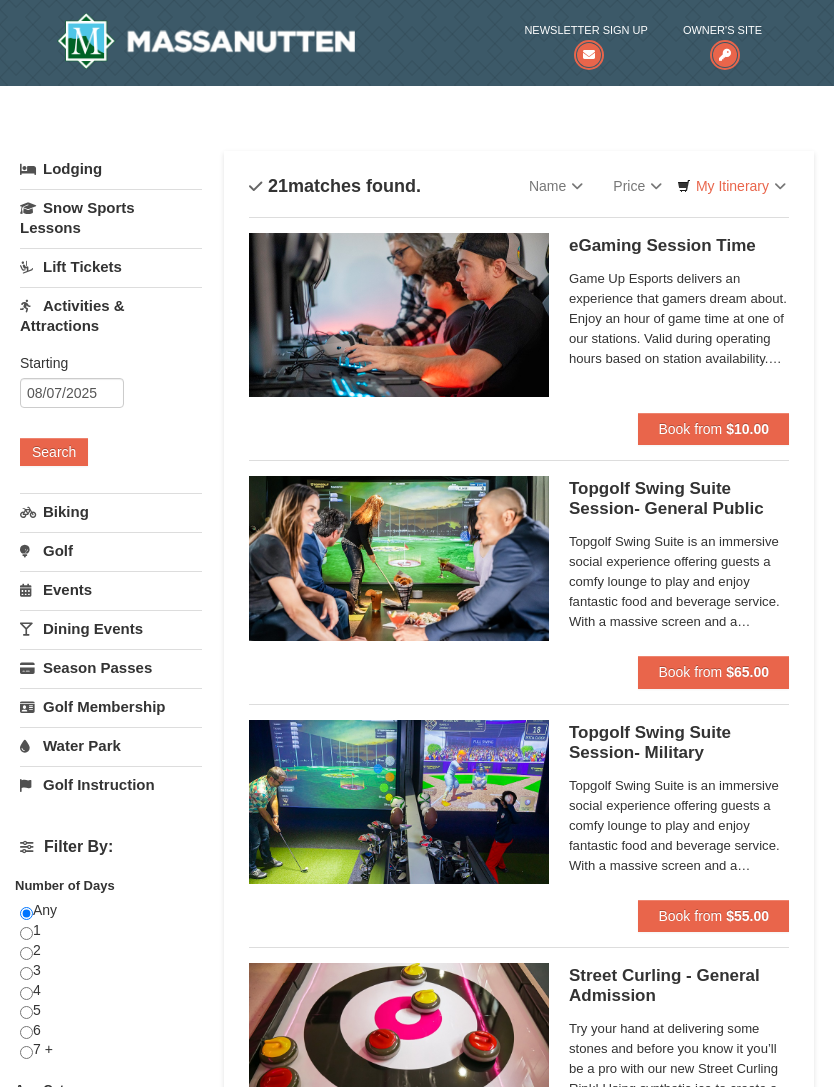 scroll, scrollTop: 0, scrollLeft: 0, axis: both 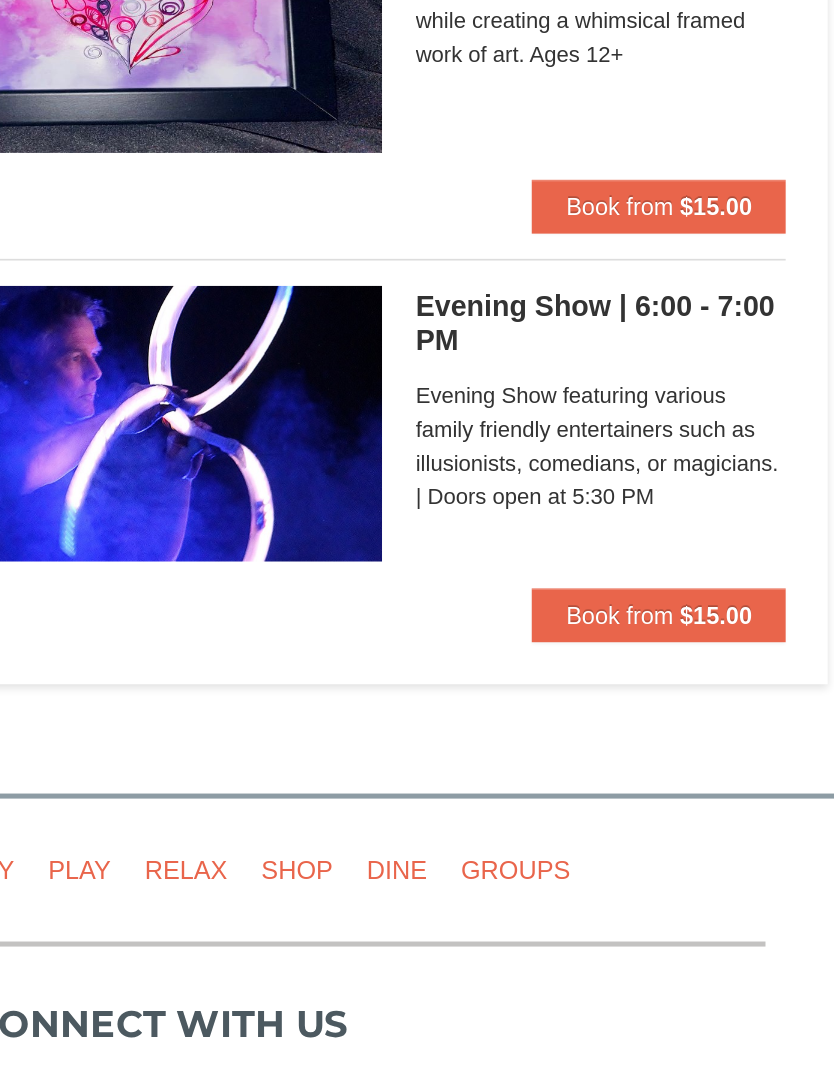 click on "$15.00" at bounding box center [747, 521] 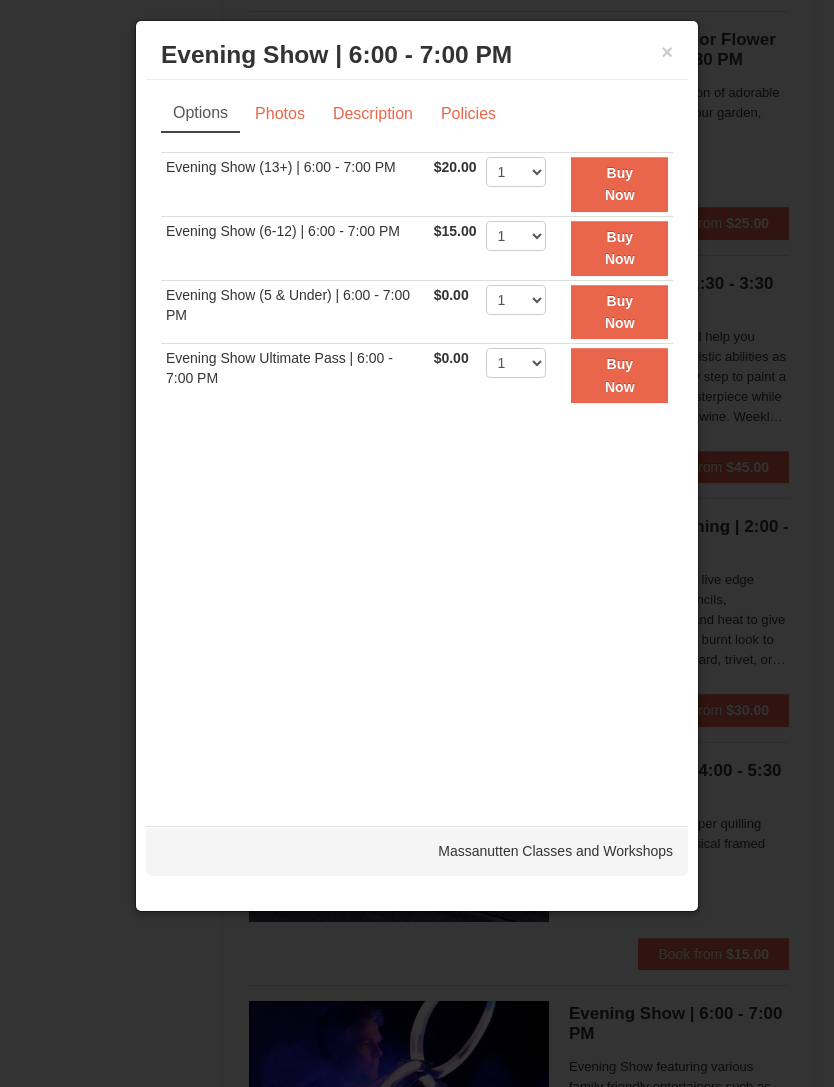 scroll, scrollTop: 1664, scrollLeft: 0, axis: vertical 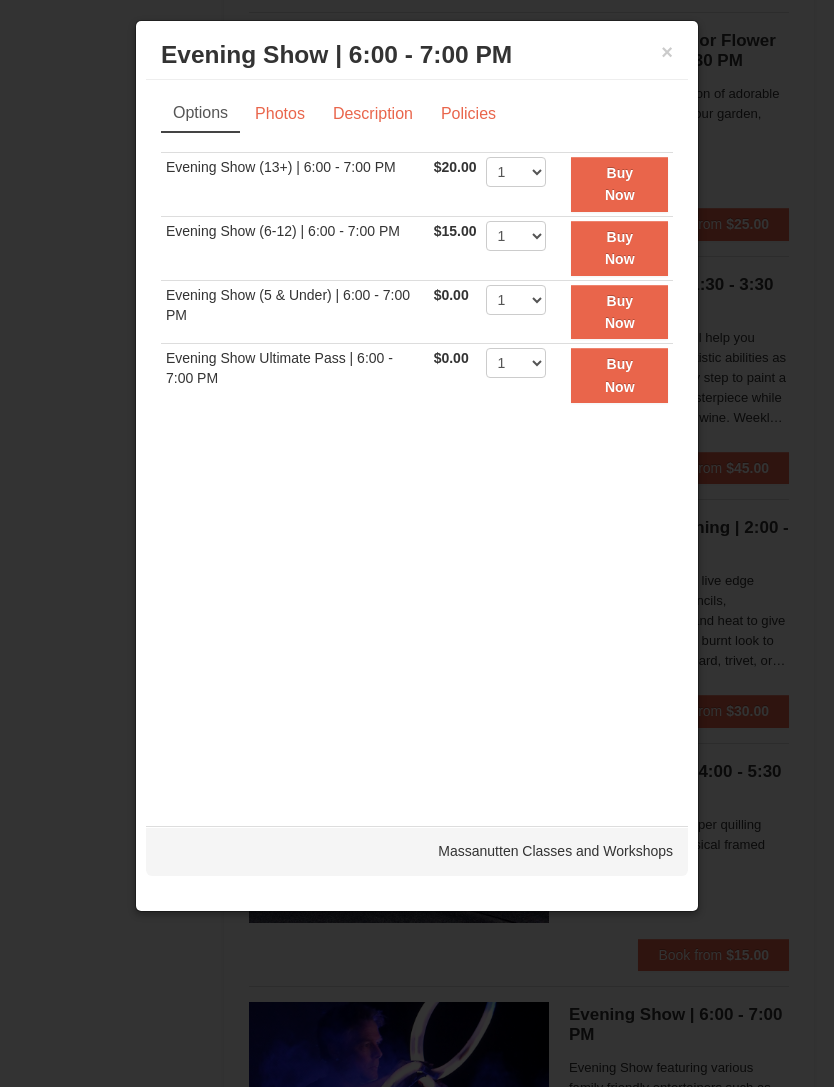 click on "Description" at bounding box center (373, 114) 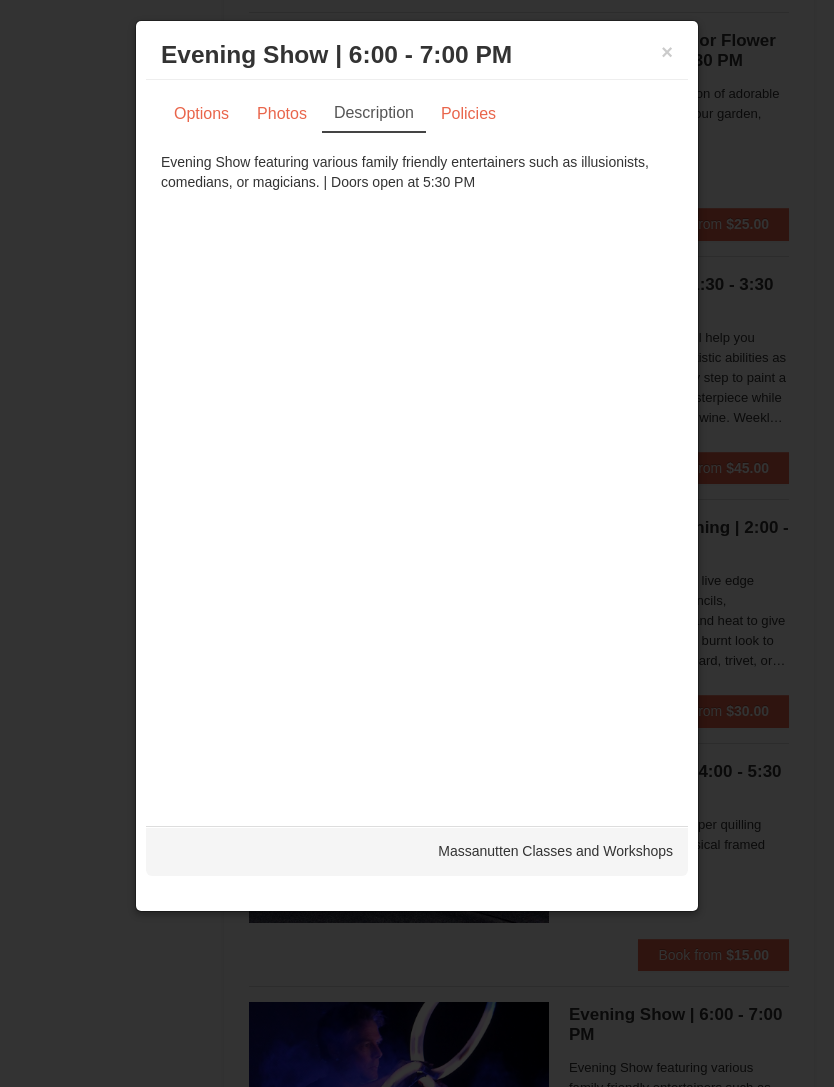 click on "Options" at bounding box center (201, 114) 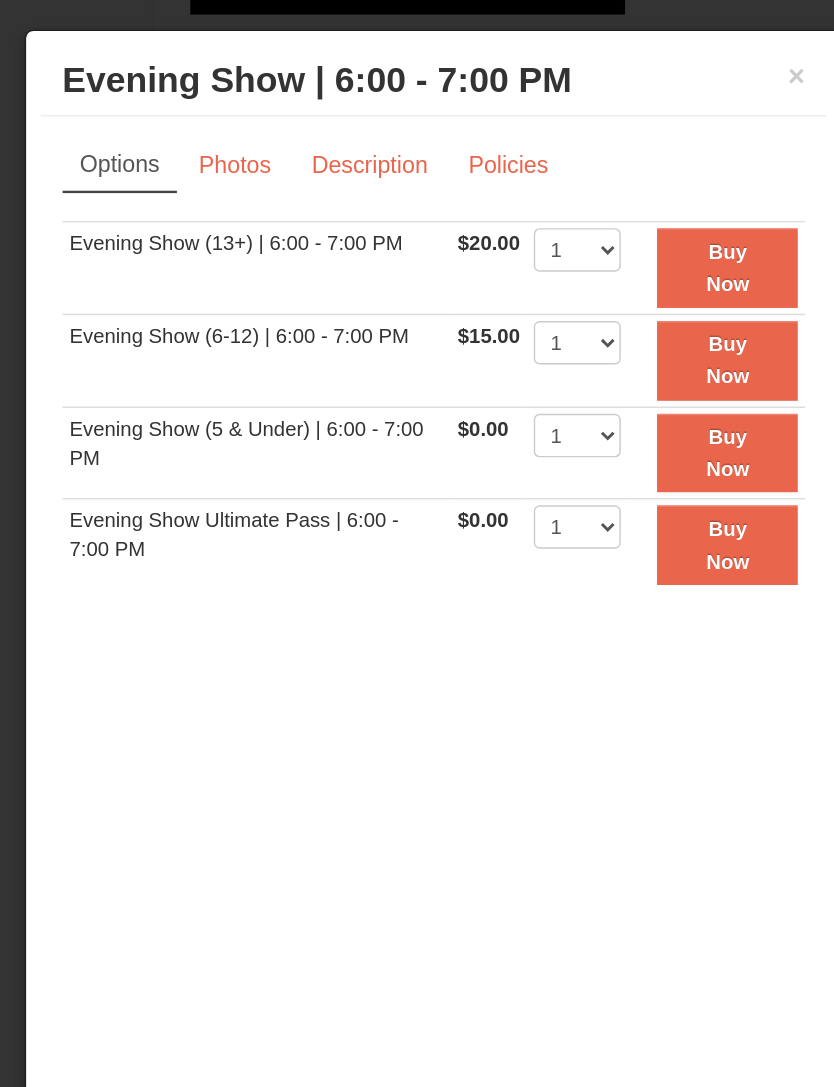 scroll, scrollTop: 1596, scrollLeft: 0, axis: vertical 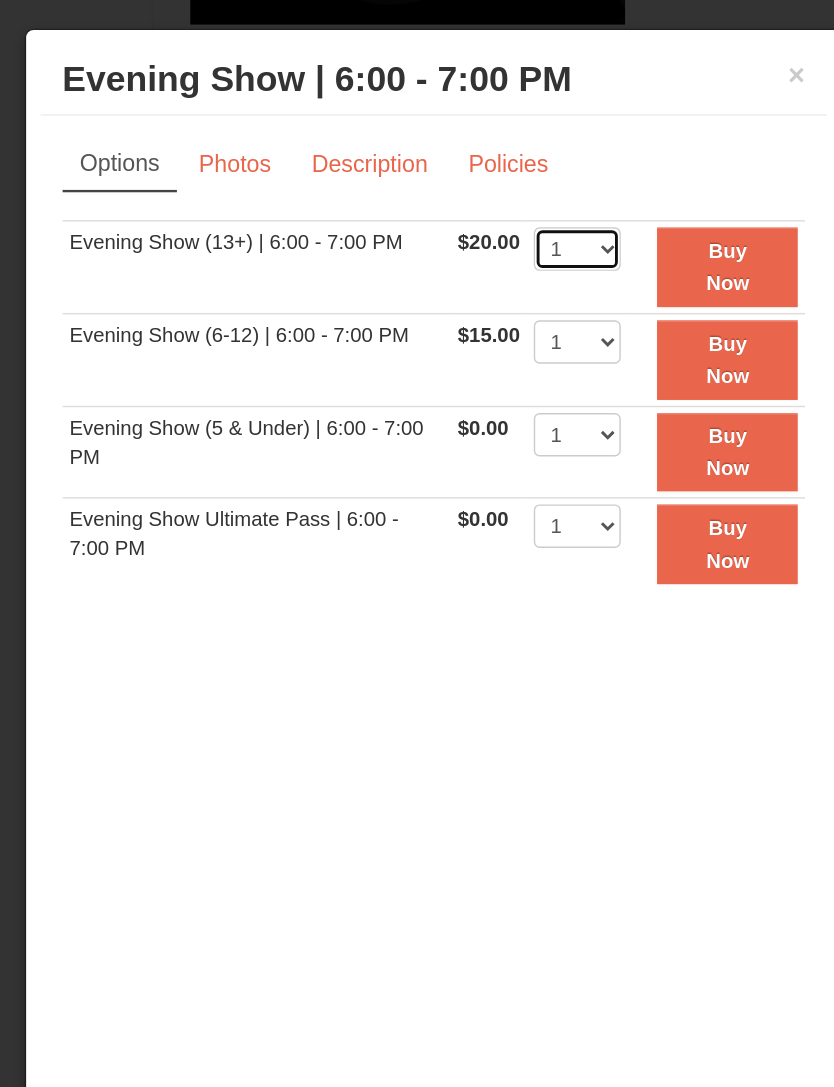 click on "1
2
3
4
5
6
7
8
9
10
11
12
13
14
15
16
17
18
19
20
21 22" at bounding box center [516, 172] 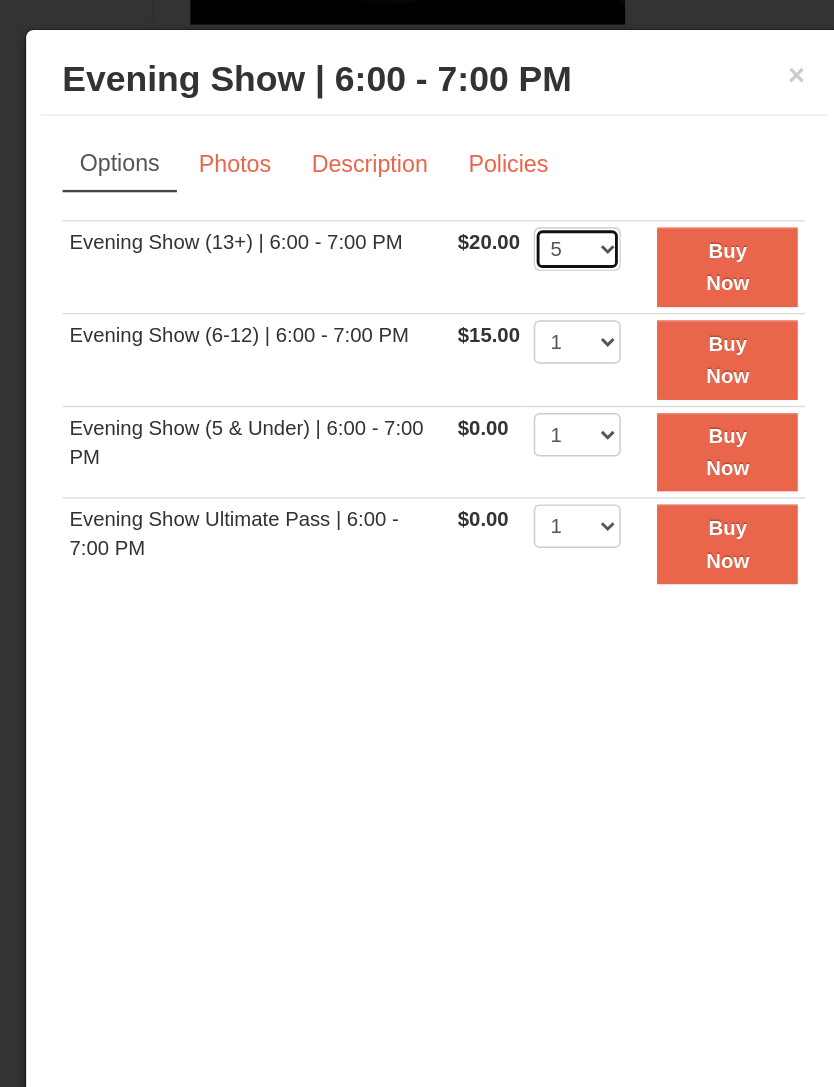 click on "1
2
3
4
5
6
7
8
9
10
11
12
13
14
15
16
17
18
19
20
21 22" at bounding box center [516, 172] 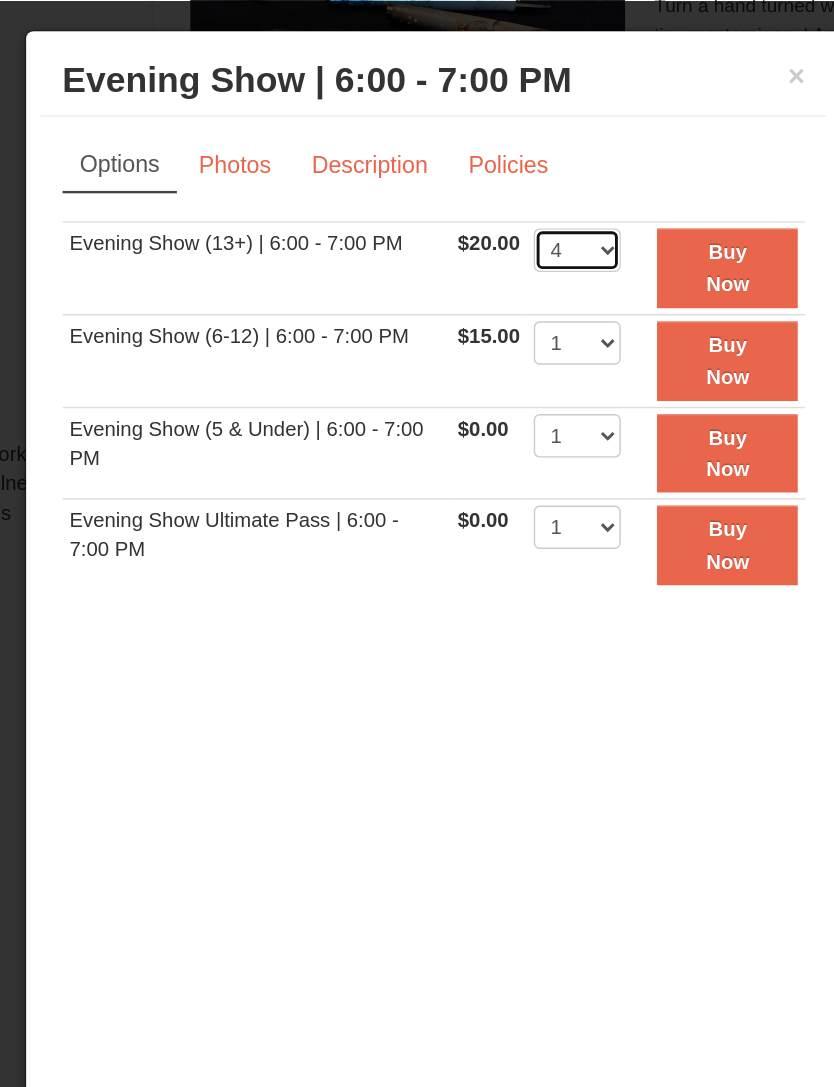 scroll, scrollTop: 1022, scrollLeft: 0, axis: vertical 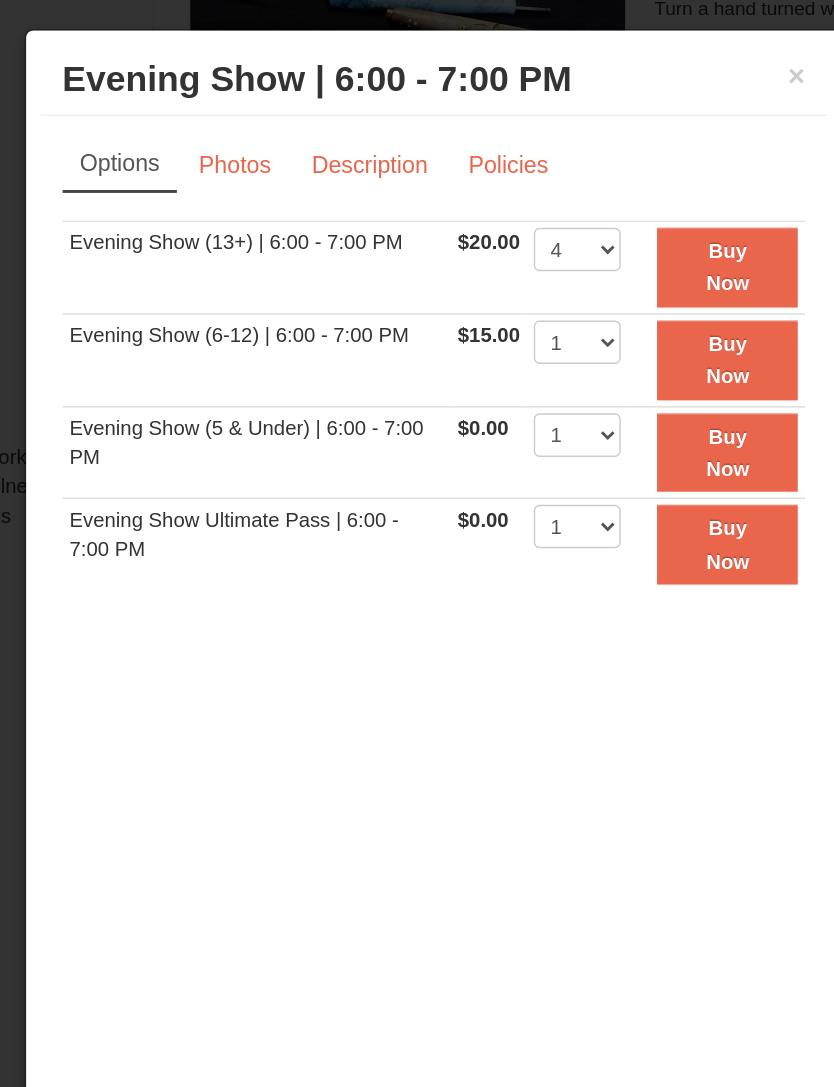 click on "Buy Now" at bounding box center (619, 184) 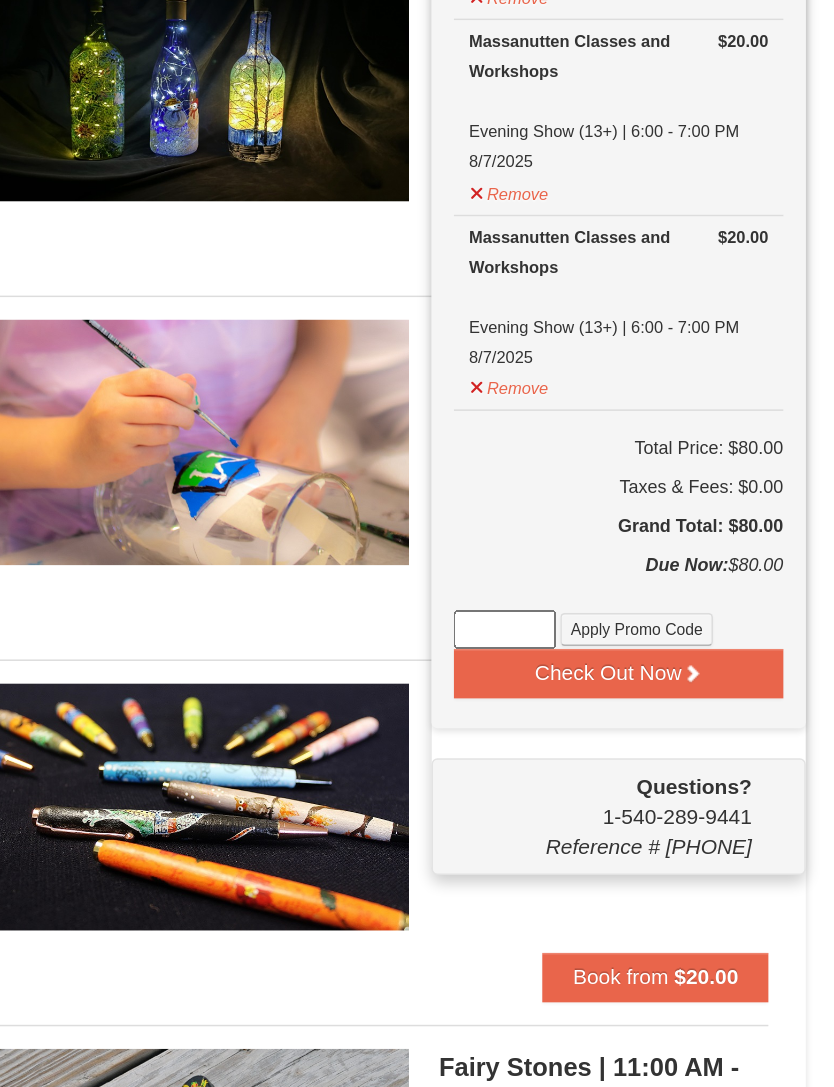 scroll, scrollTop: 188, scrollLeft: 0, axis: vertical 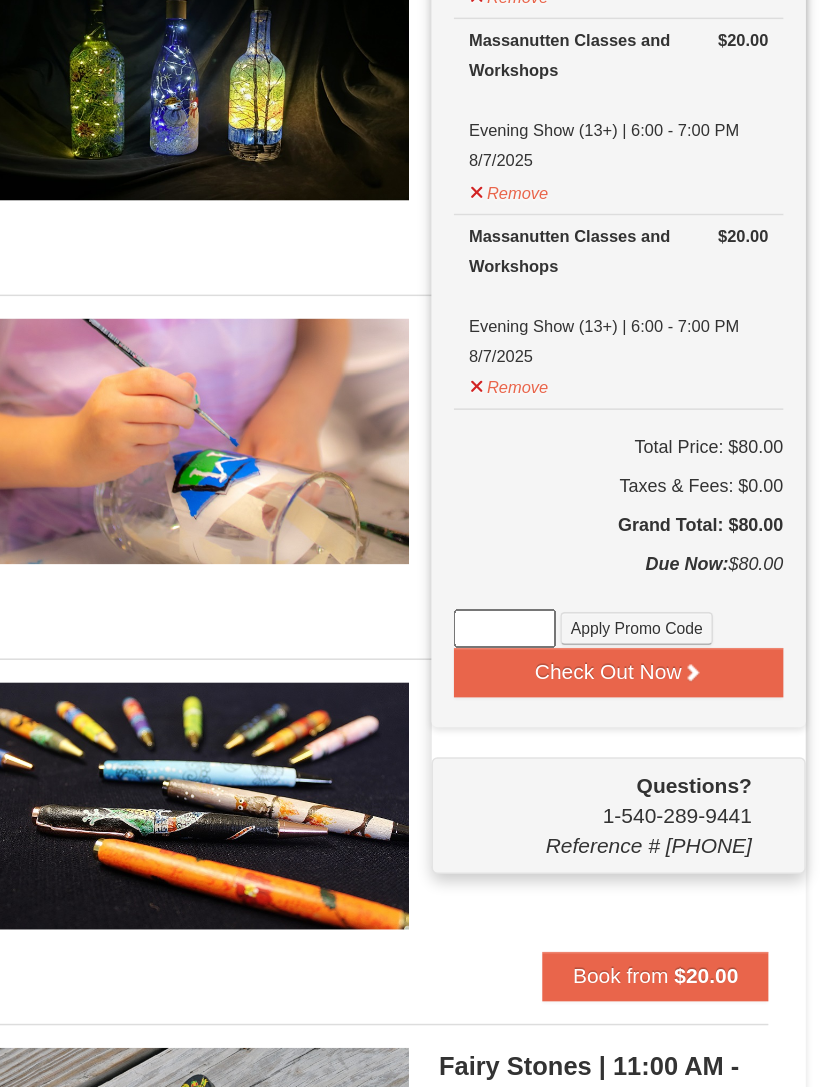 click on "Check Out Now" at bounding box center (689, 767) 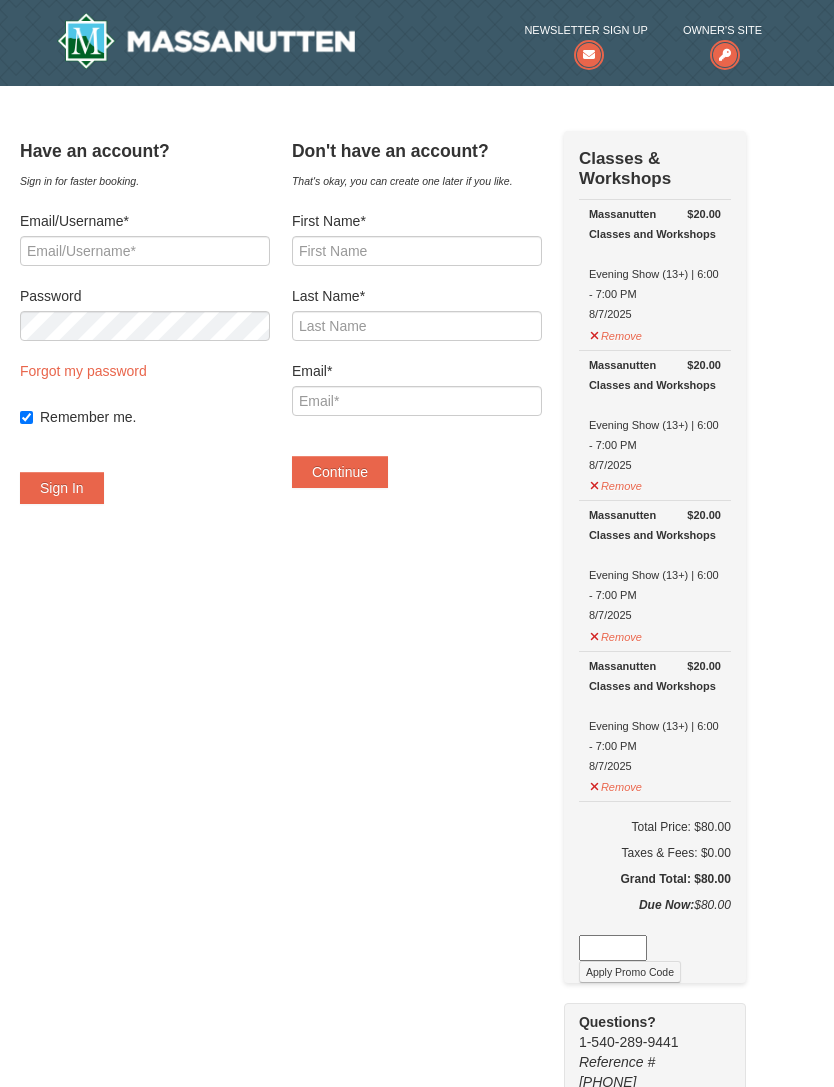 scroll, scrollTop: 0, scrollLeft: 0, axis: both 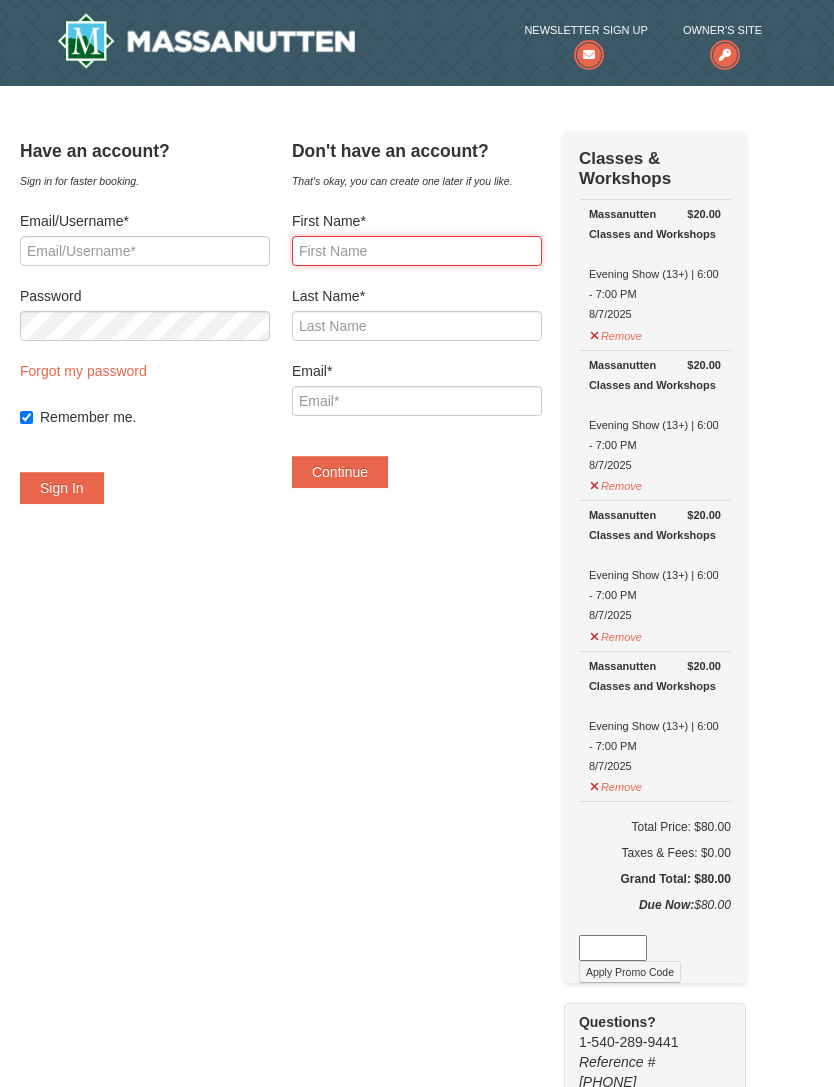 click on "First Name*" at bounding box center (417, 251) 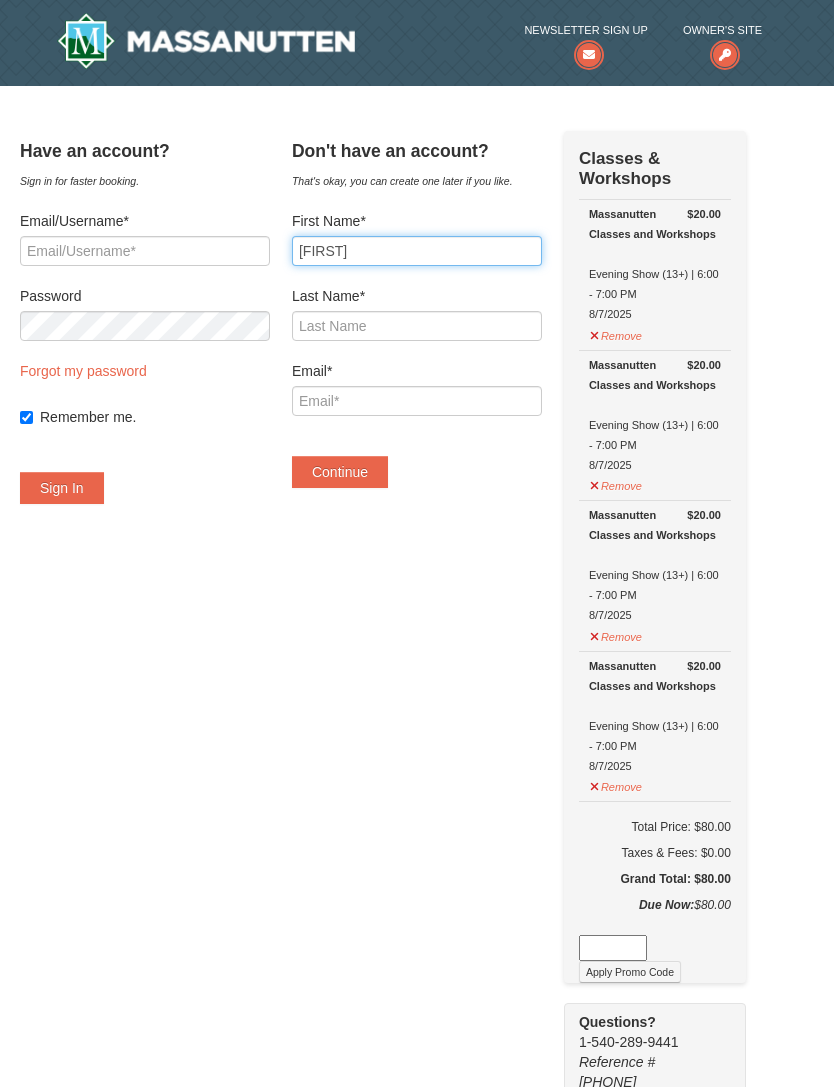 type on "David" 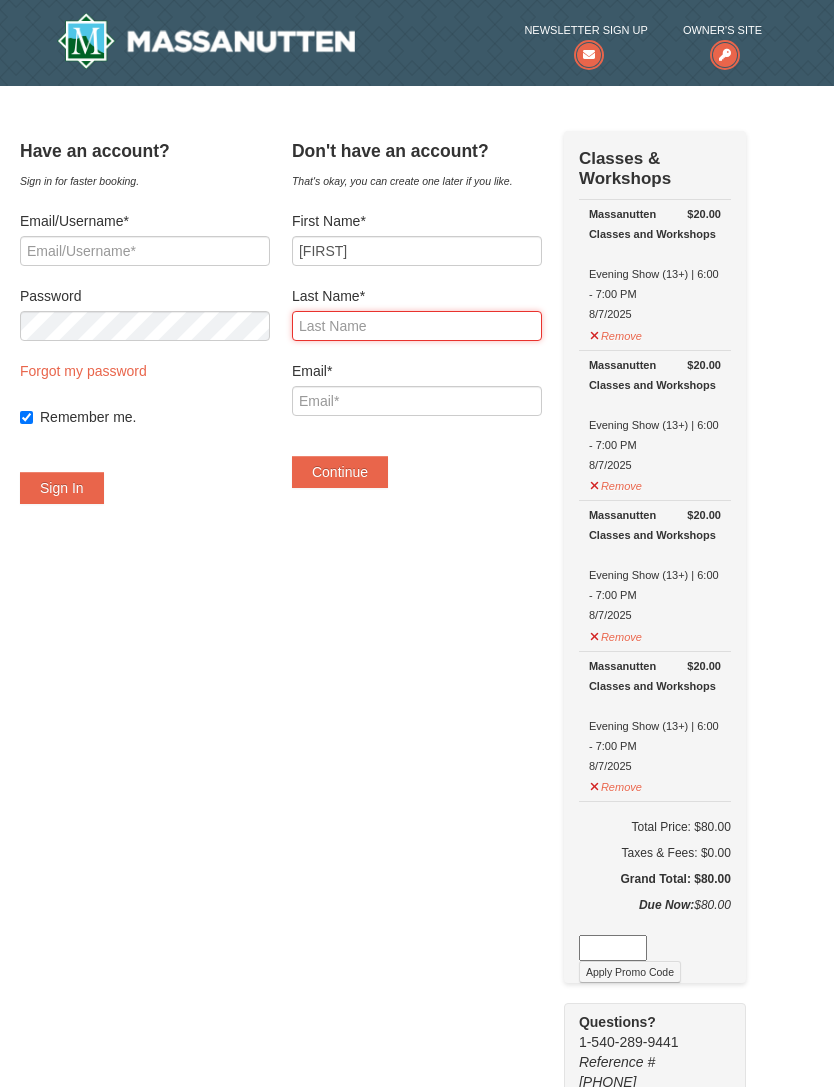 click on "Last Name*" at bounding box center [417, 326] 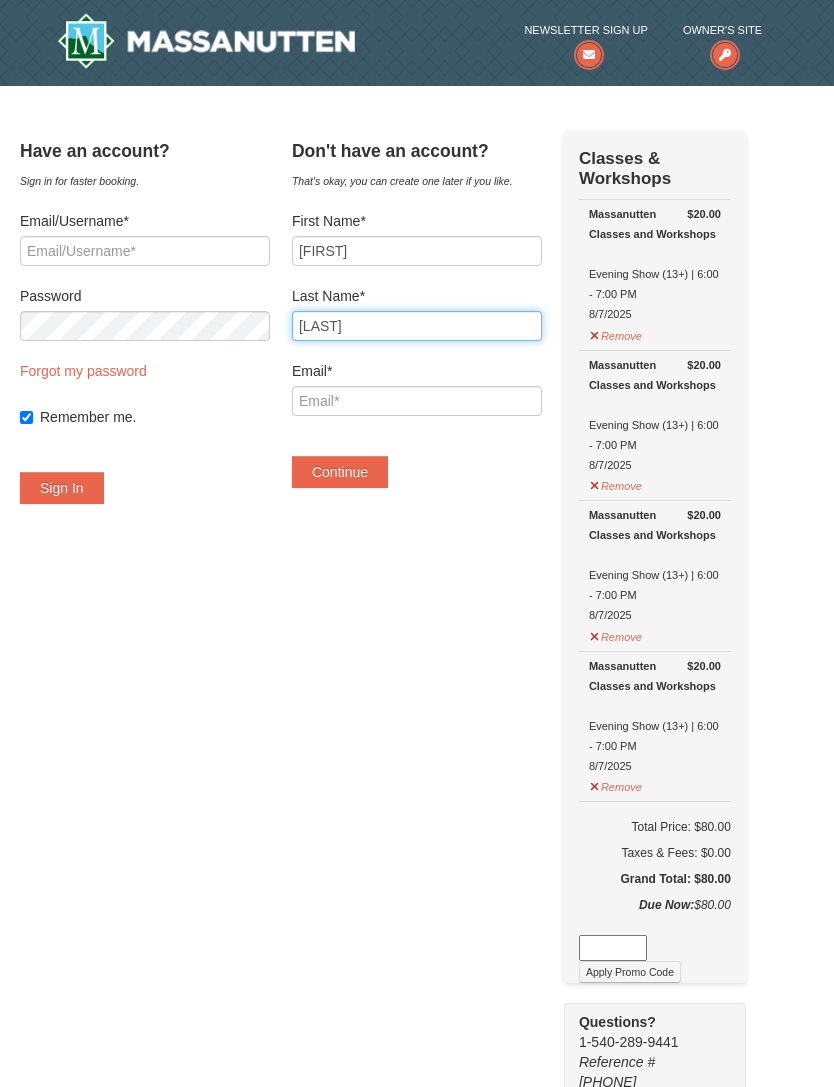 type on "Tillotson" 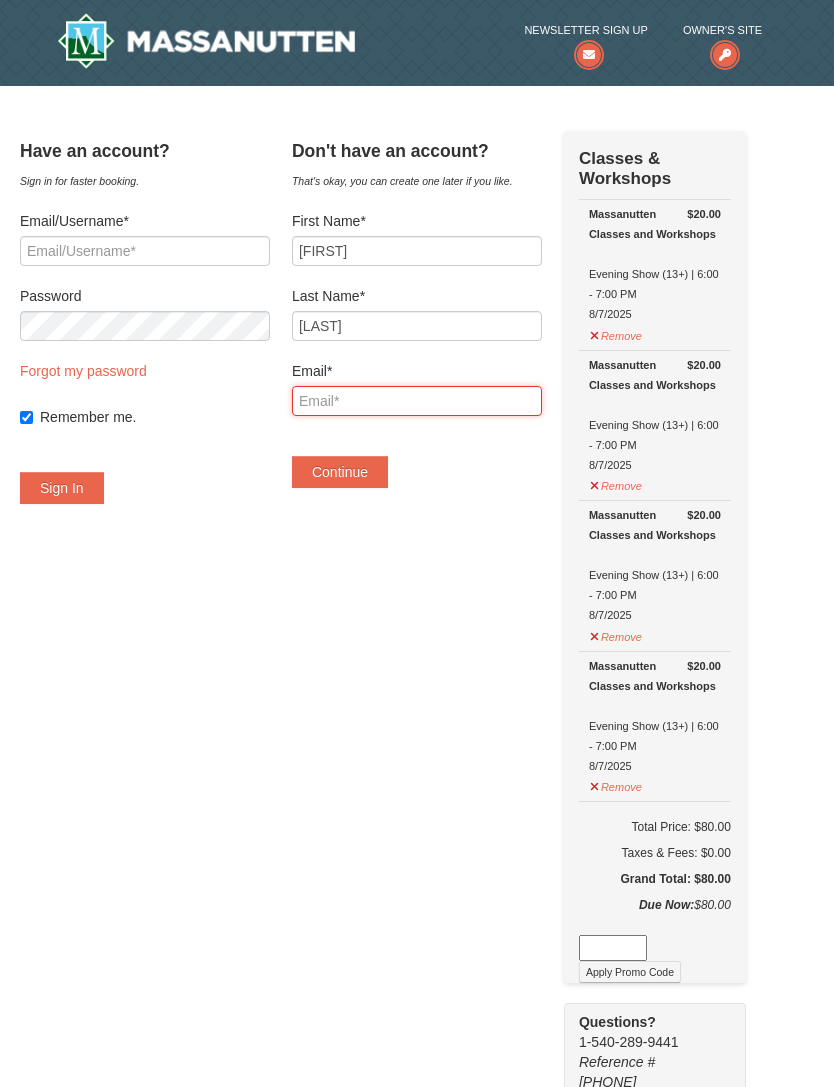 click on "Email*" at bounding box center [417, 401] 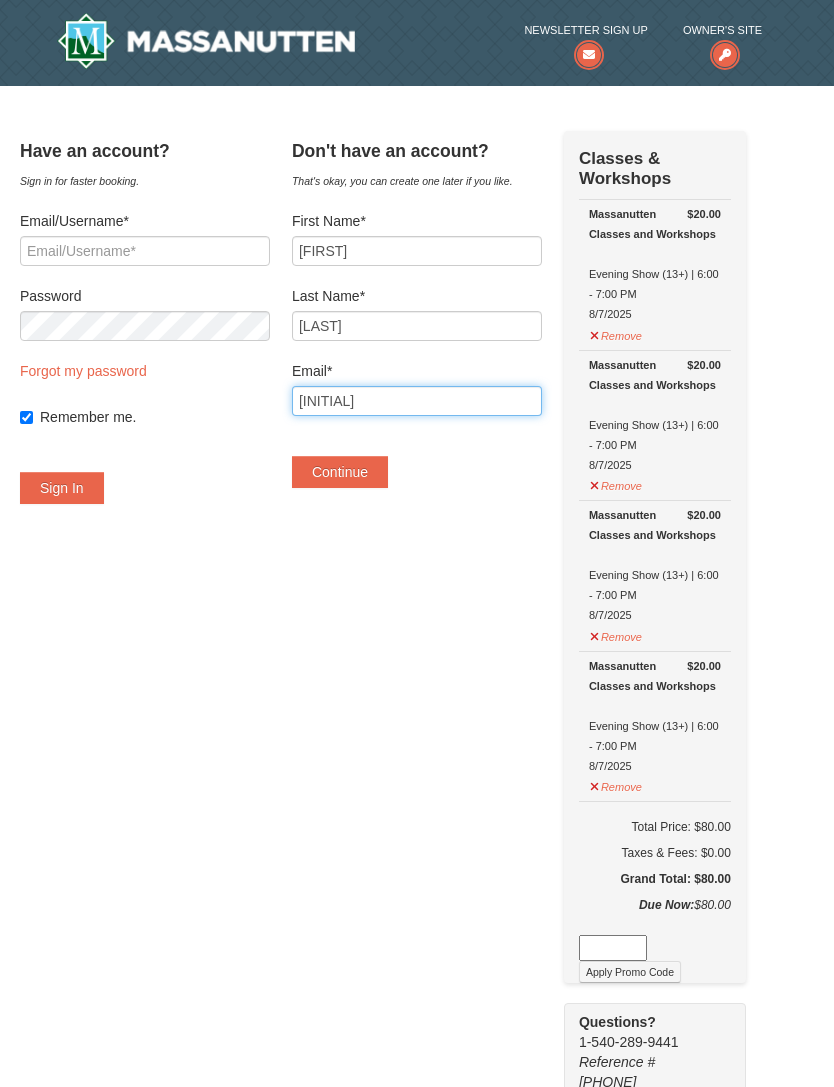 type on "M" 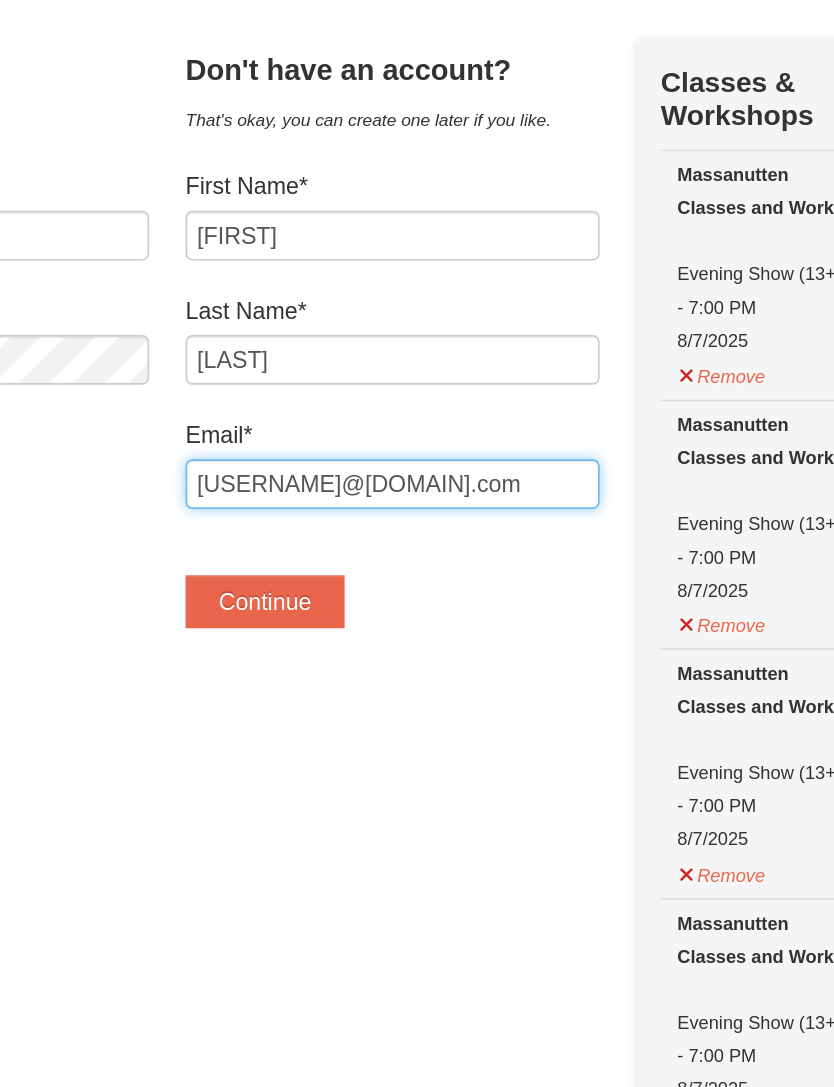 type on "Mtaylort2@yahoo.com" 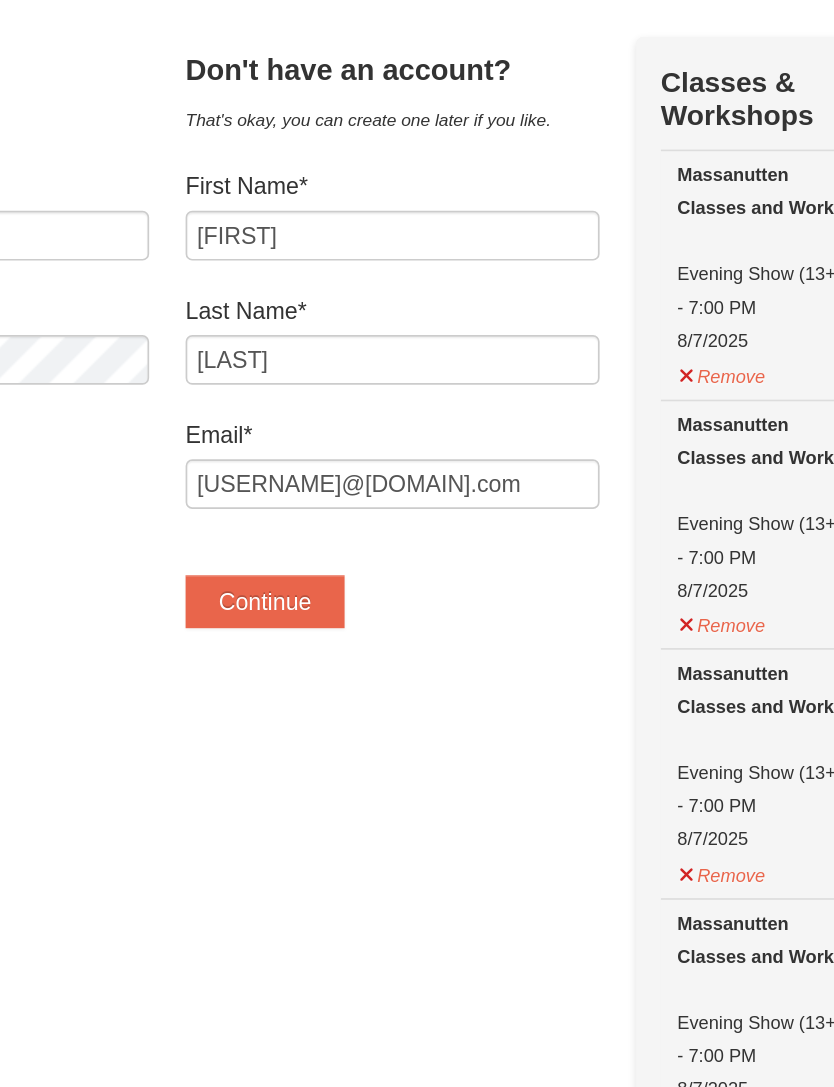 click on "Continue" at bounding box center (340, 472) 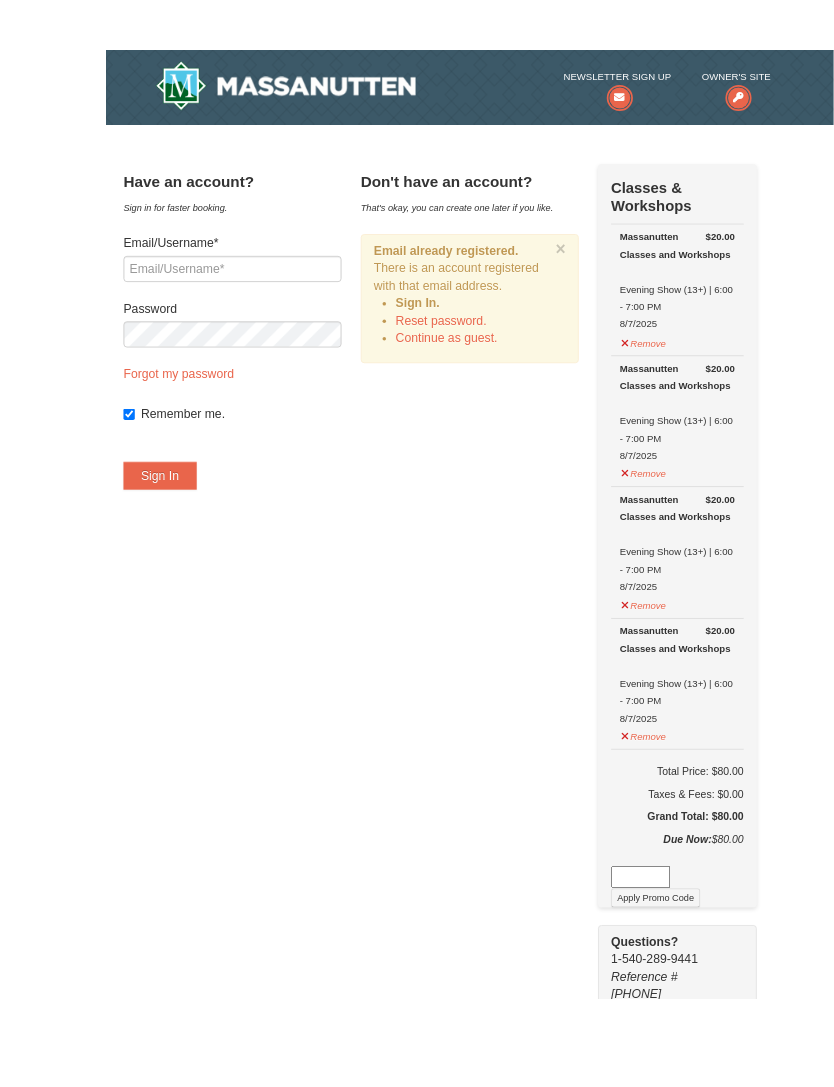 scroll, scrollTop: 5, scrollLeft: 0, axis: vertical 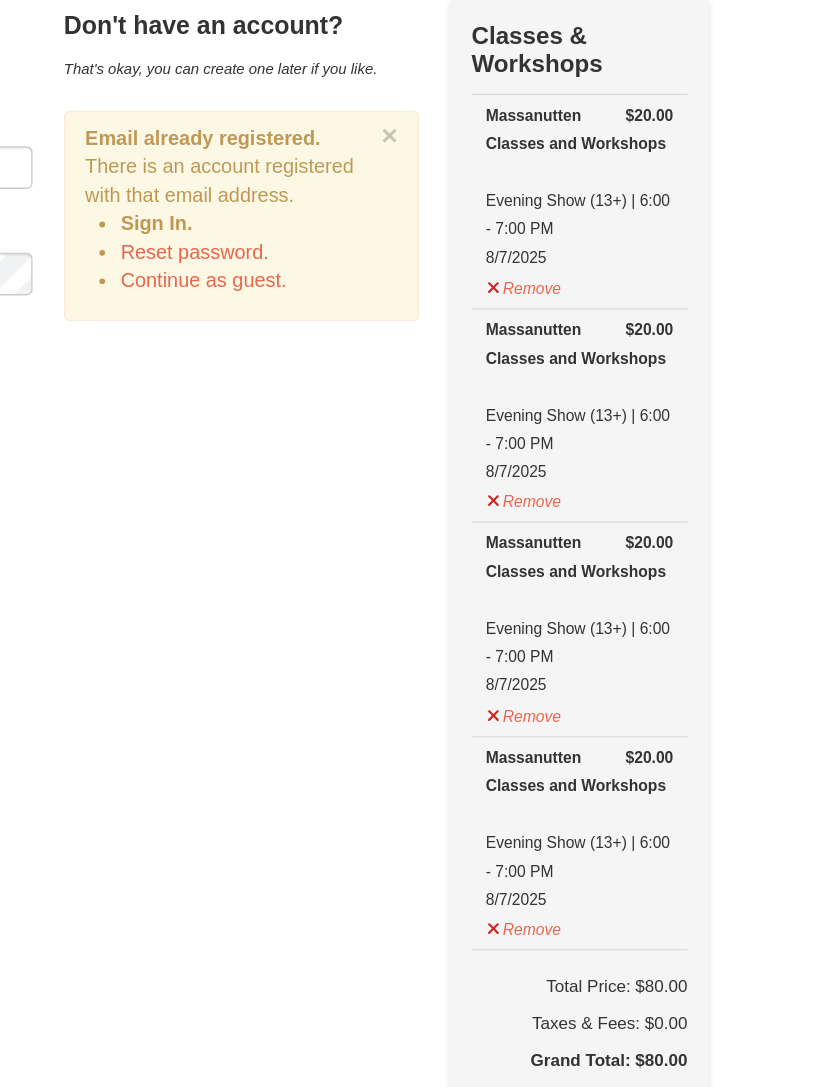 click on "Continue as guest." at bounding box center (390, 325) 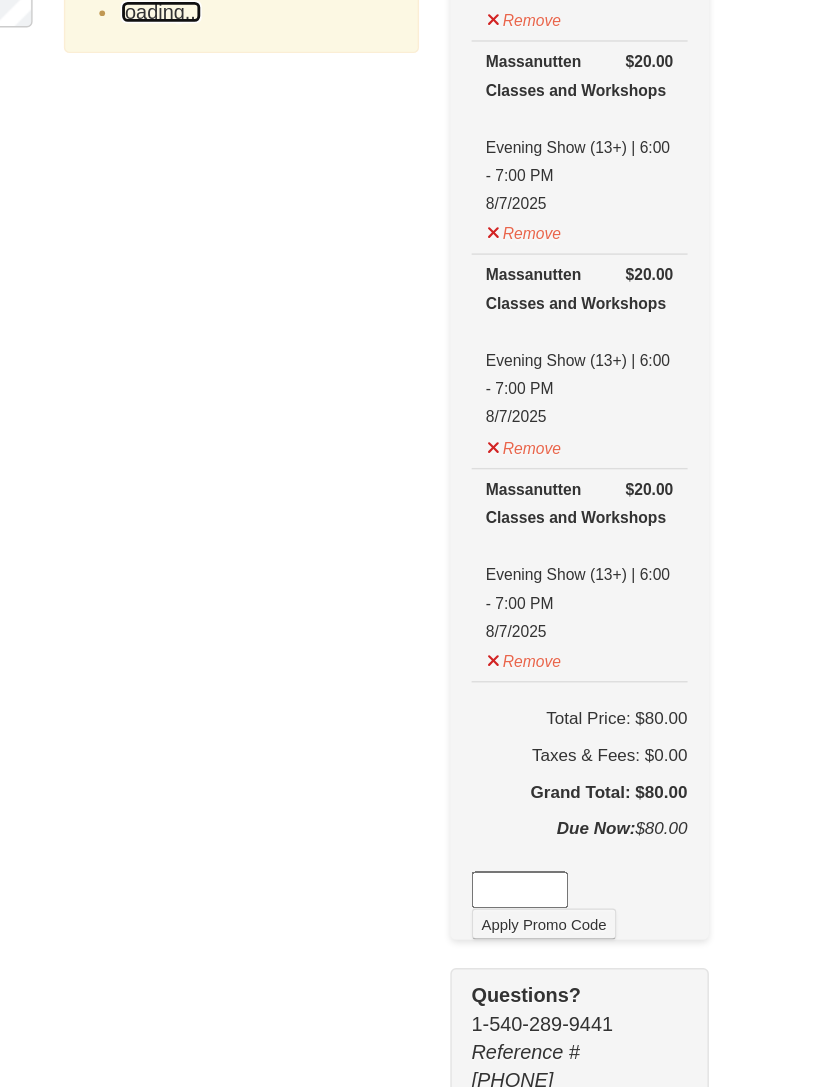 scroll, scrollTop: 45, scrollLeft: 0, axis: vertical 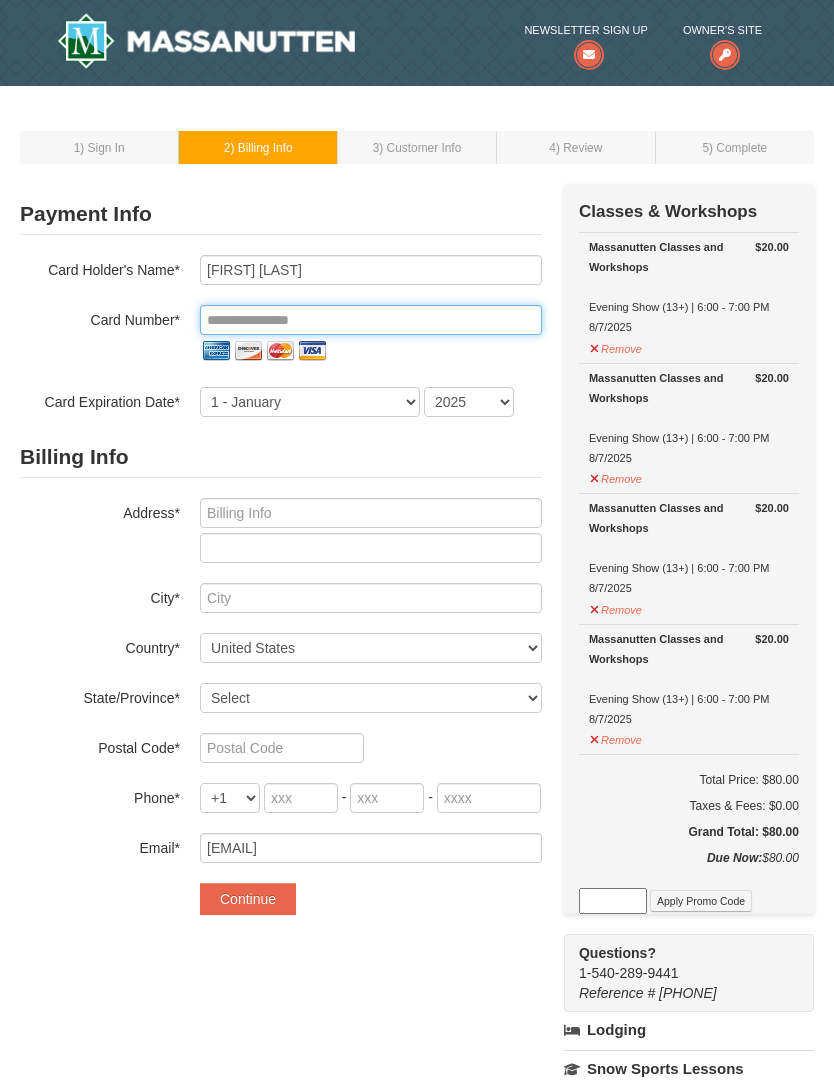 click at bounding box center (371, 320) 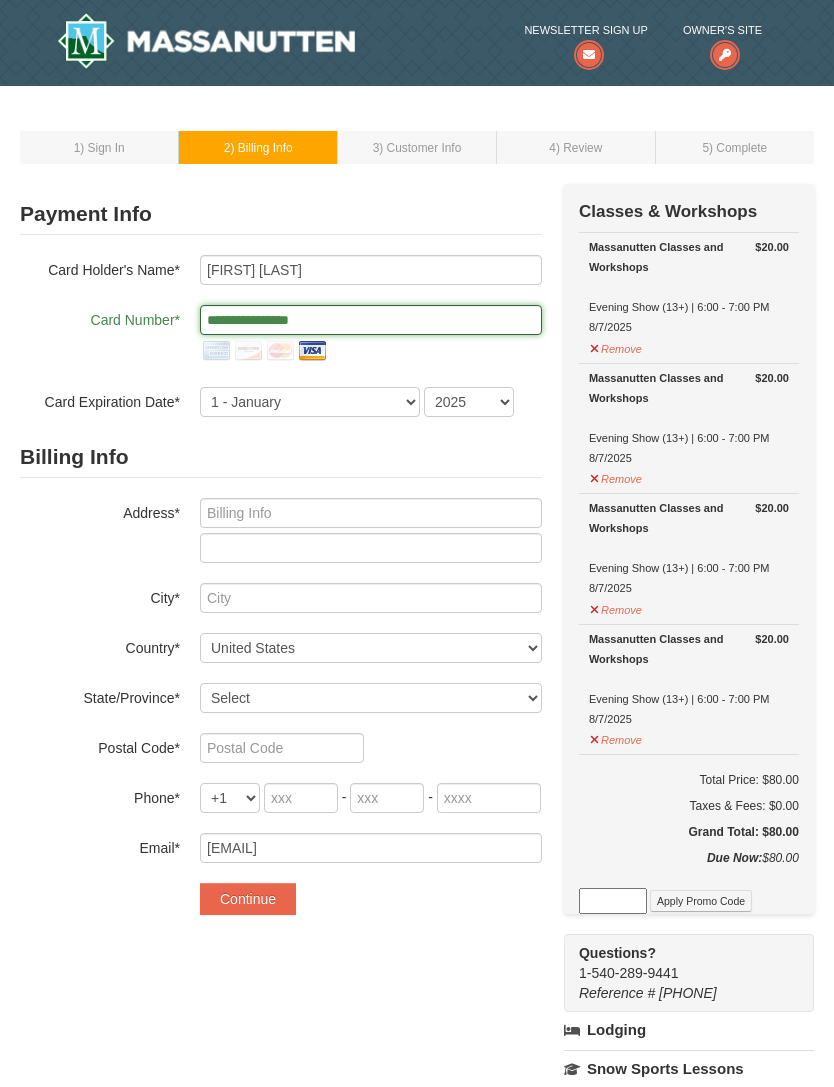 type on "**********" 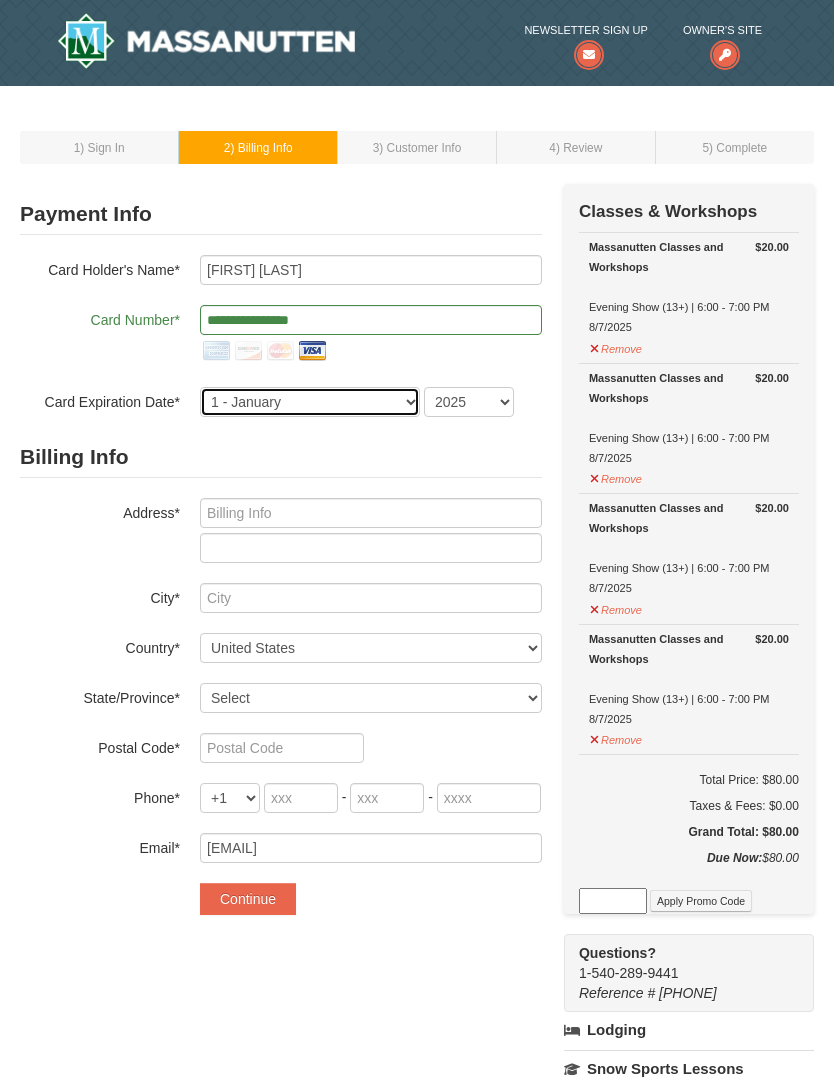 click on "1 - January 2 - February 3 - March 4 - April 5 - May 6 - June 7 - July 8 - August 9 - September 10 - October 11 - November 12 - December" at bounding box center (310, 402) 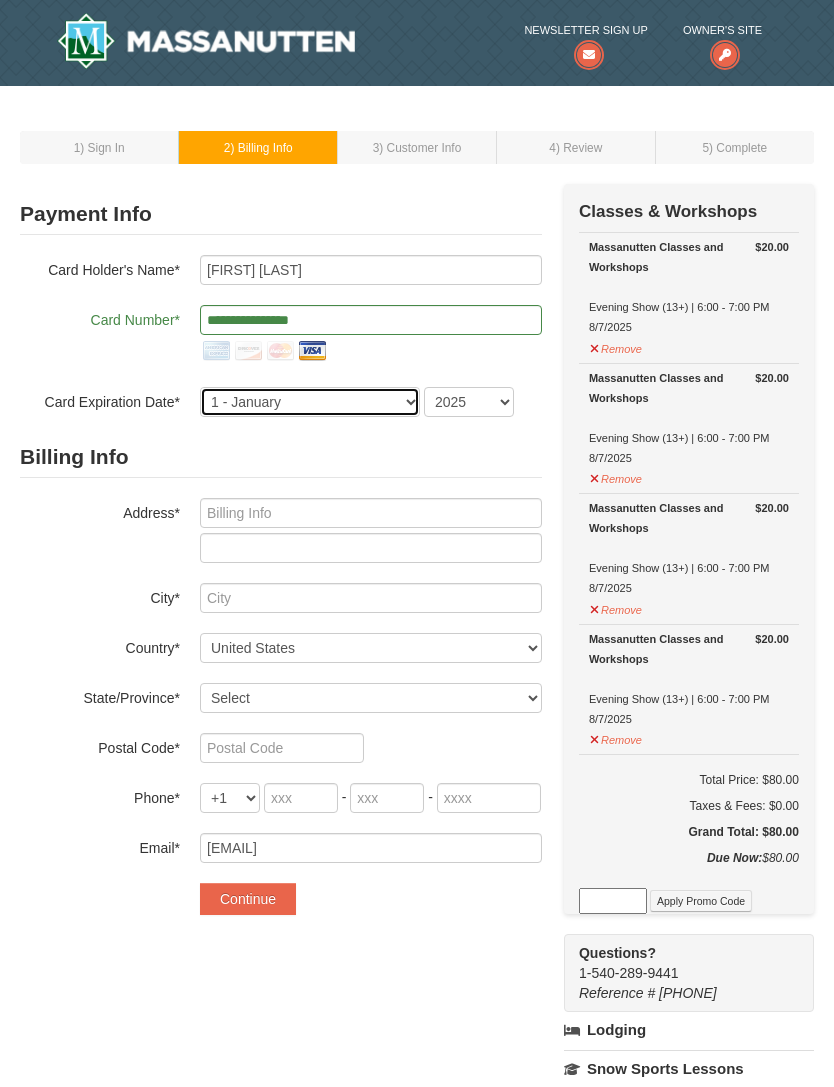 select on "6" 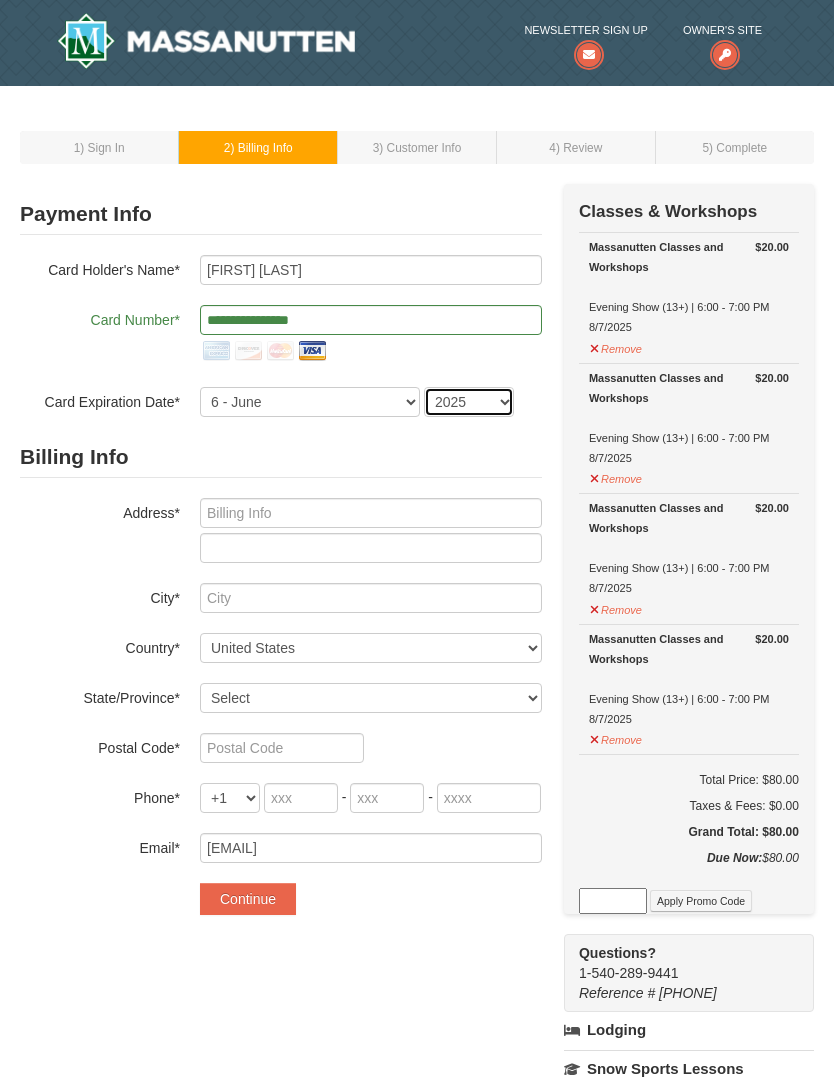 click on "2025 2026 2027 2028 2029 2030 2031 2032 2033 2034" at bounding box center [469, 402] 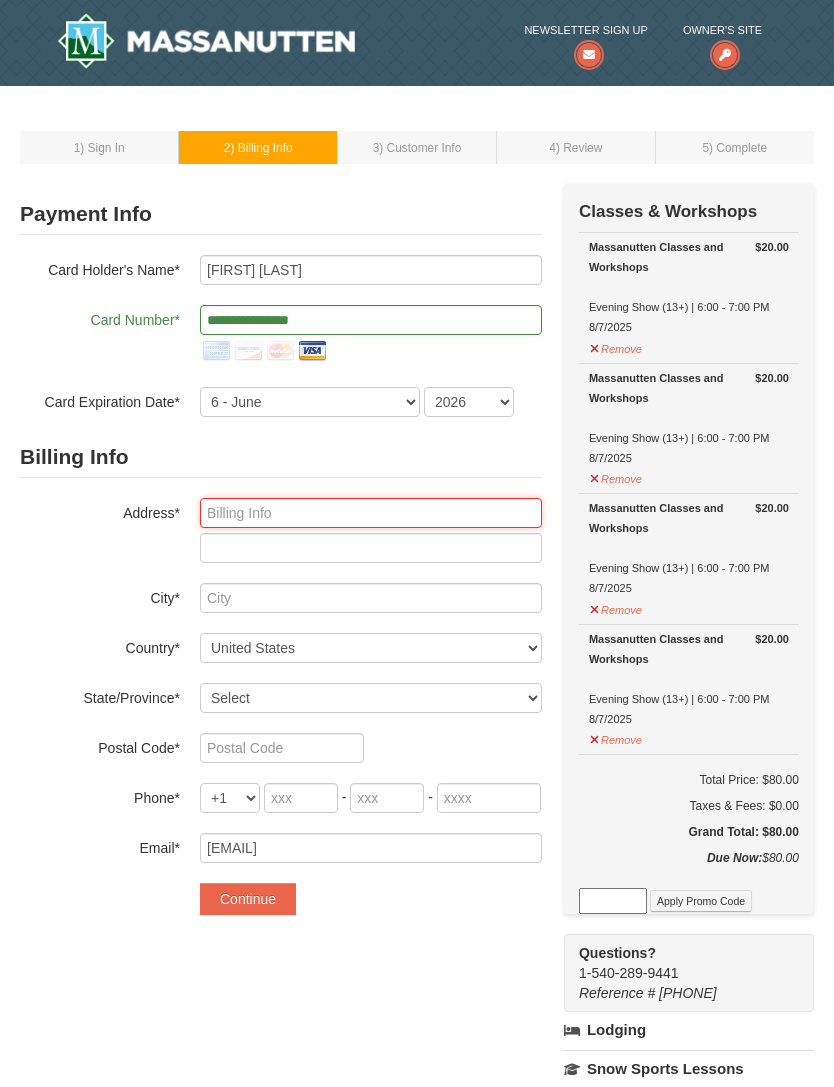 click at bounding box center [371, 513] 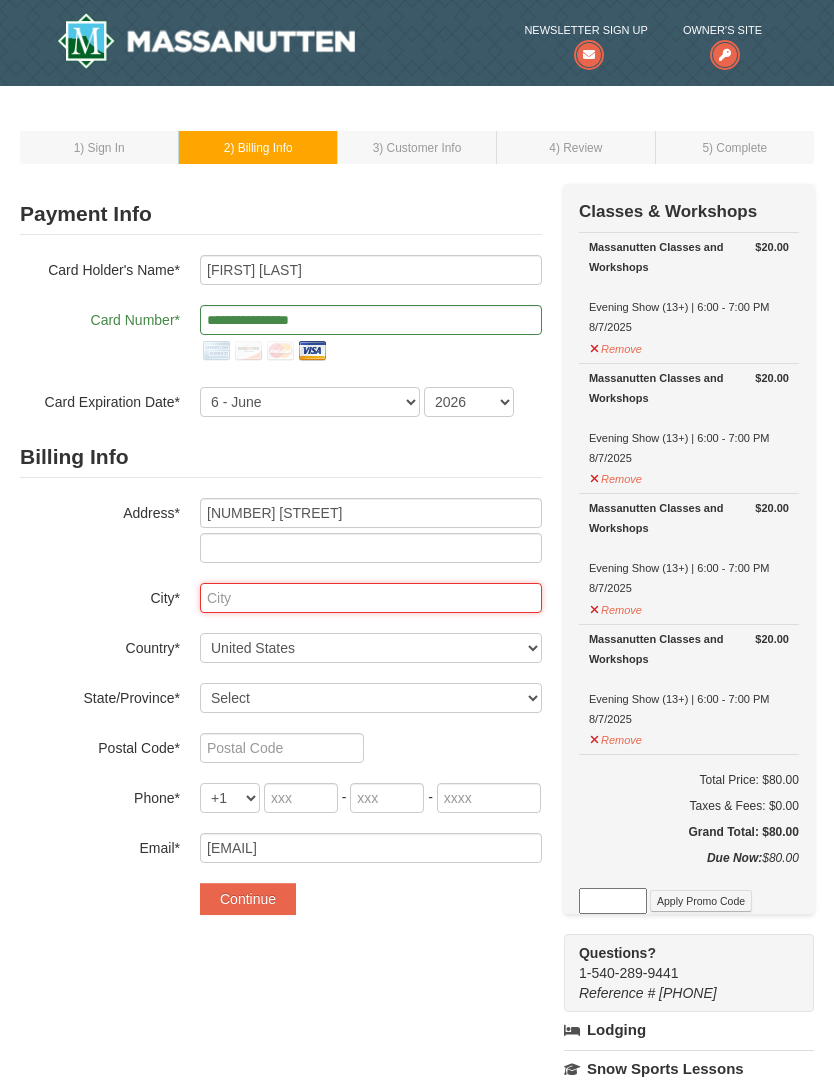 type on "Durham" 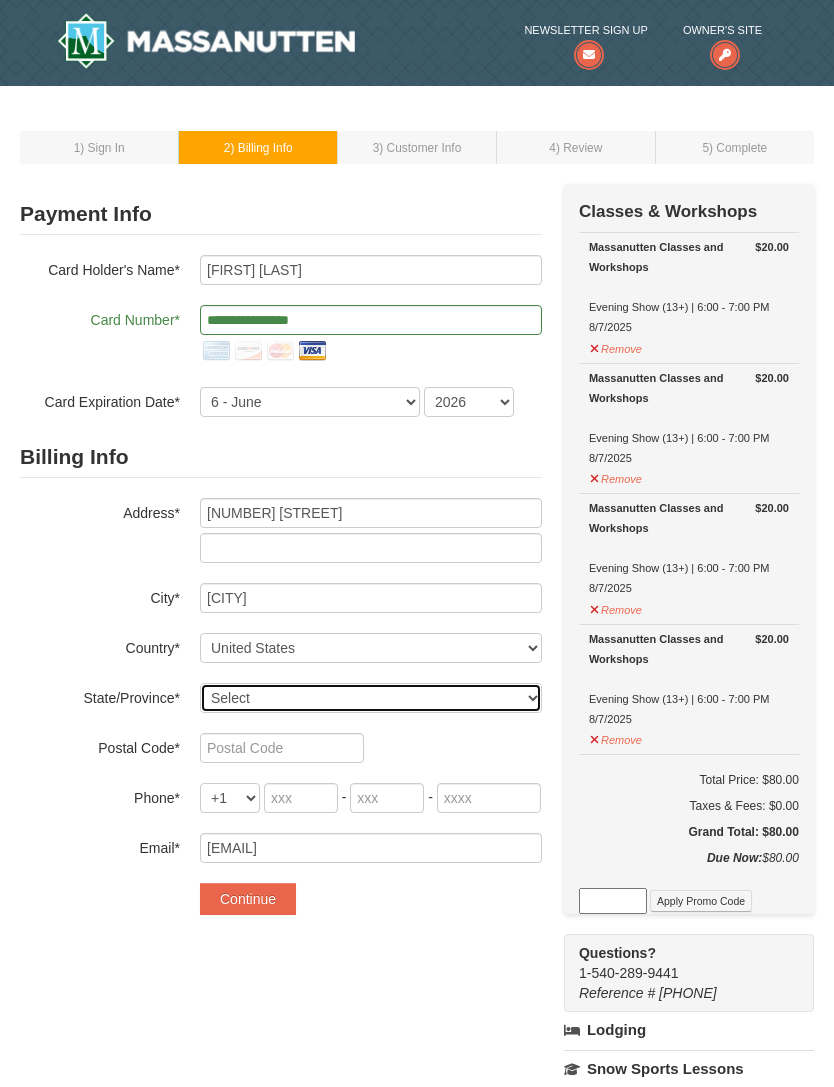 select on "NC" 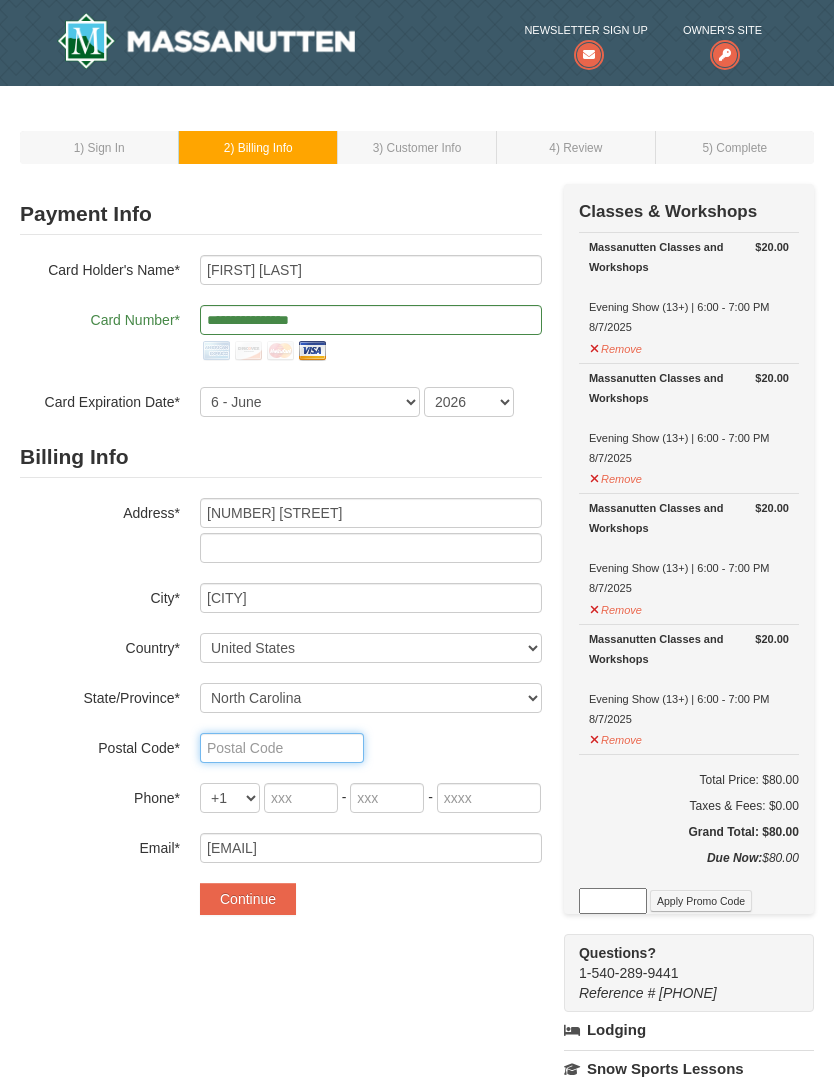 type on "27712" 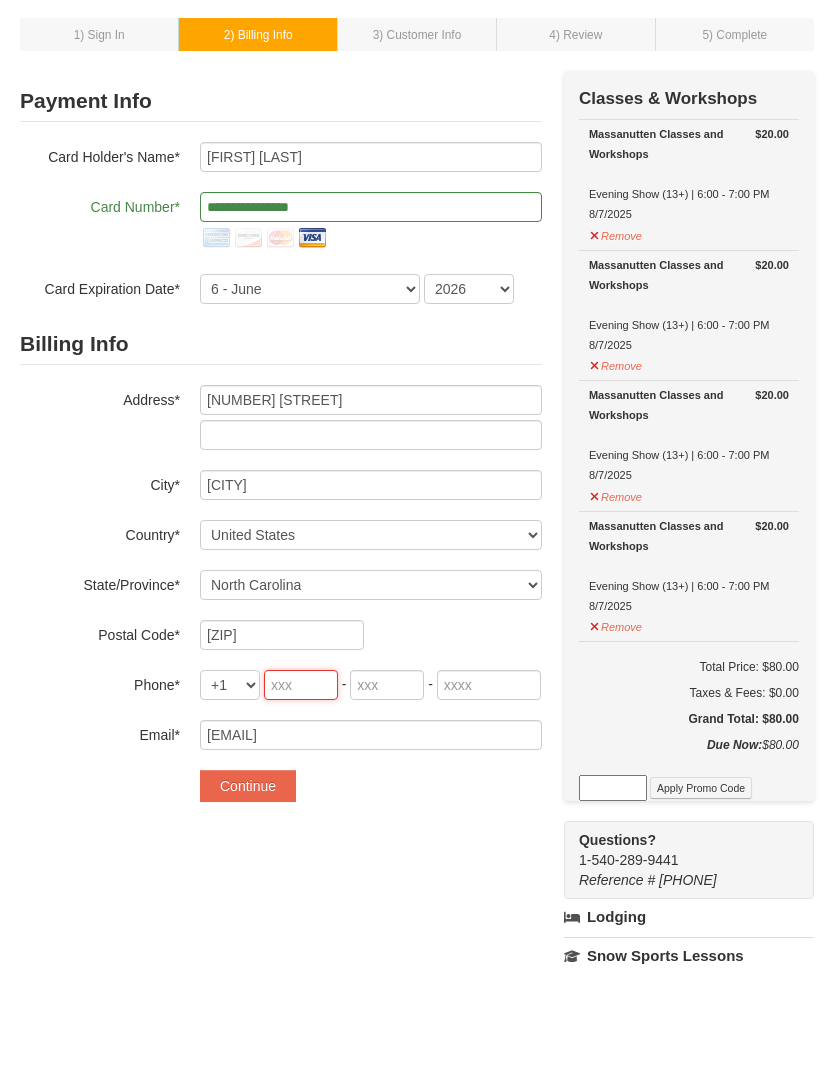 click at bounding box center (301, 798) 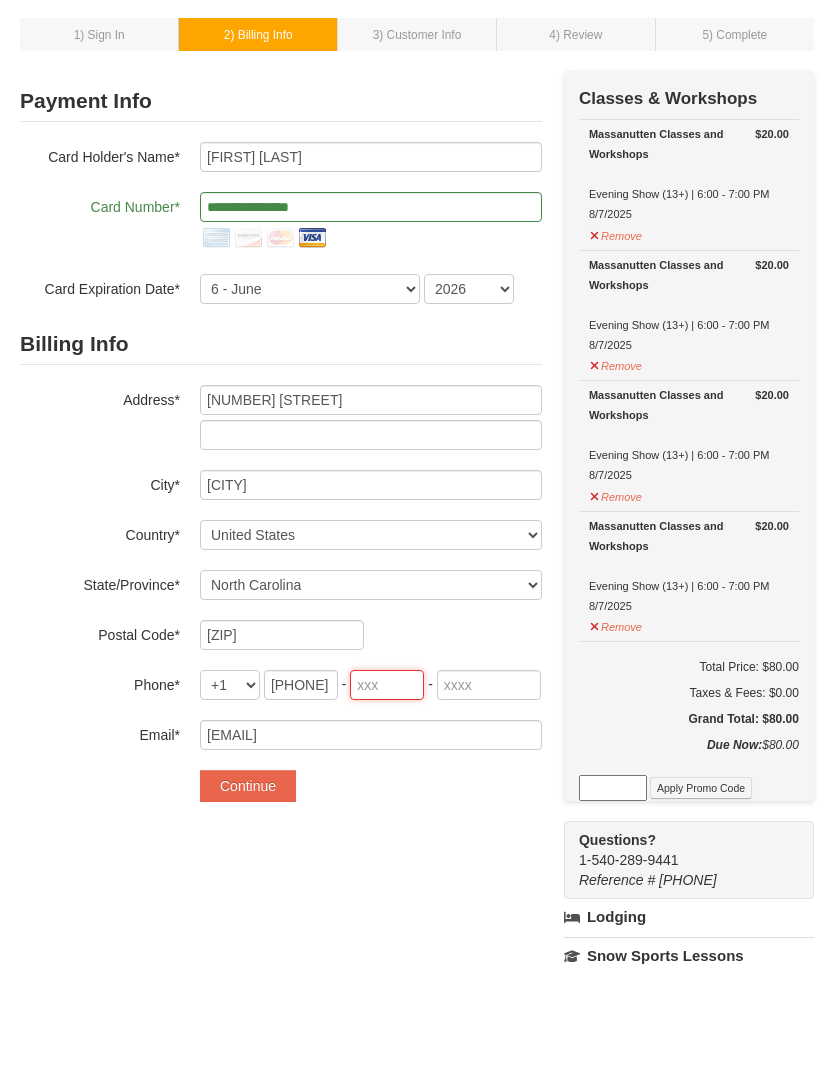 type on "698" 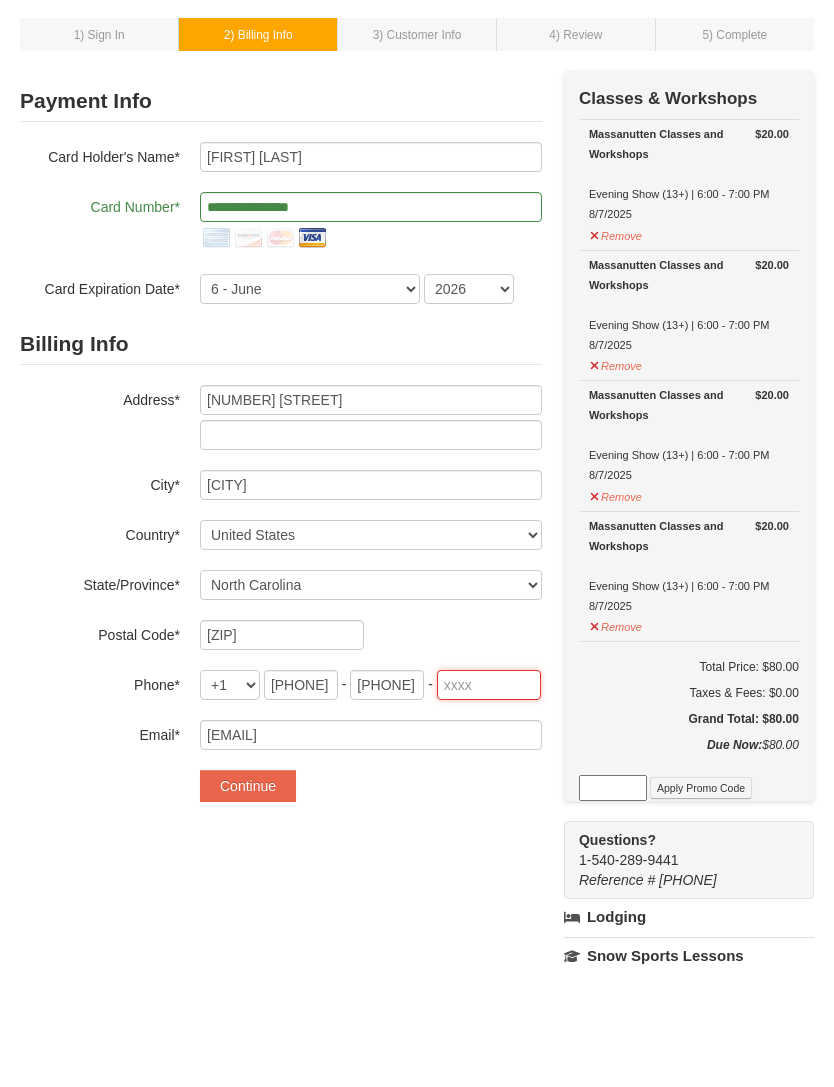 type on "8094" 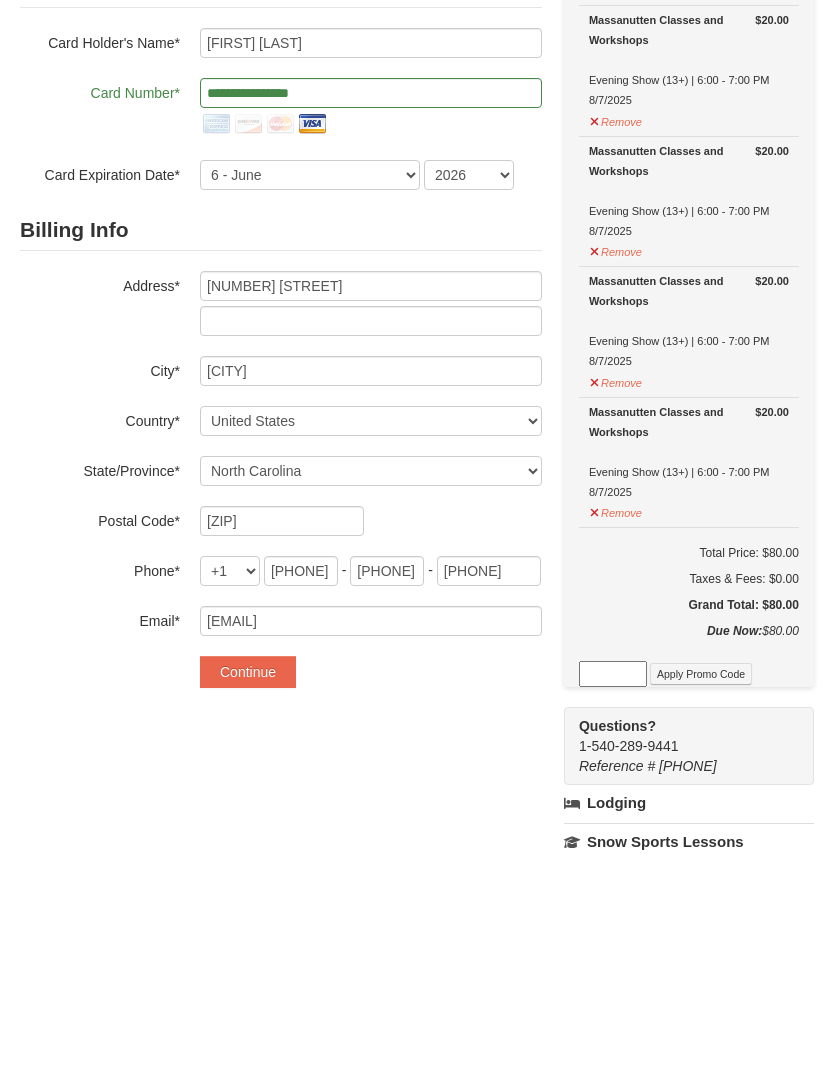 click on "Continue" at bounding box center [248, 899] 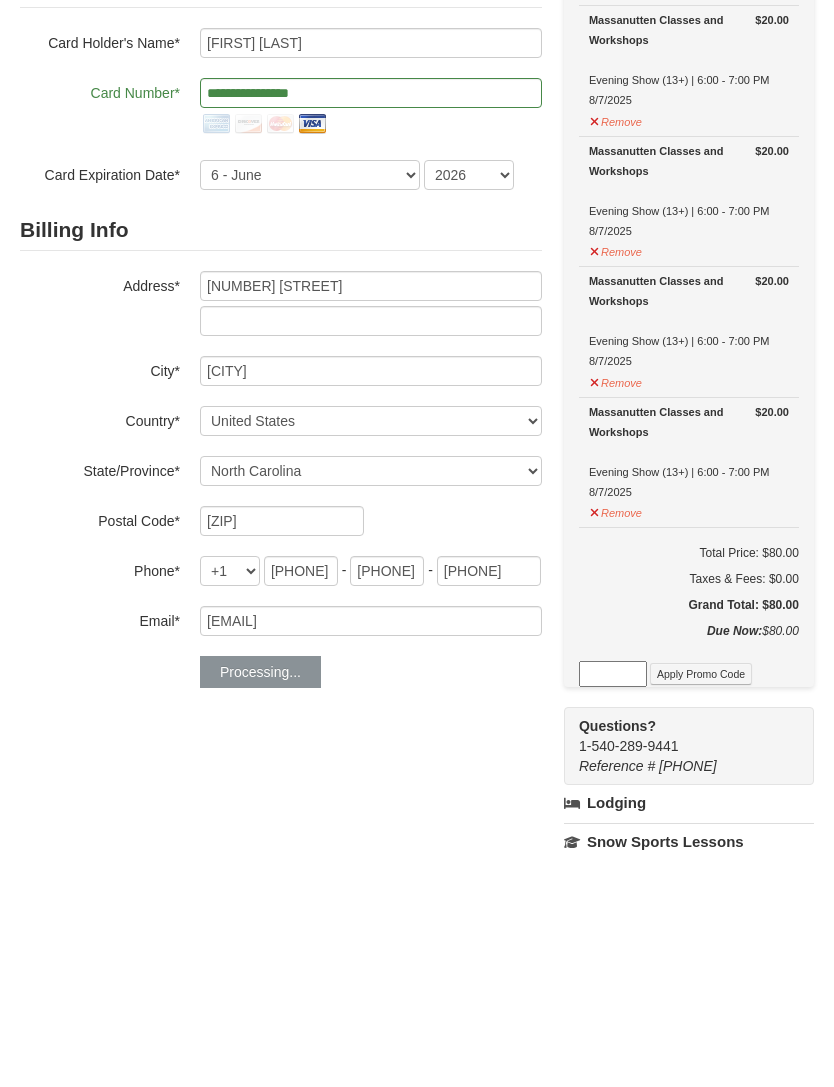 scroll, scrollTop: 227, scrollLeft: 0, axis: vertical 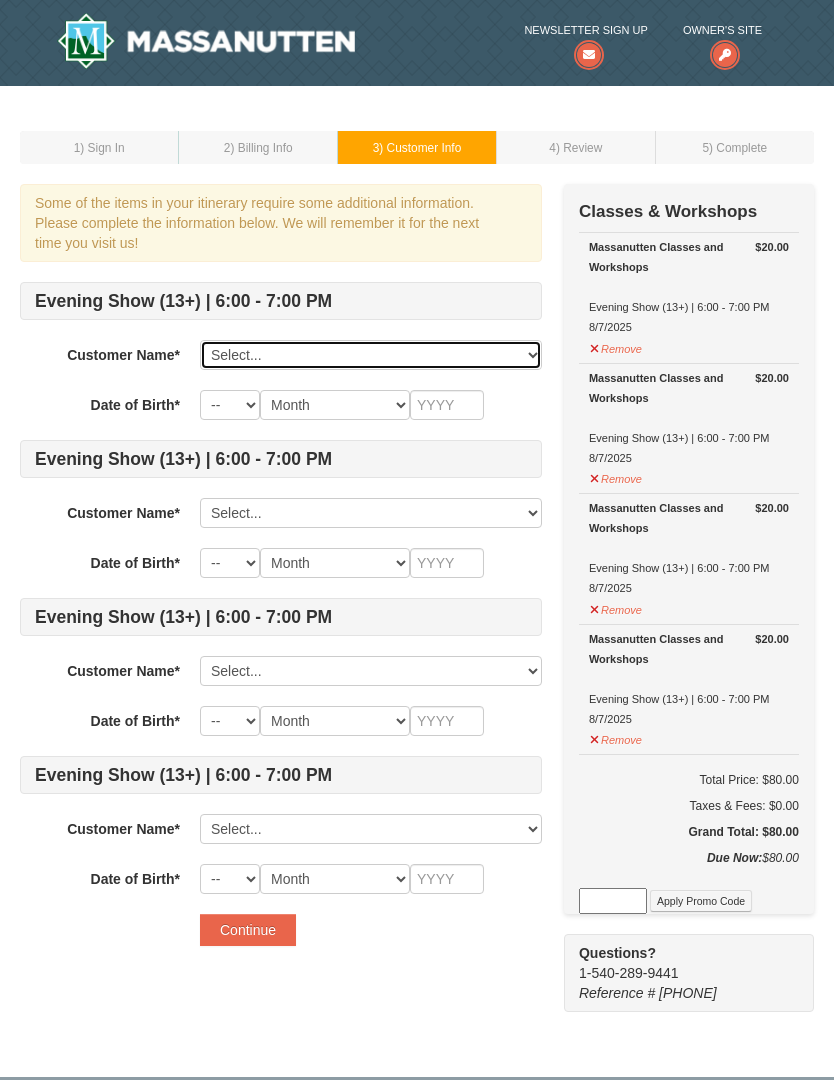 click on "Select... [FIRST] [LAST] Add New..." at bounding box center (371, 355) 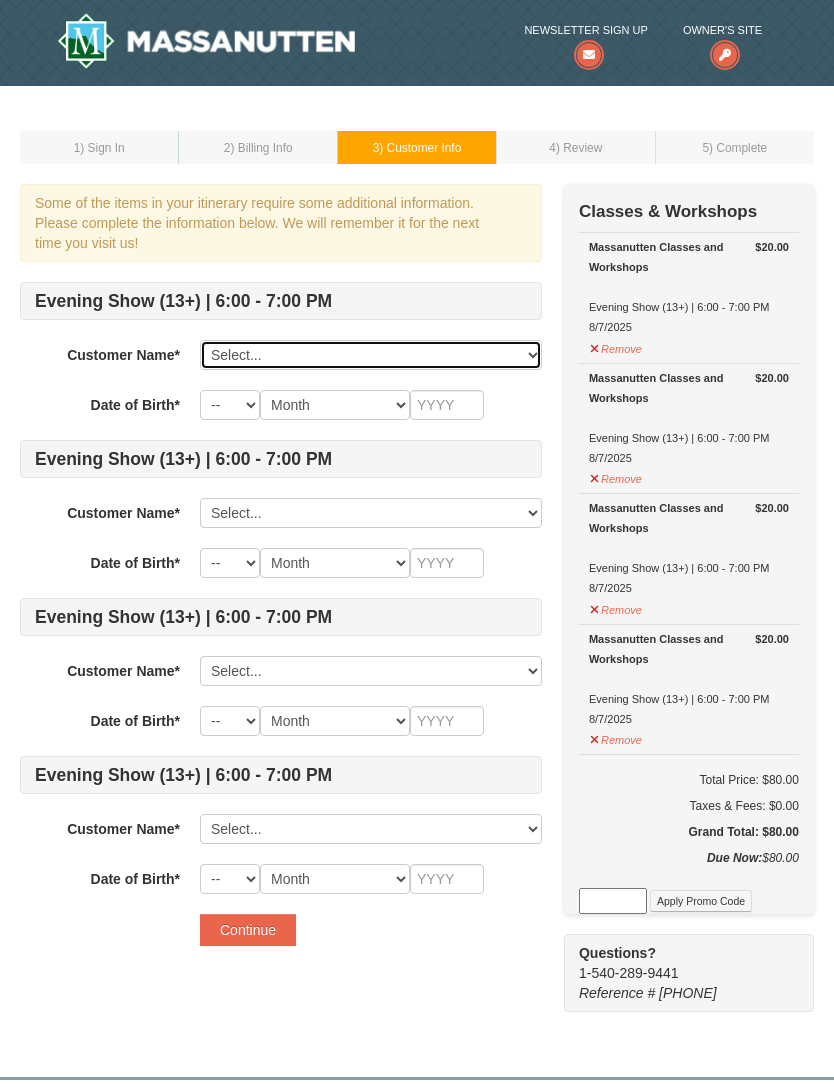 select on "[PHONE]" 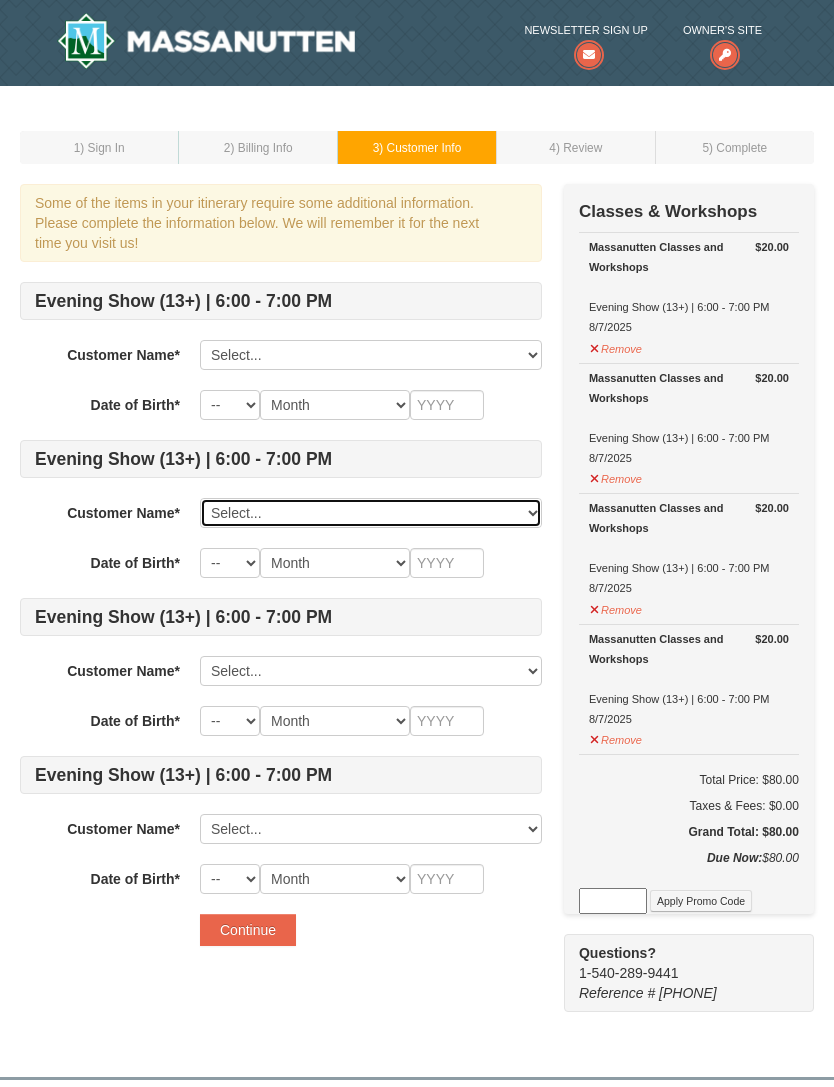click on "Select... [FIRST] [LAST] Add New..." at bounding box center (371, 513) 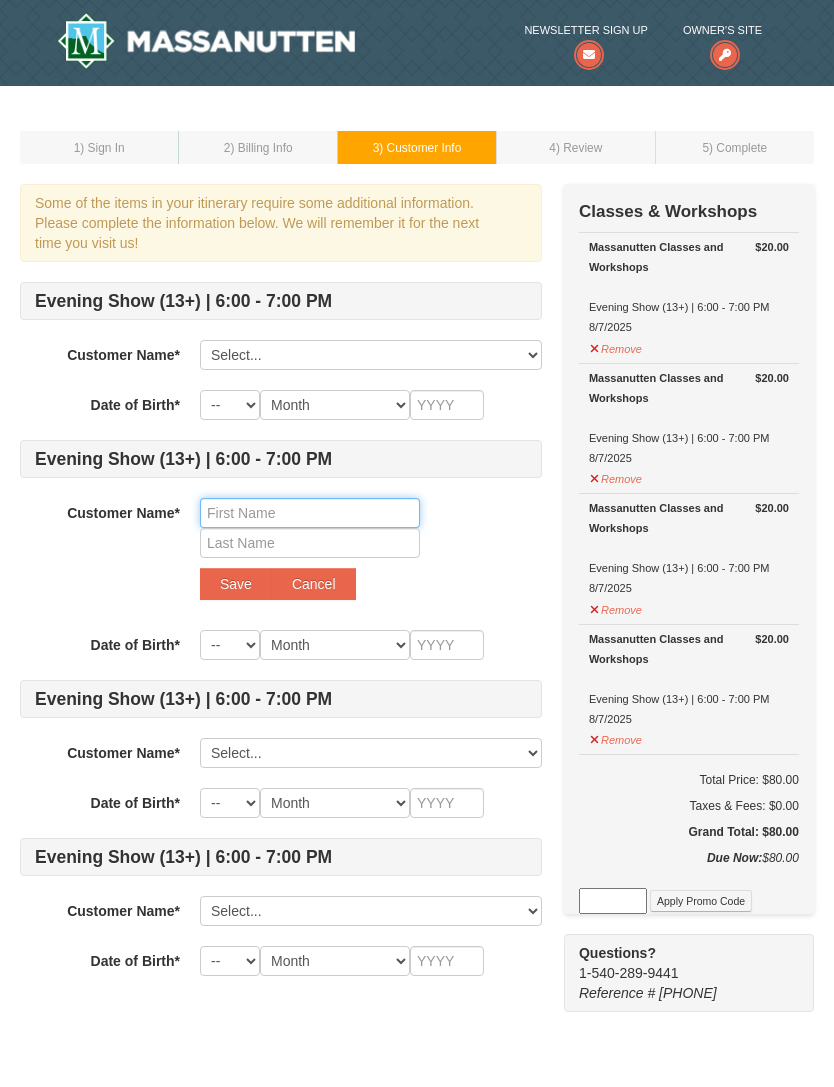click at bounding box center (310, 513) 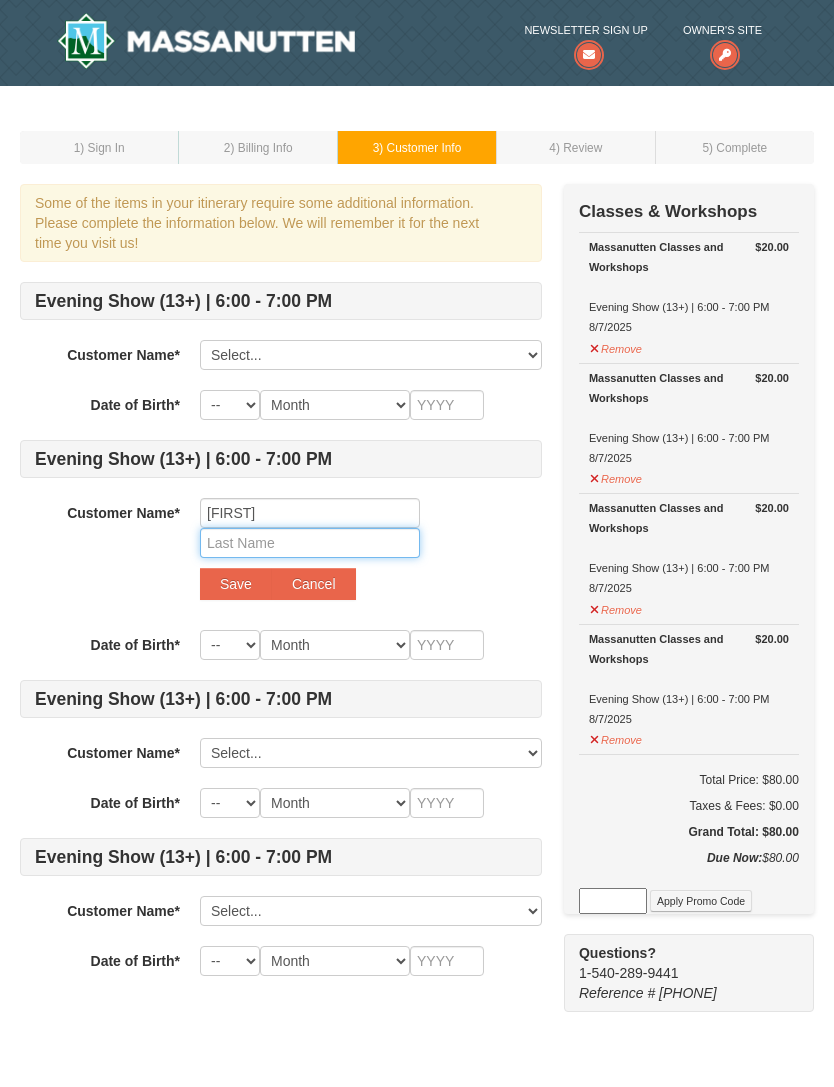 type on "Tillotson" 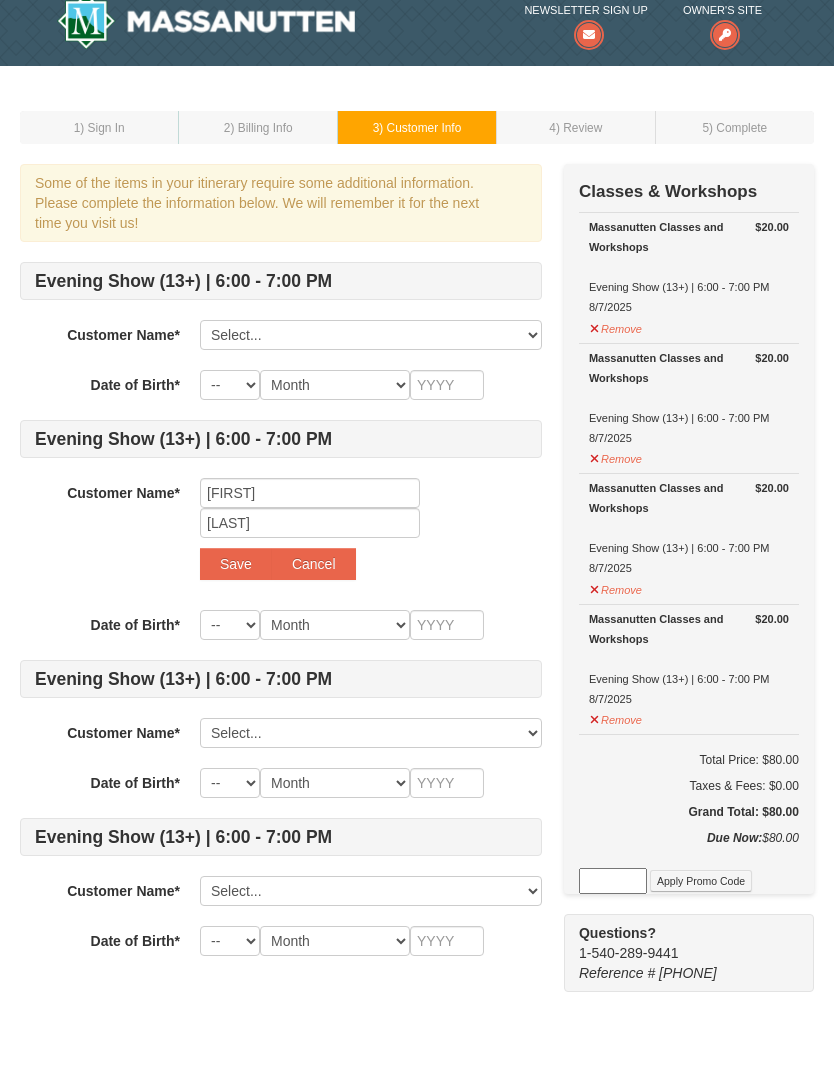 scroll, scrollTop: 47, scrollLeft: 0, axis: vertical 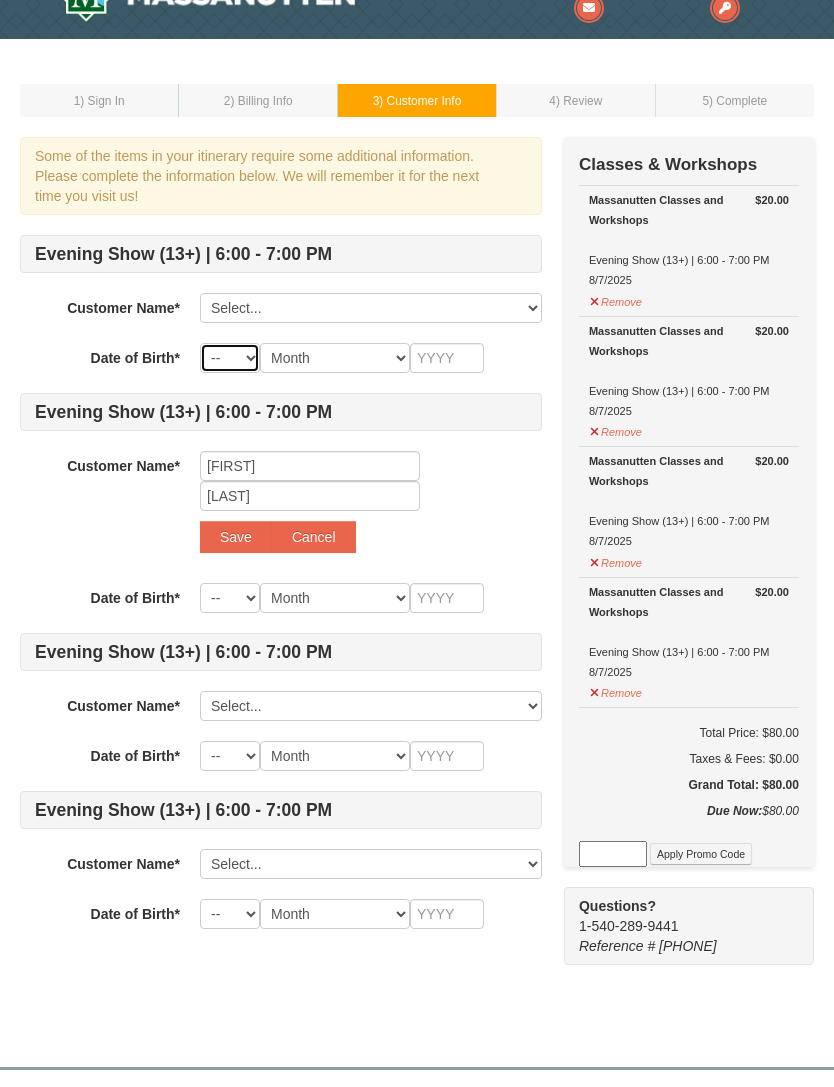 click on "-- 01 02 03 04 05 06 07 08 09 10 11 12 13 14 15 16 17 18 19 20 21 22 23 24 25 26 27 28 29 30 31" at bounding box center [230, 358] 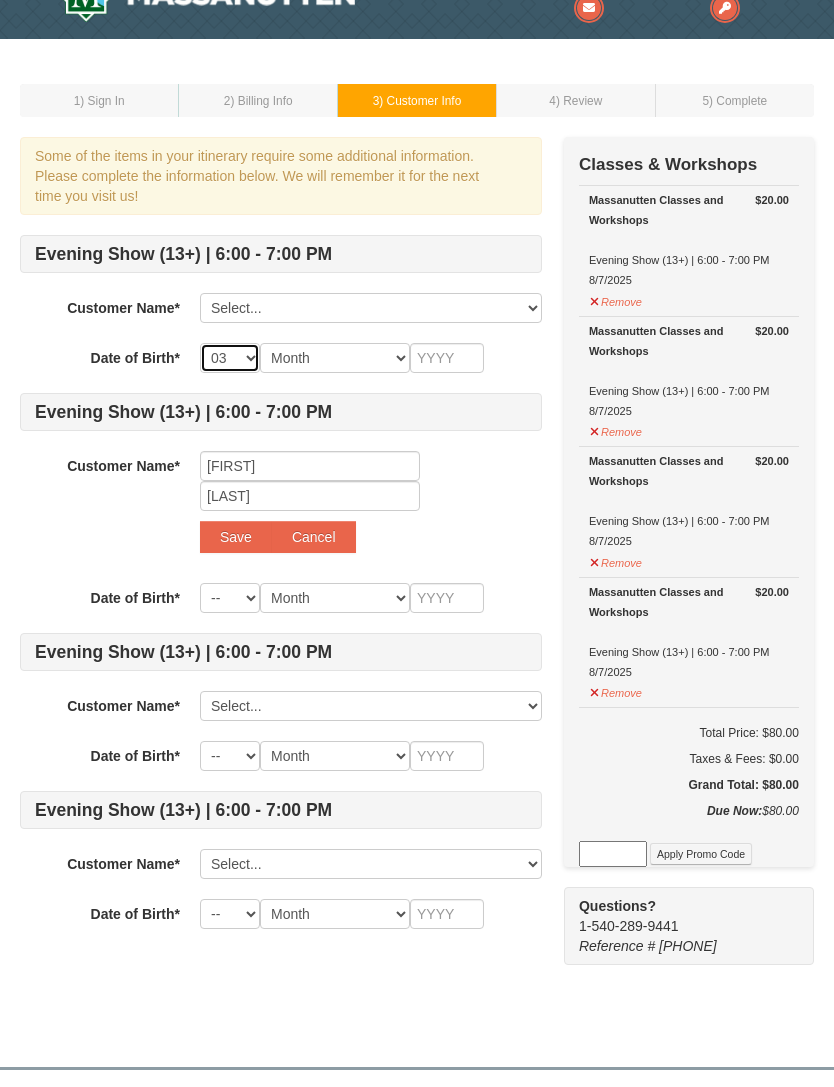 click on "-- 01 02 03 04 05 06 07 08 09 10 11 12 13 14 15 16 17 18 19 20 21 22 23 24 25 26 27 28 29 30 31" at bounding box center (230, 358) 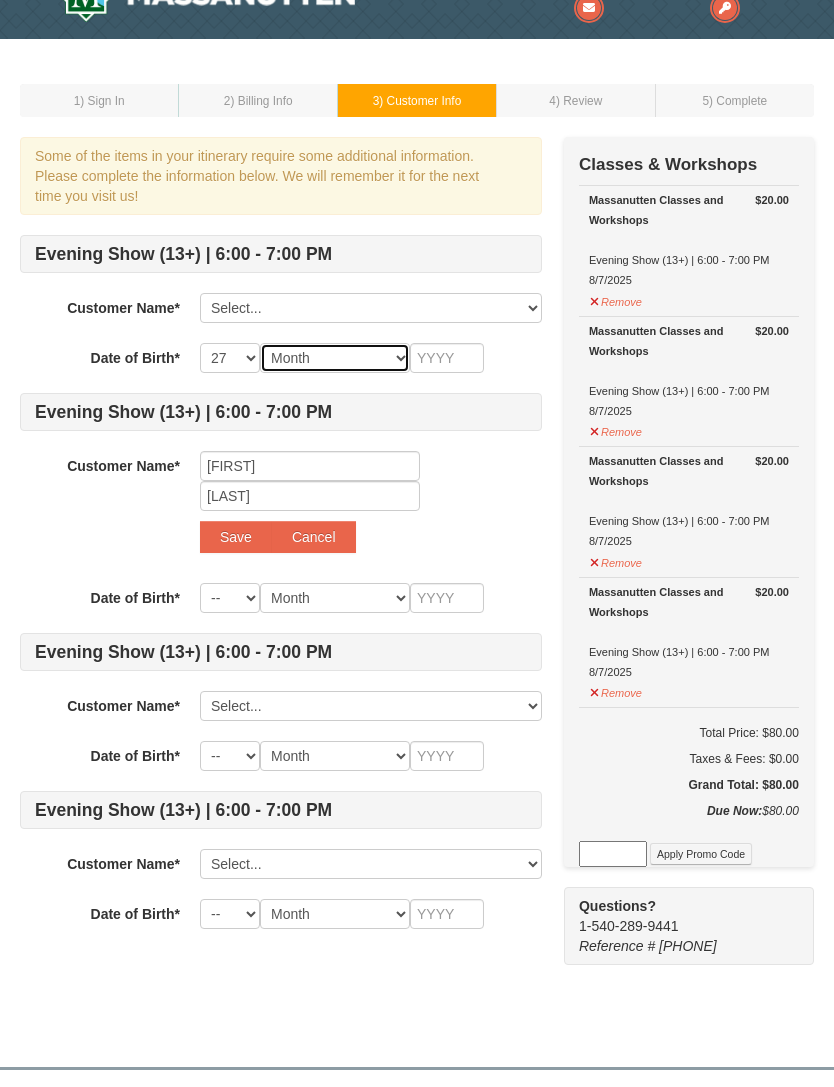 click on "Month January February March April May June July August September October November December" at bounding box center (335, 358) 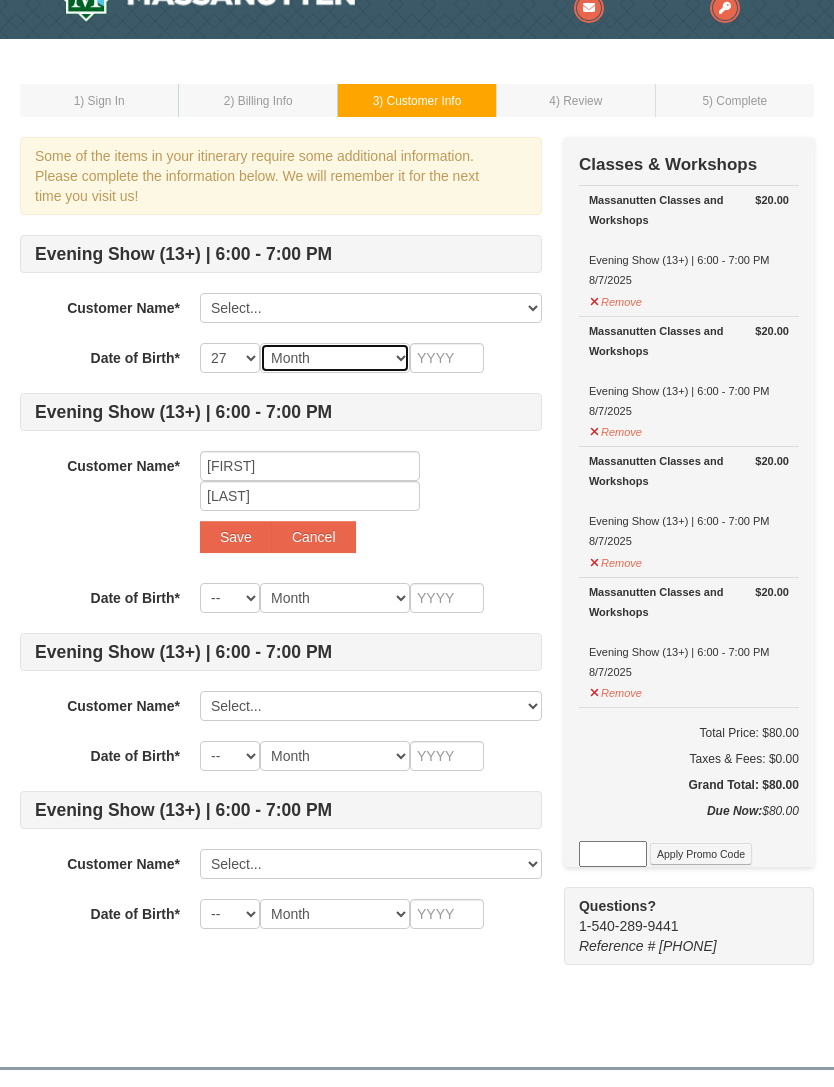select on "03" 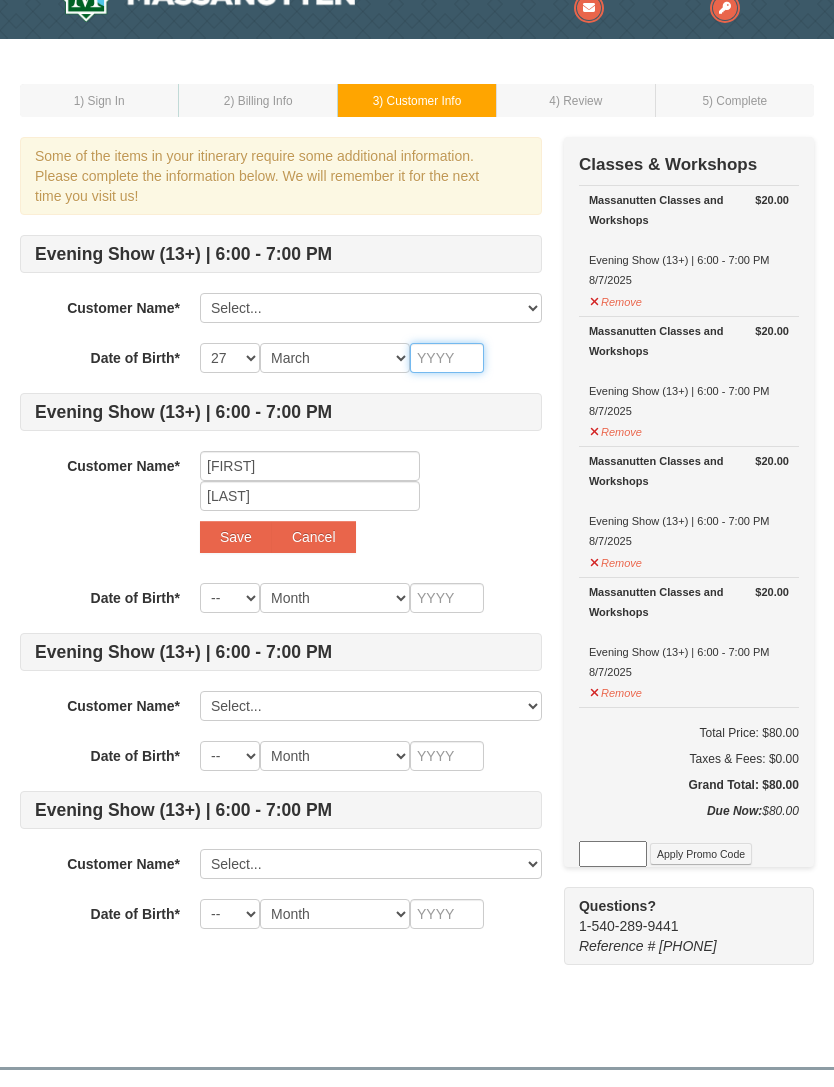 click at bounding box center (447, 358) 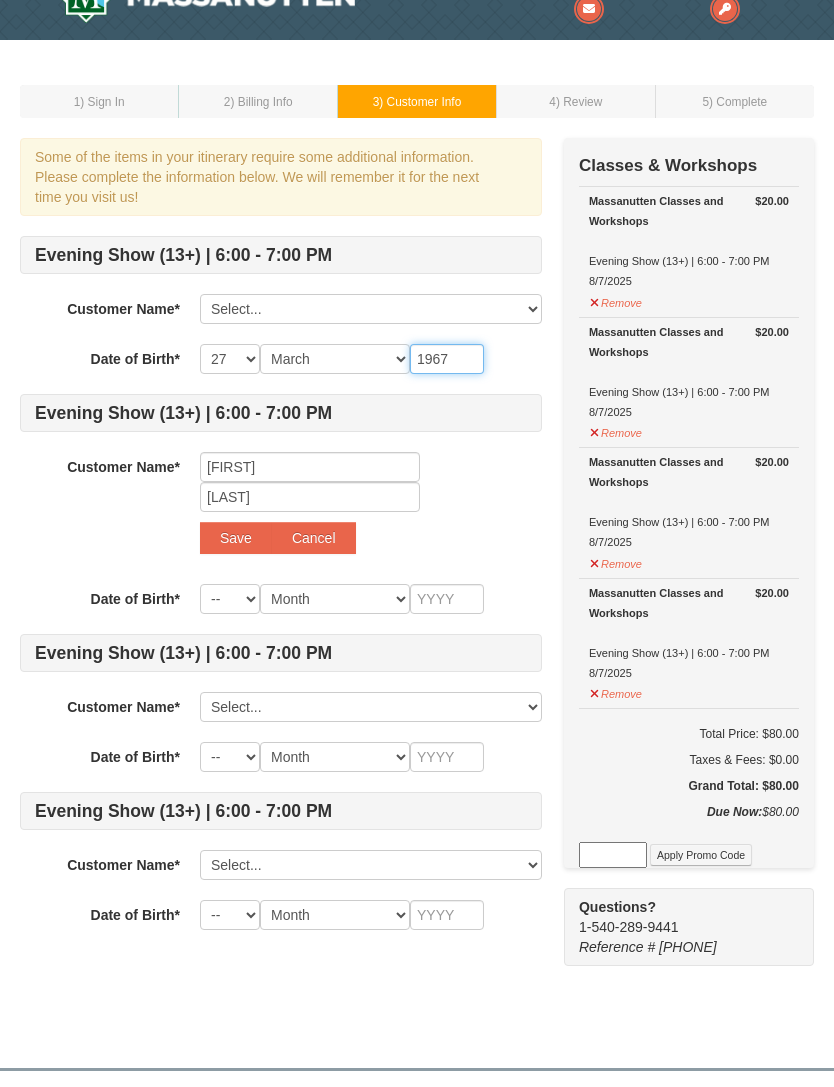 scroll, scrollTop: 29, scrollLeft: 0, axis: vertical 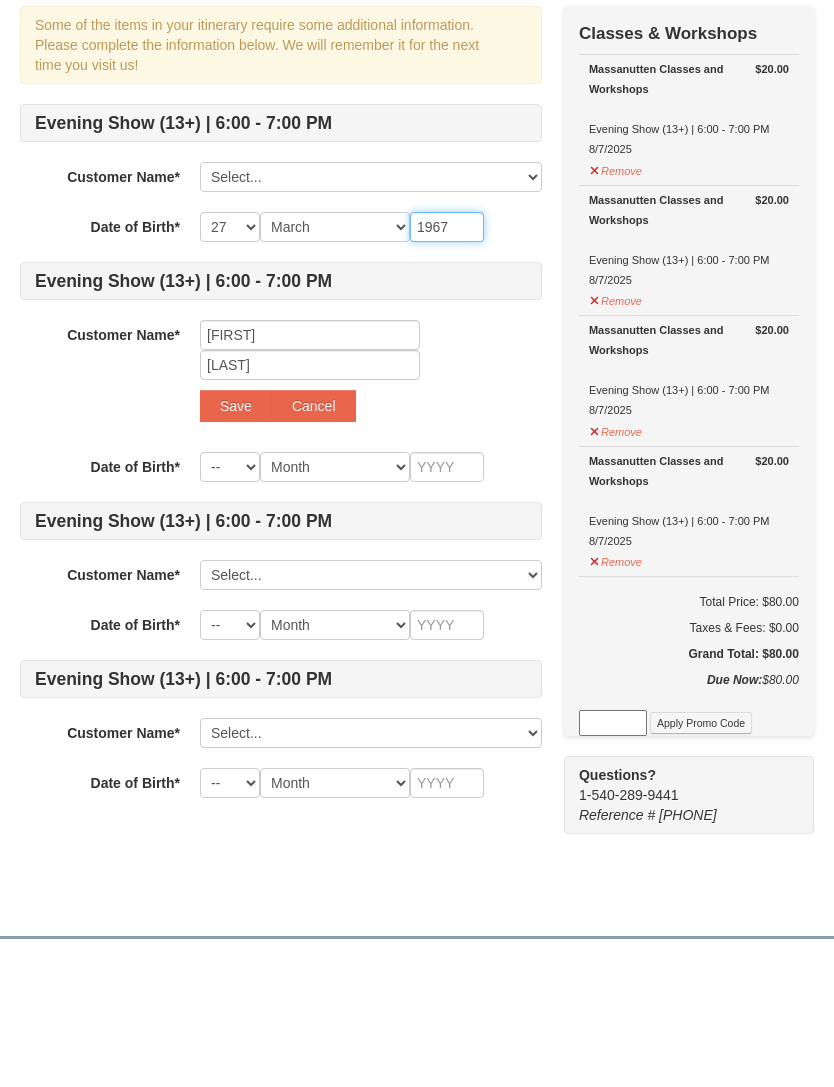type on "1967" 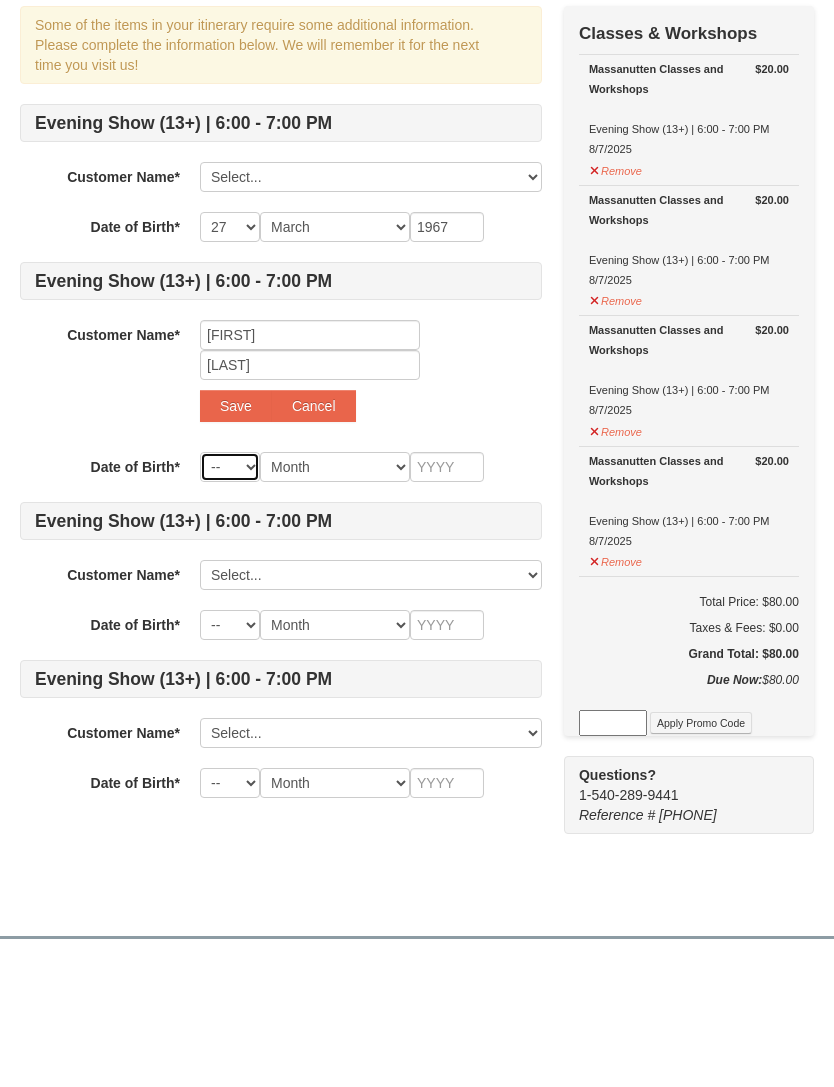 click on "-- 01 02 03 04 05 06 07 08 09 10 11 12 13 14 15 16 17 18 19 20 21 22 23 24 25 26 27 28 29 30 31" at bounding box center (230, 616) 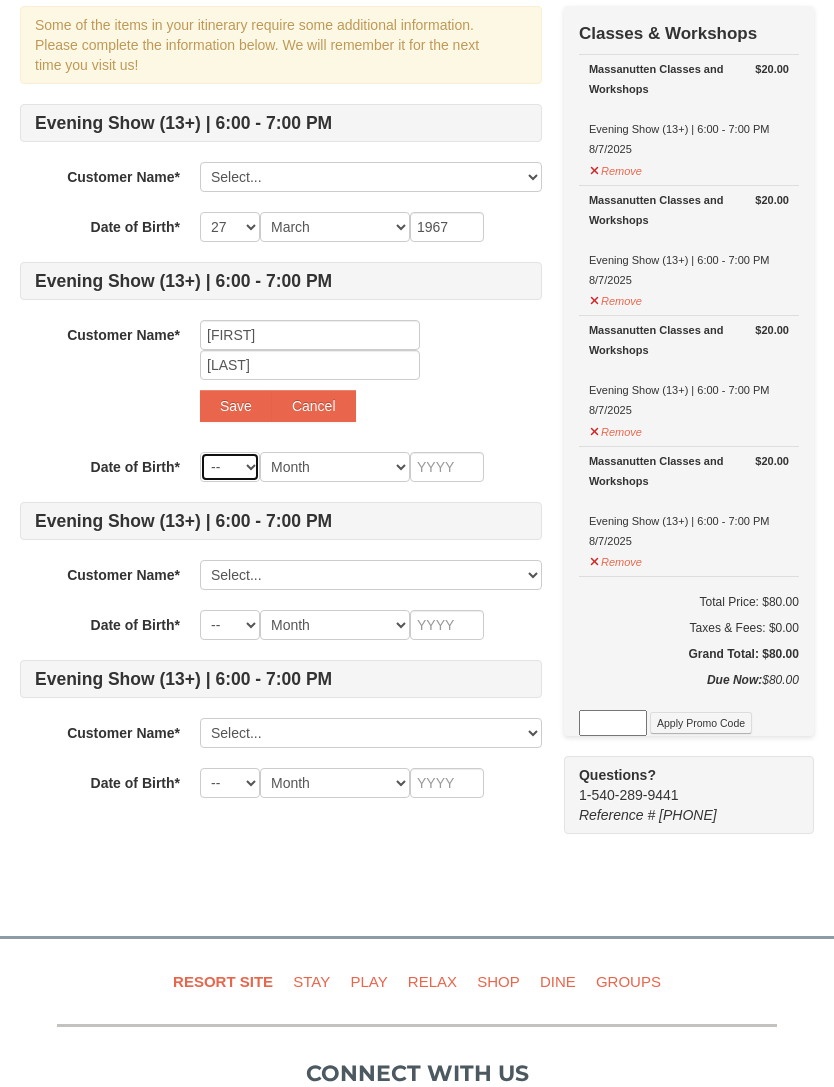 select on "24" 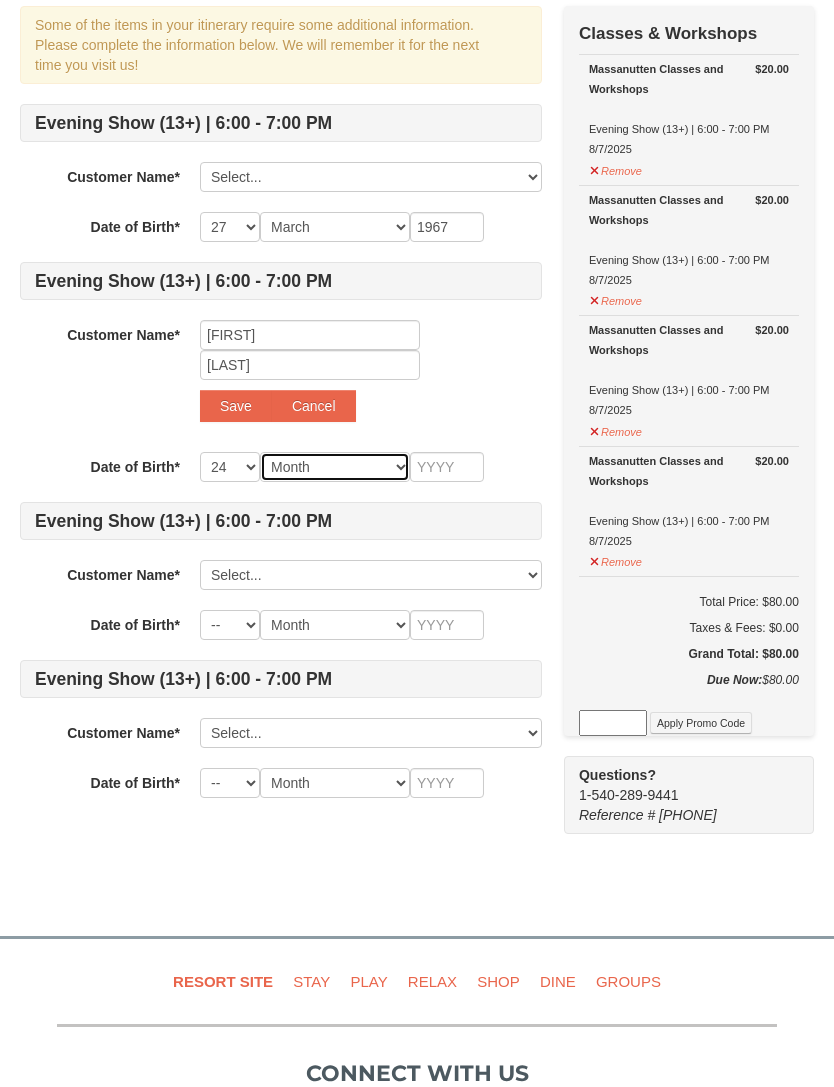 click on "Month January February March April May June July August September October November December" at bounding box center (335, 467) 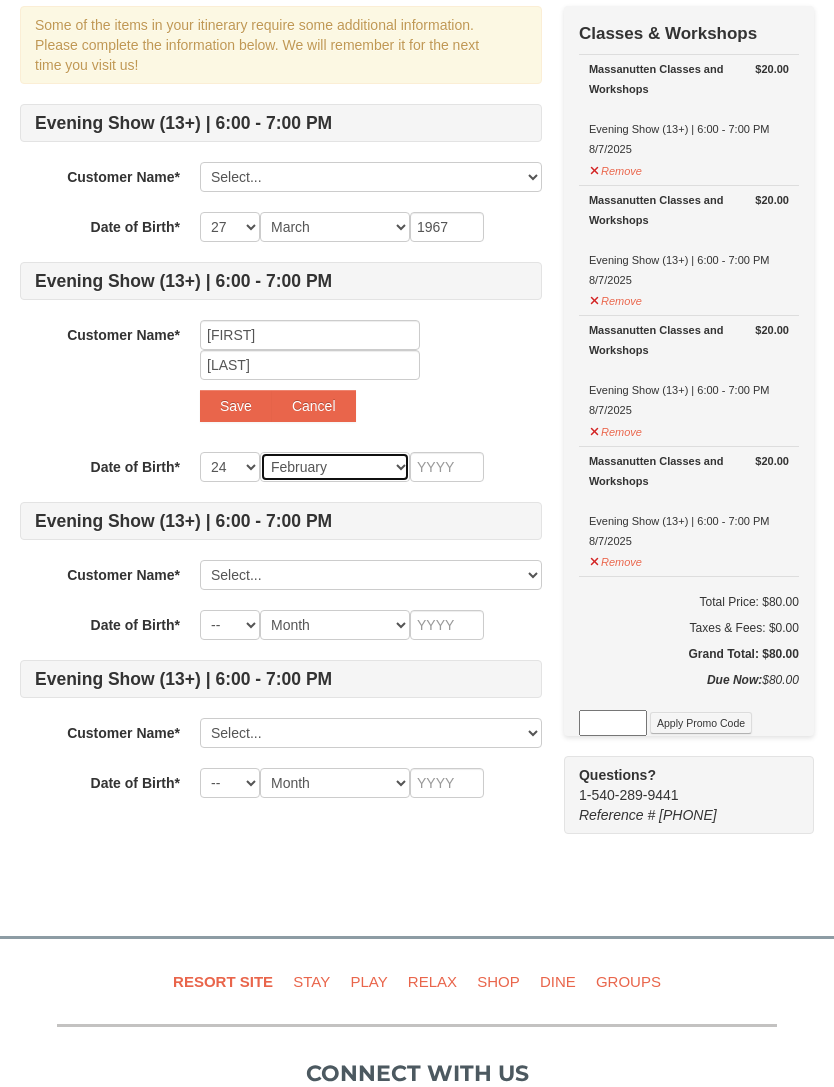 click on "Month January February March April May June July August September October November December" at bounding box center [335, 467] 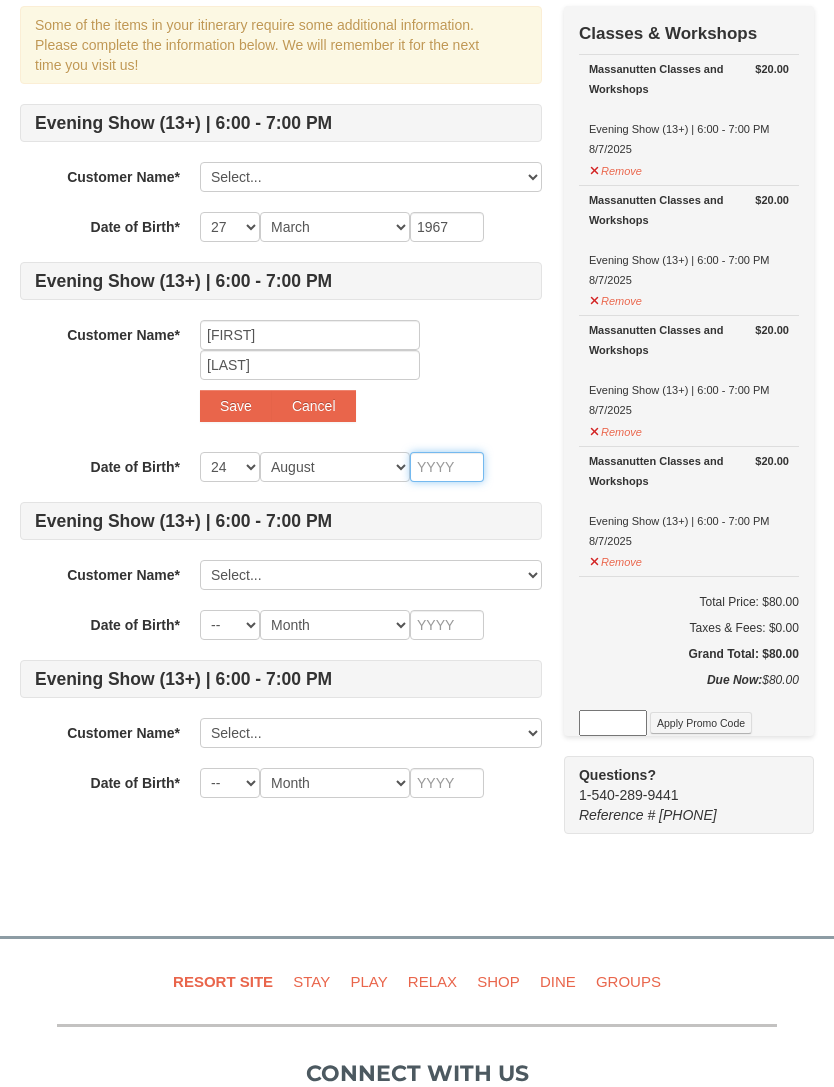 click at bounding box center [447, 467] 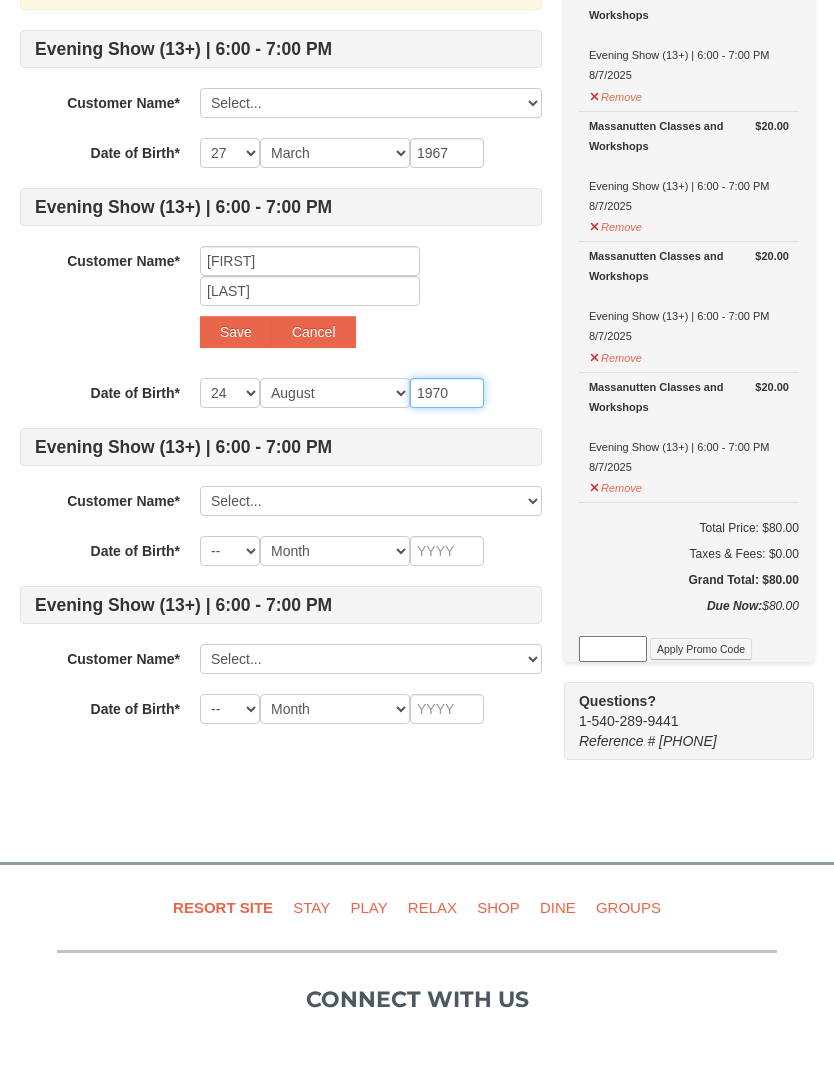 type on "1970" 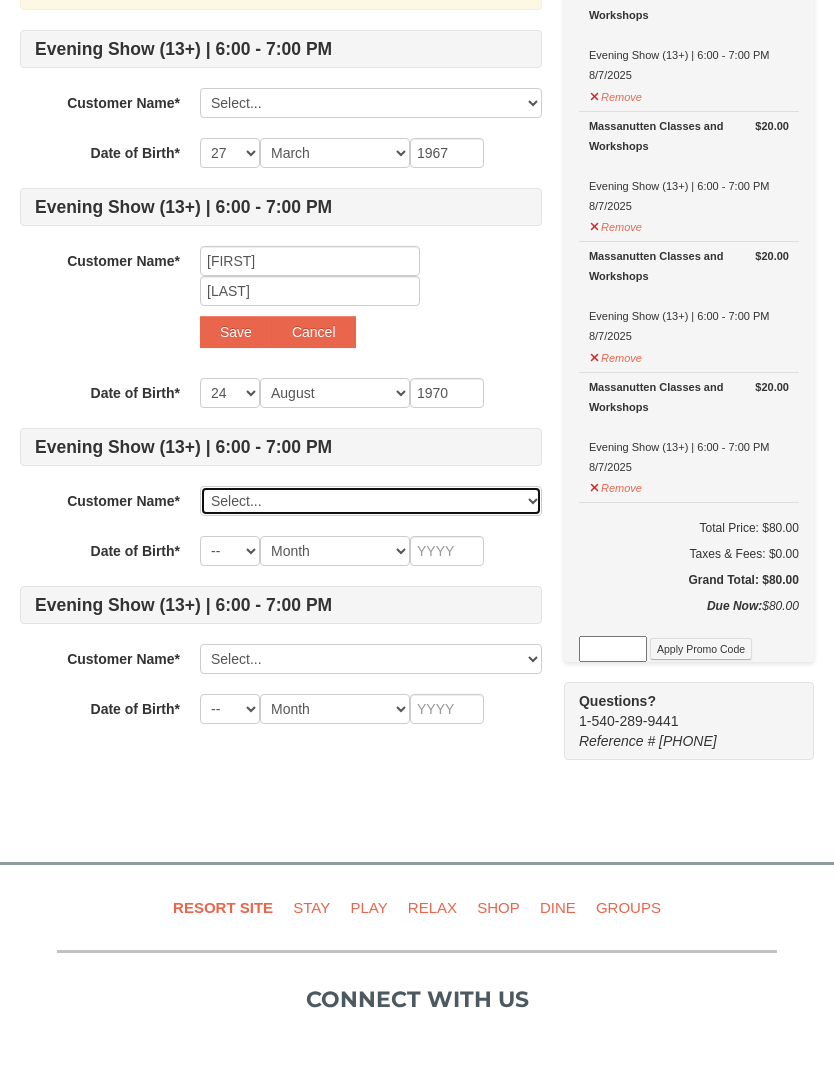 click on "Select... David Tillotson Add New..." at bounding box center (371, 575) 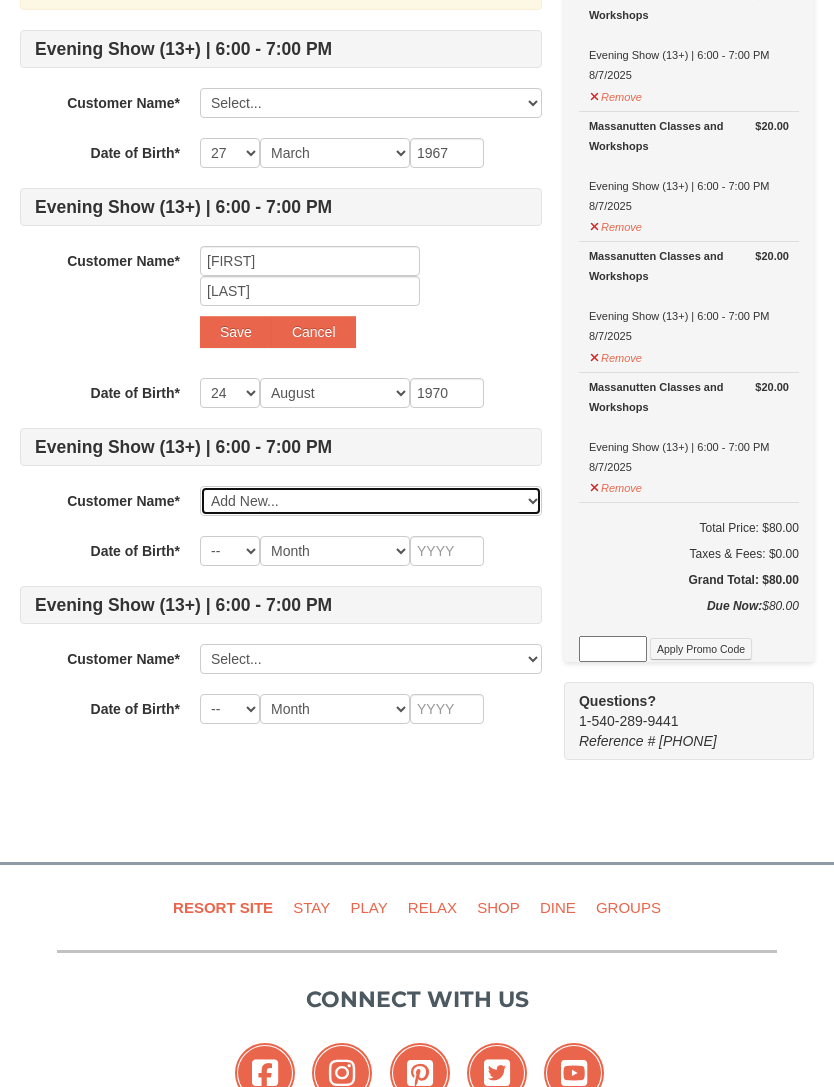 select 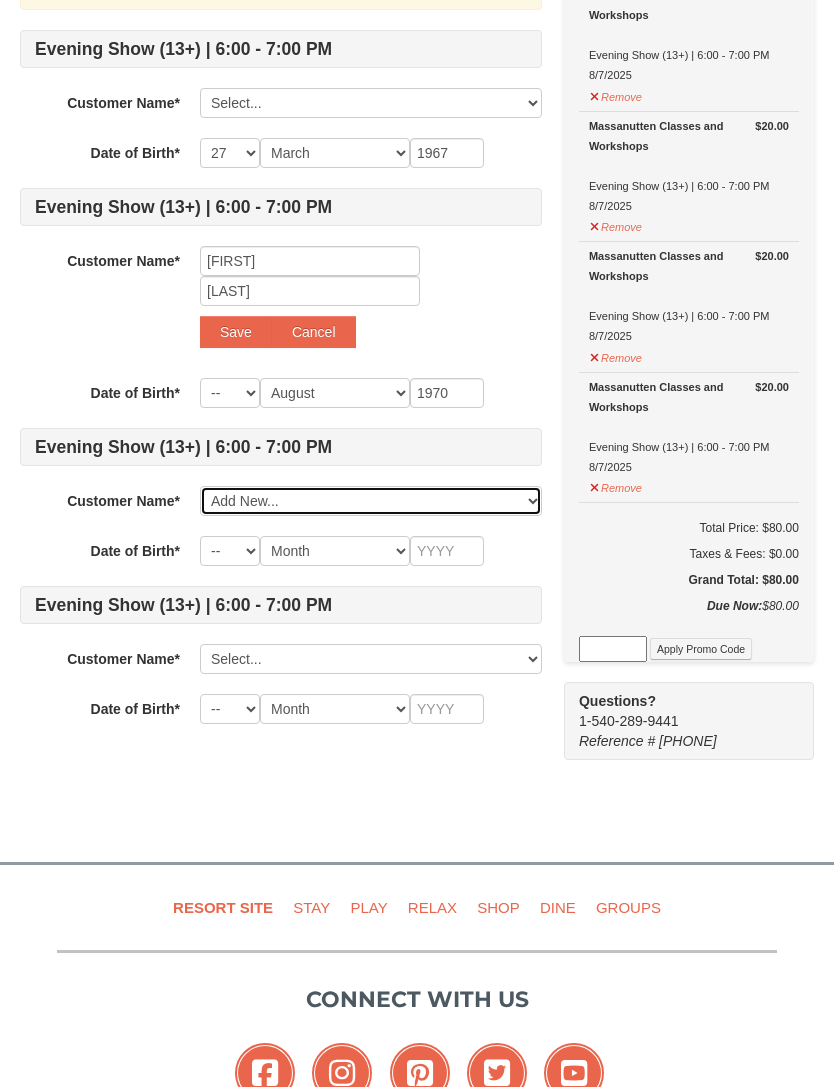 select 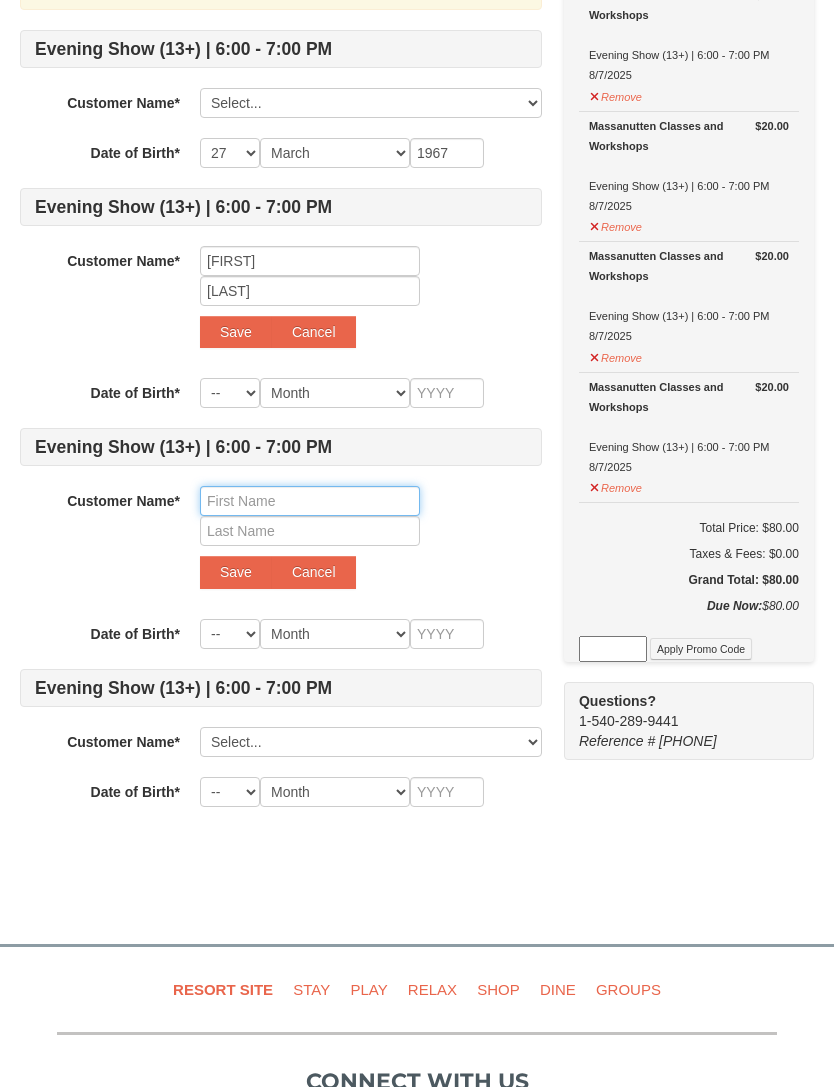 click at bounding box center [310, 501] 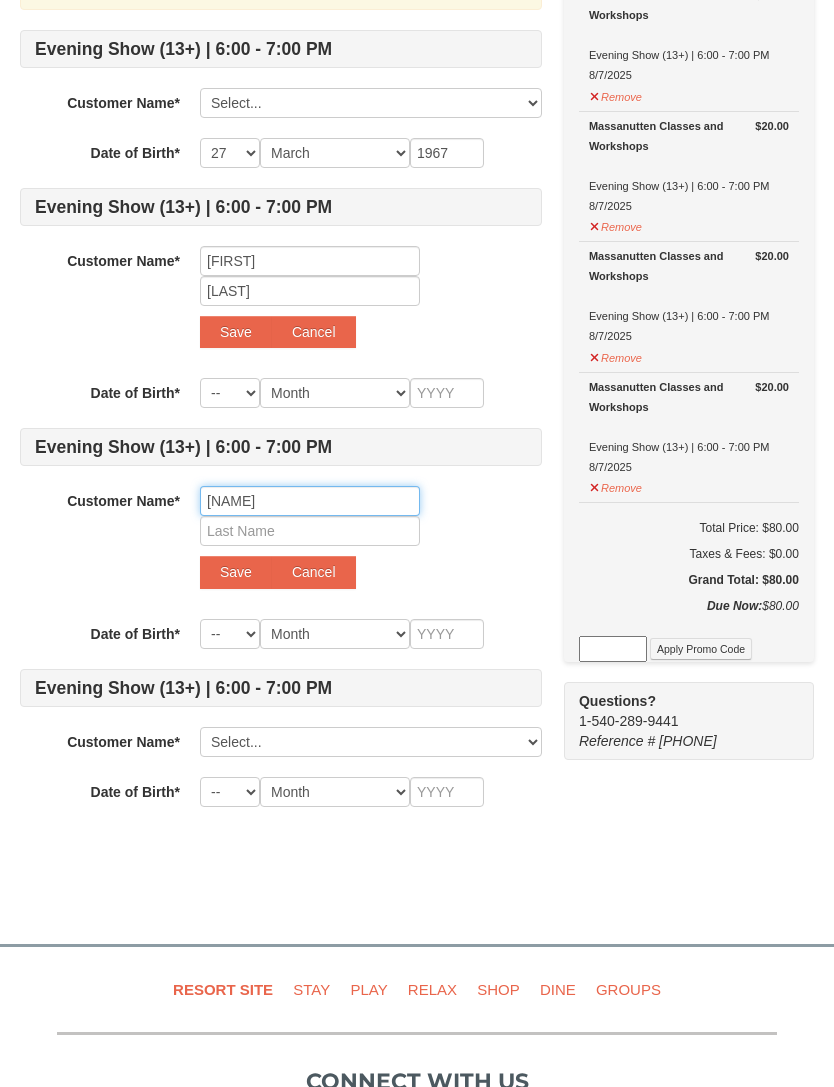 type on "Pat" 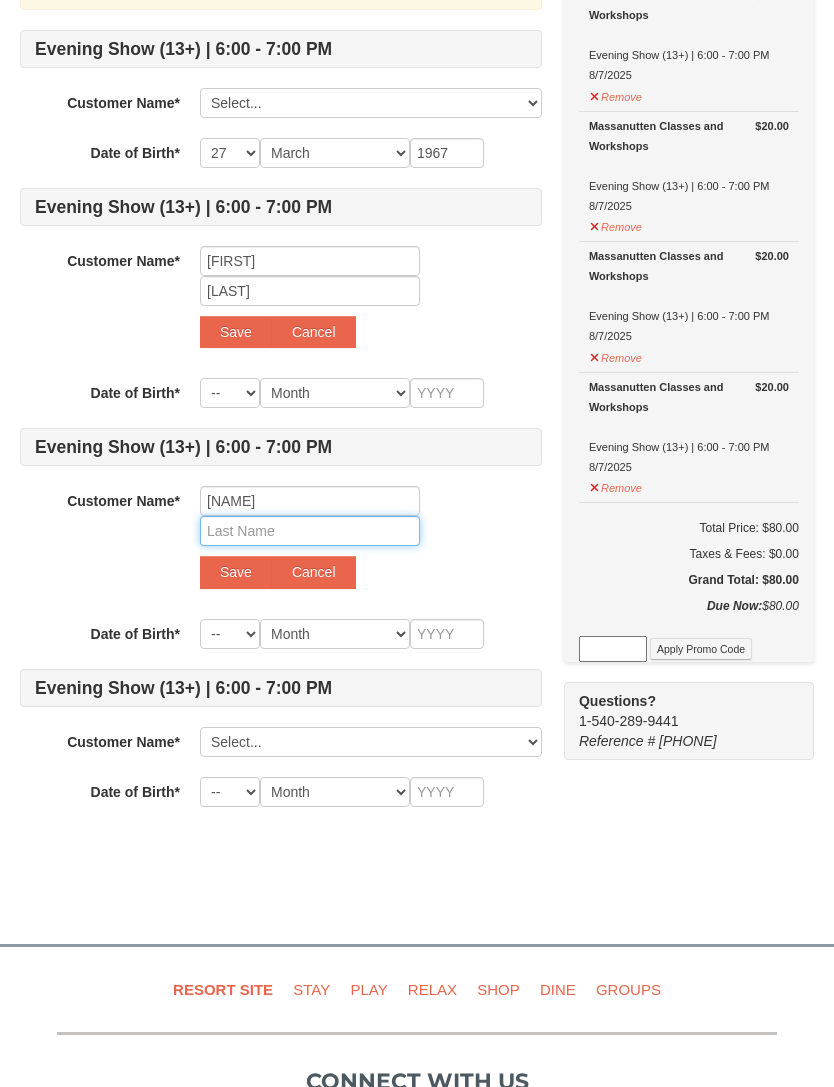 click at bounding box center [310, 531] 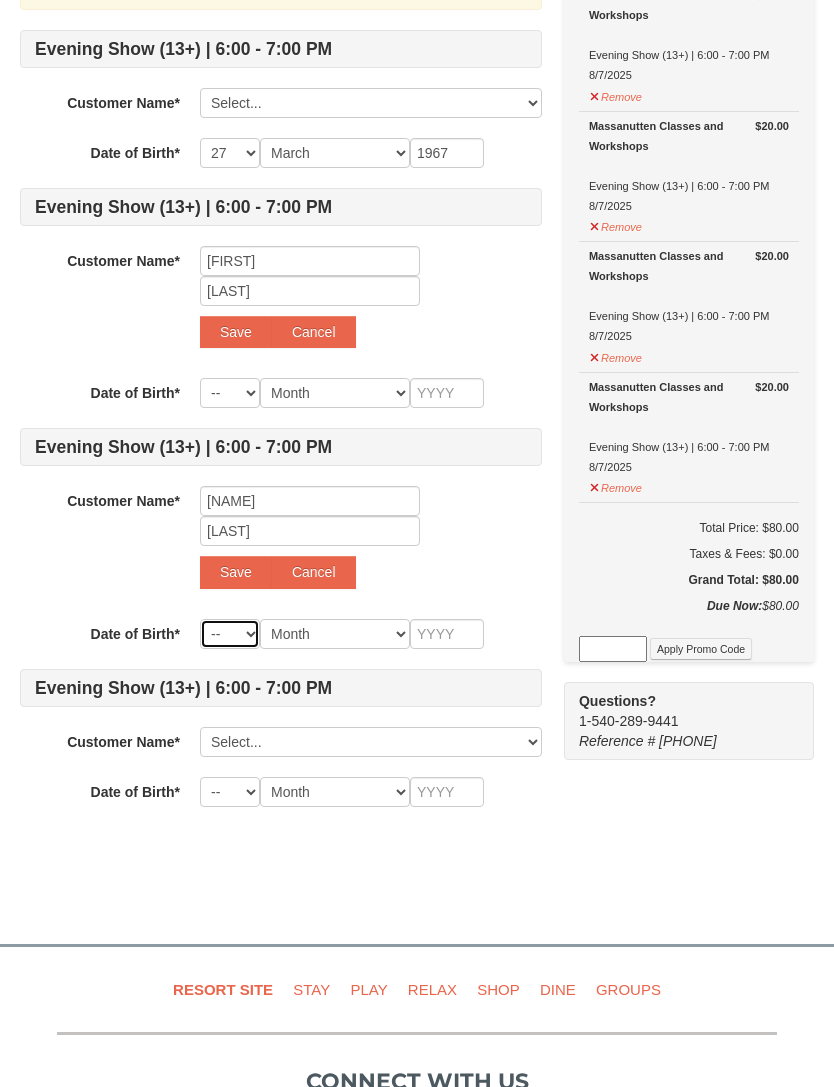 click on "-- 01 02 03 04 05 06 07 08 09 10 11 12 13 14 15 16 17 18 19 20 21 22 23 24 25 26 27 28 29 30 31" at bounding box center (230, 634) 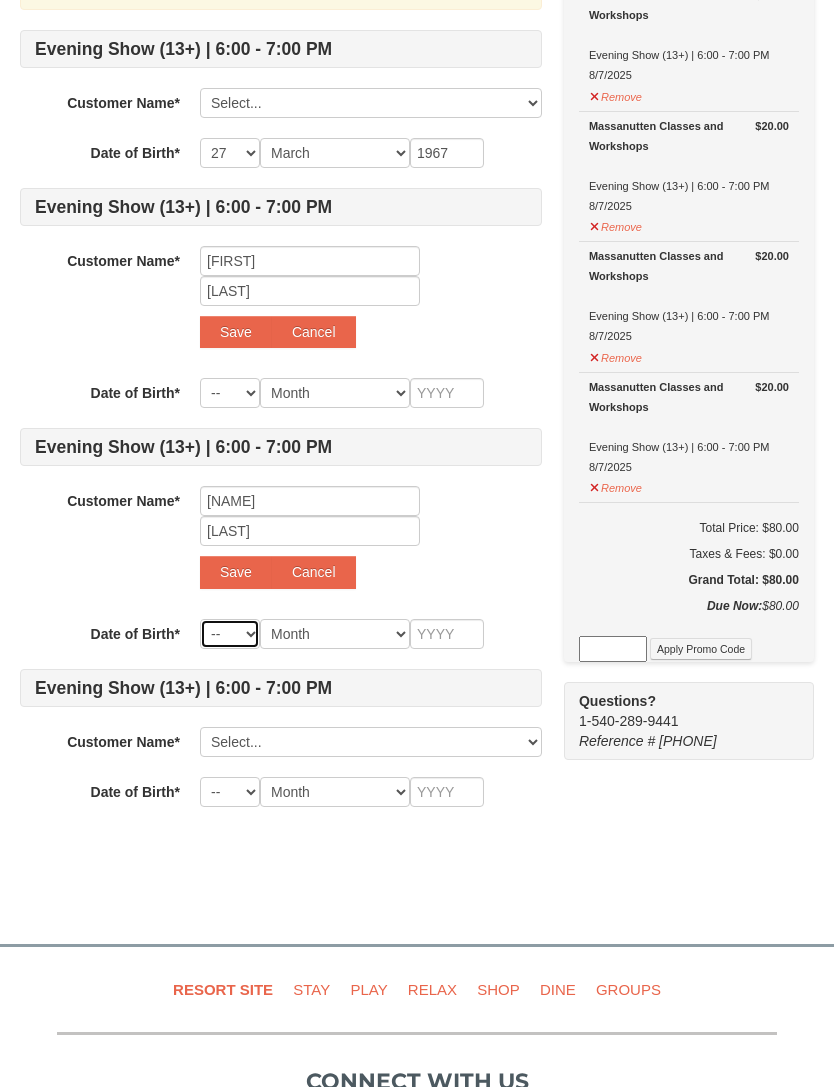 select on "13" 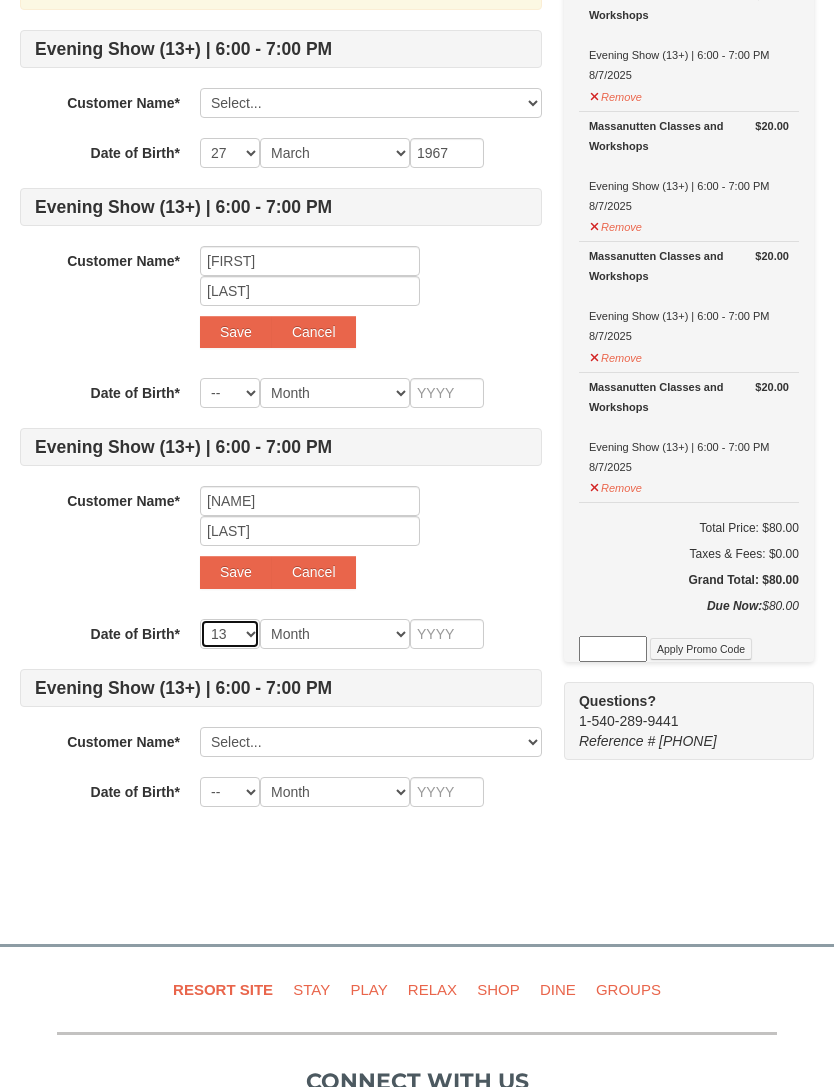 select on "13" 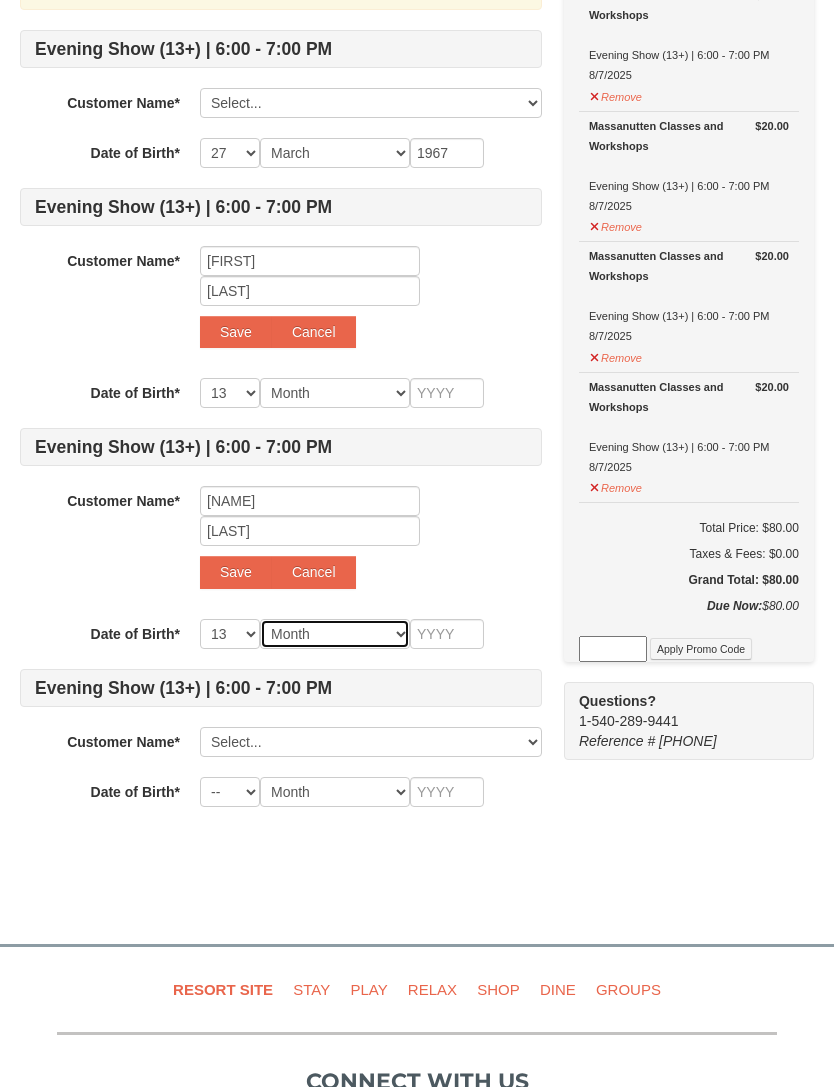 click on "Month January February March April May June July August September October November December" at bounding box center [335, 634] 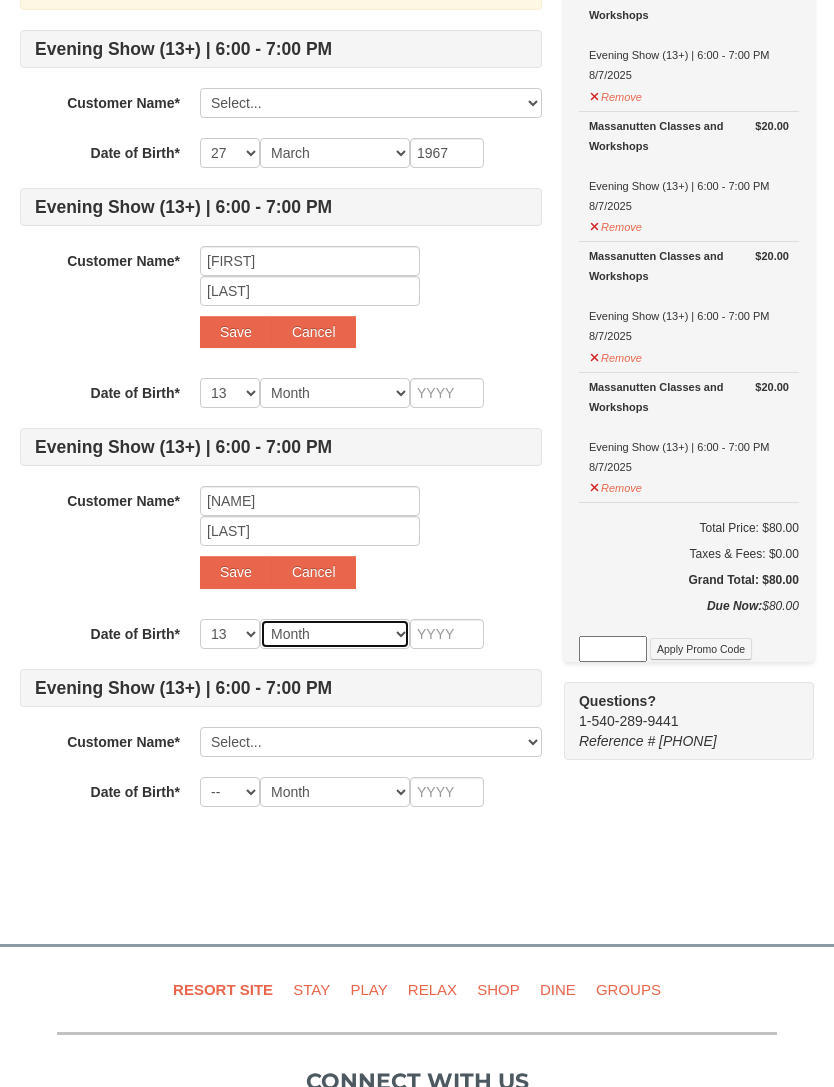 select on "02" 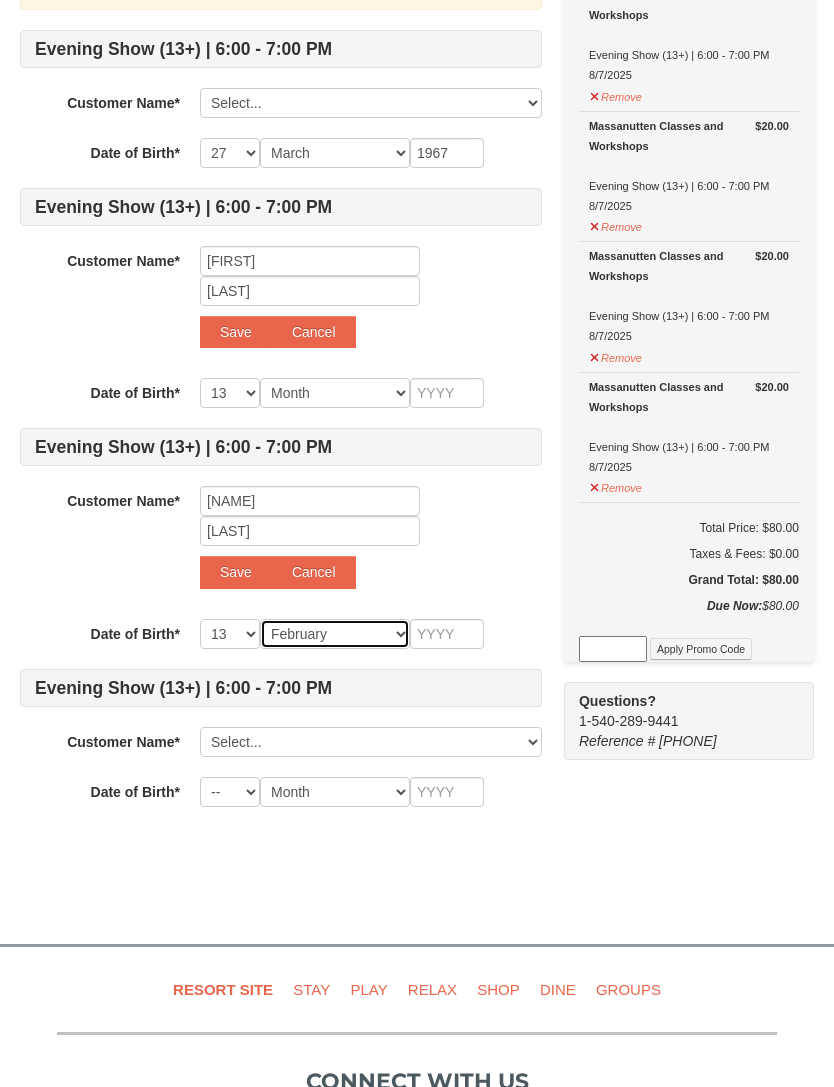 select on "02" 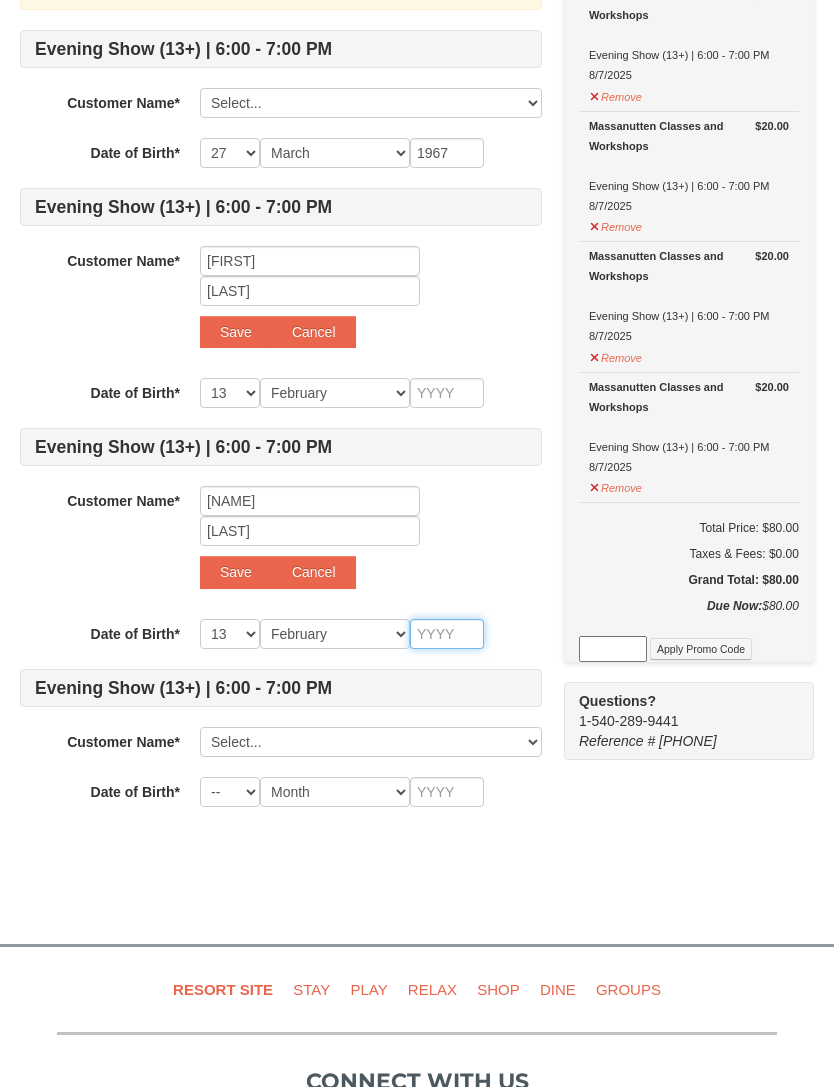 click at bounding box center (447, 634) 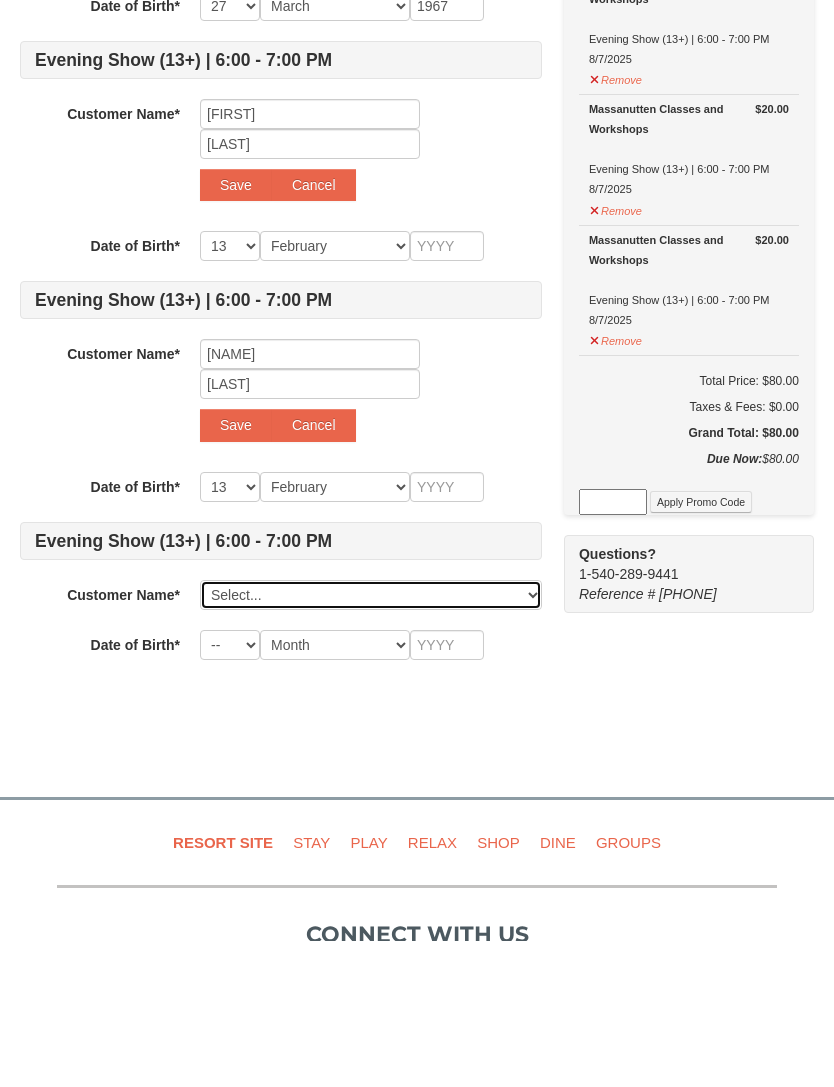 click on "Select... David Tillotson Add New..." at bounding box center [371, 742] 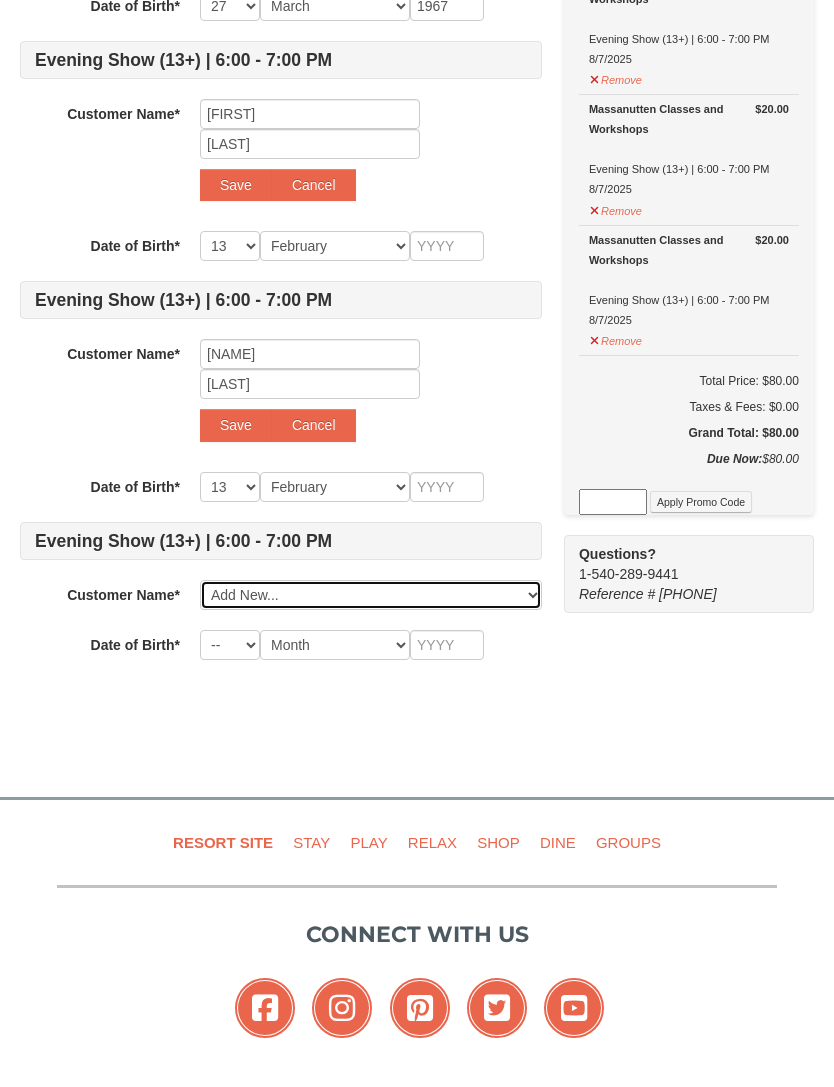 select 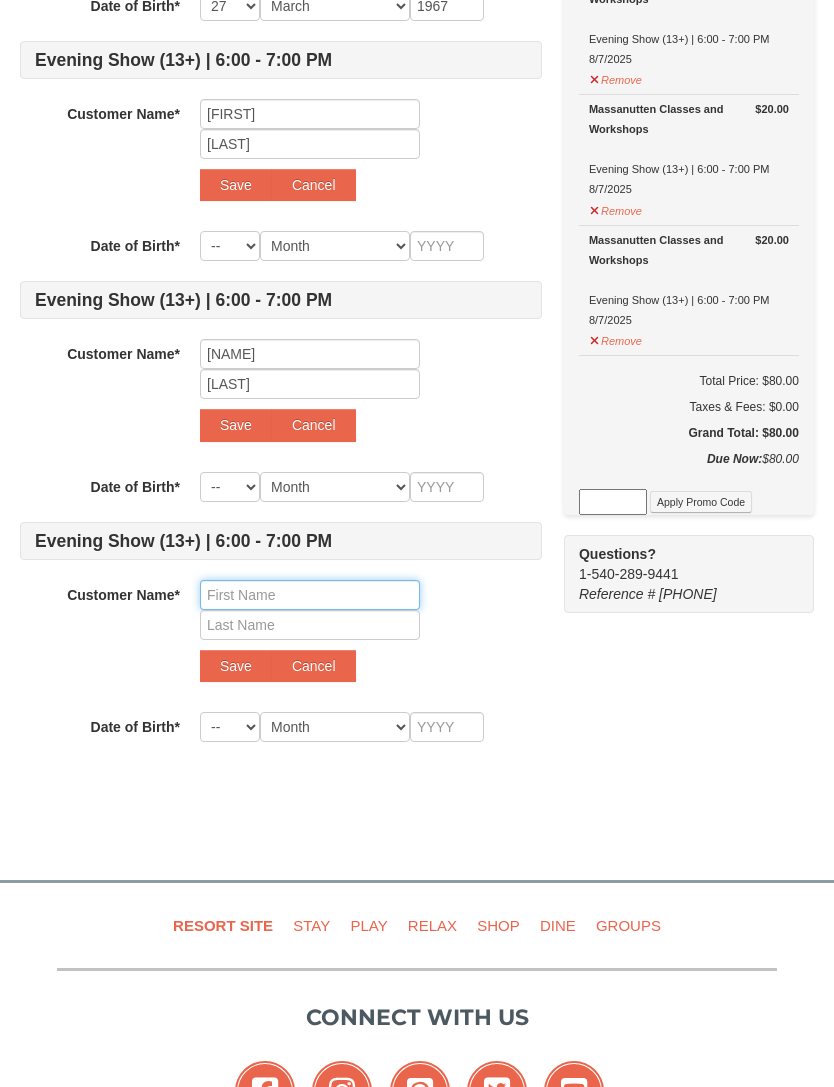 click at bounding box center (310, 595) 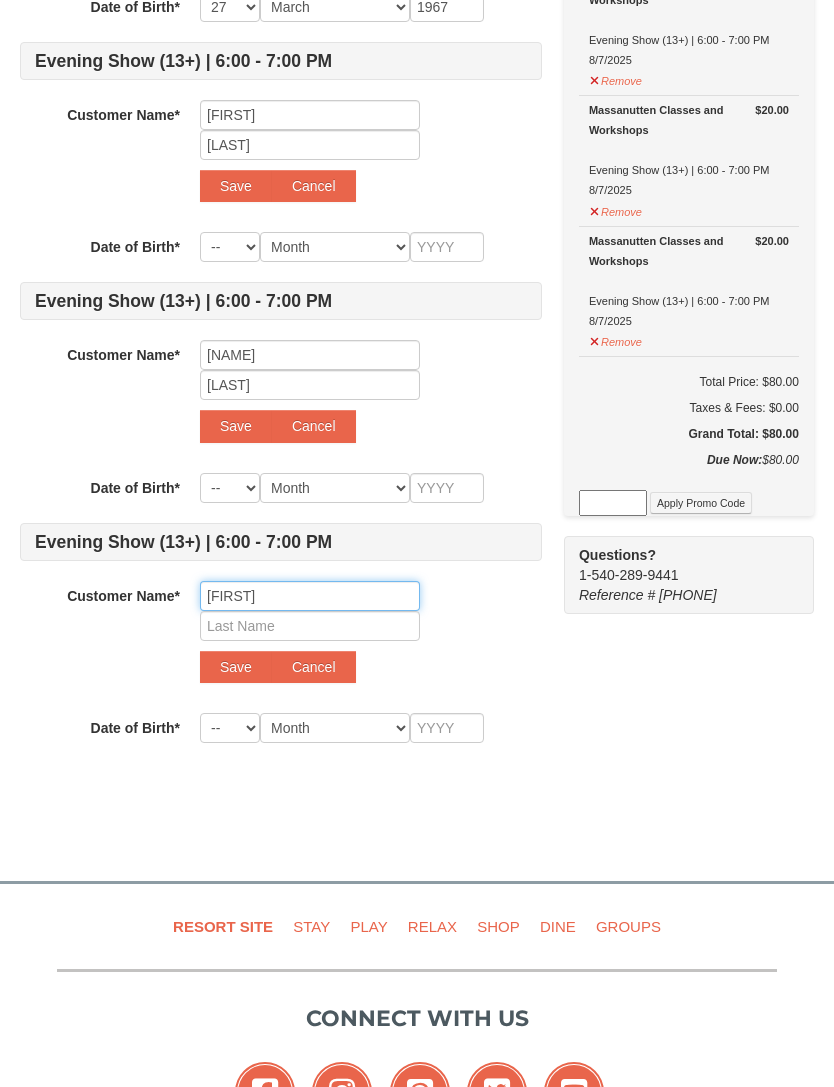 type on "Gary" 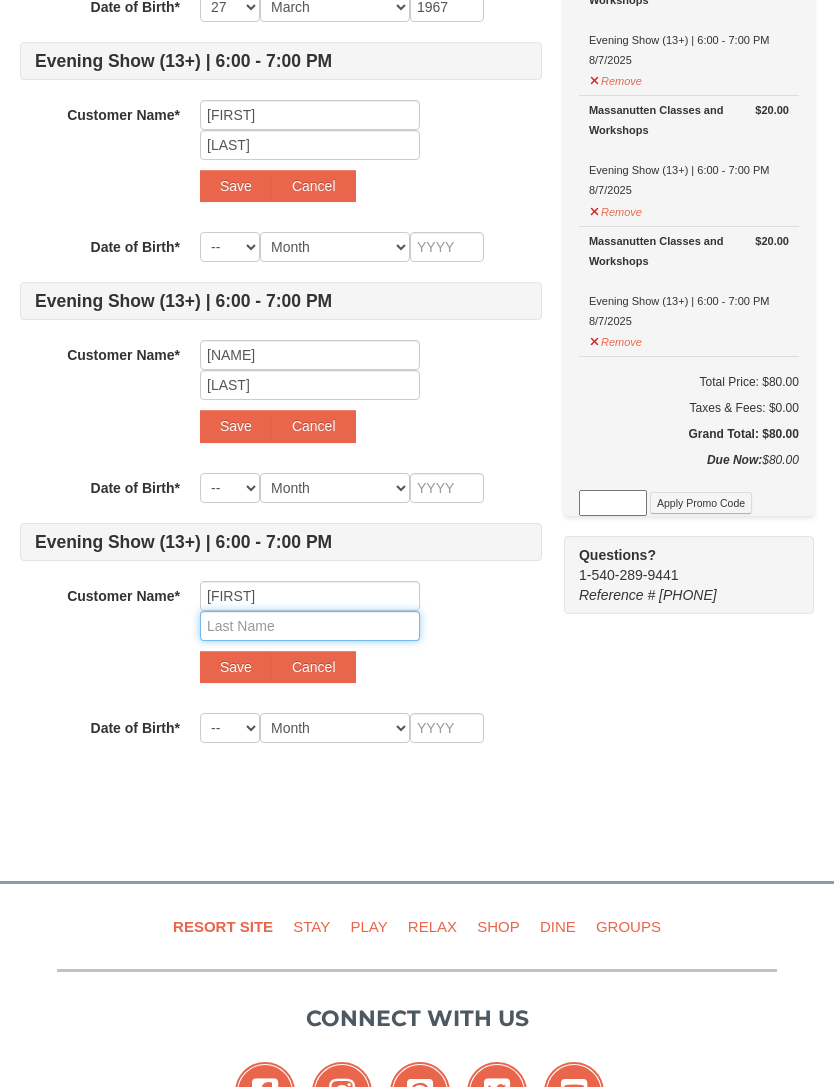 click at bounding box center [310, 626] 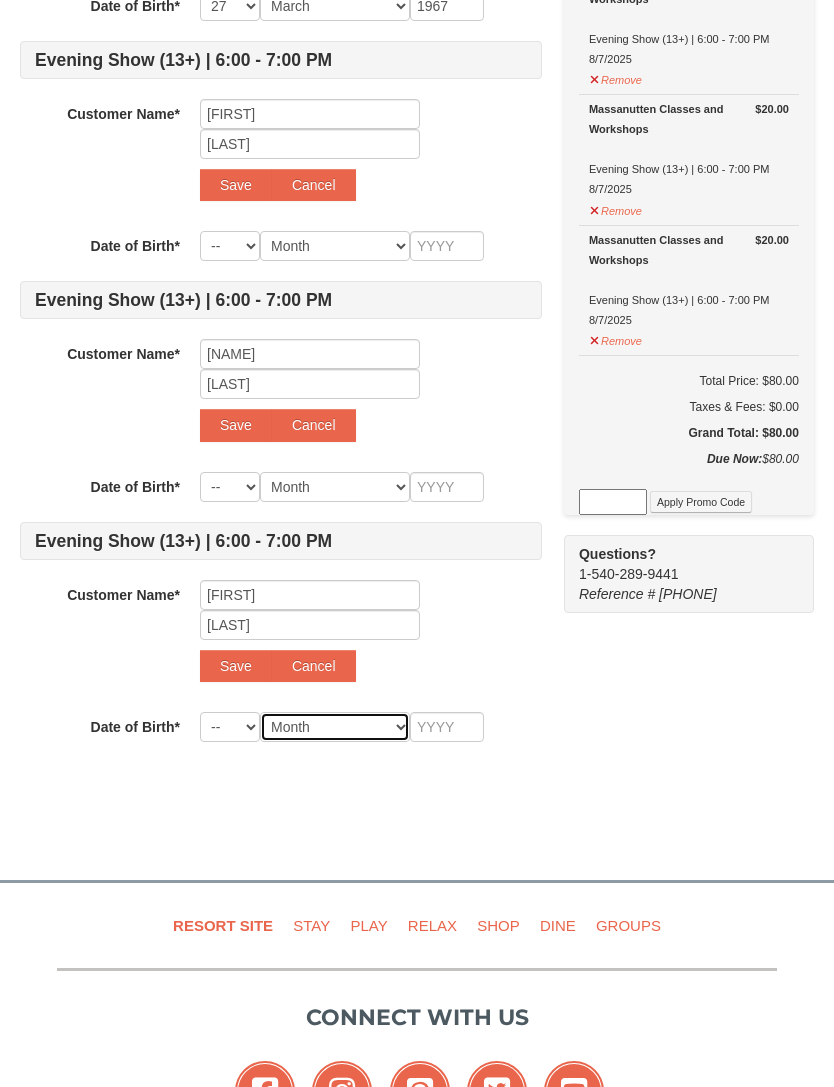 click on "Month January February March April May June July August September October November December" at bounding box center (335, 728) 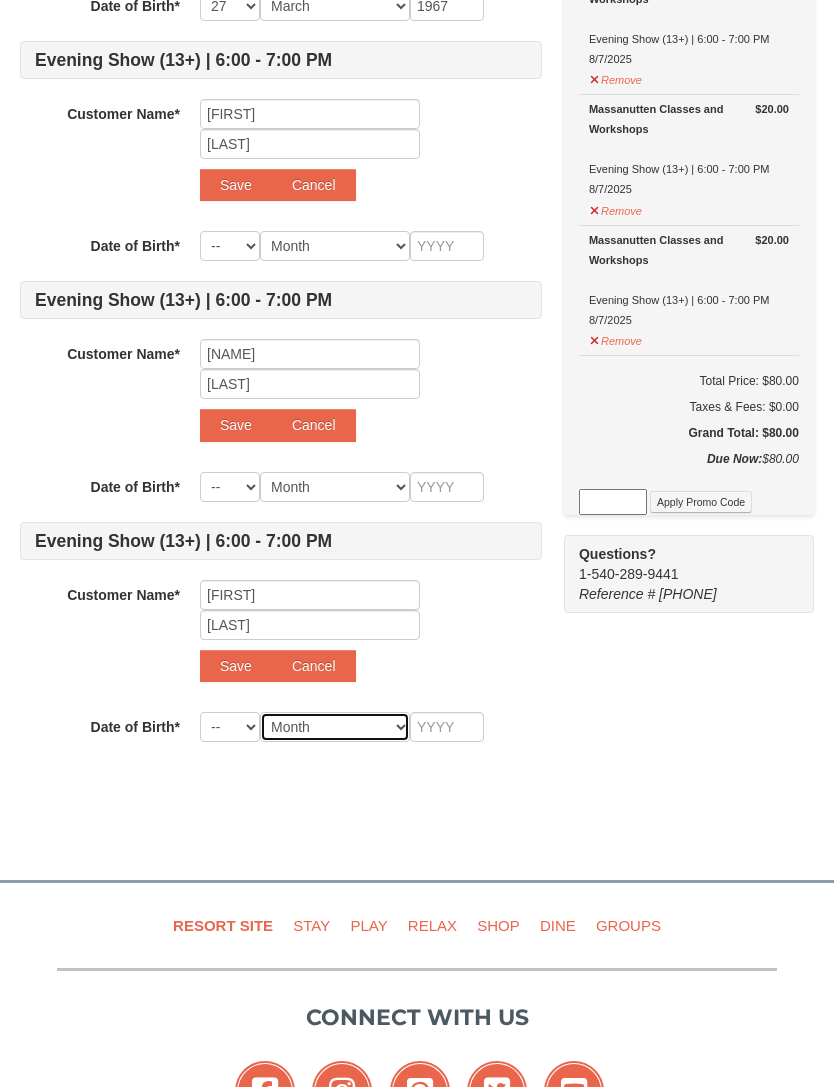 select on "06" 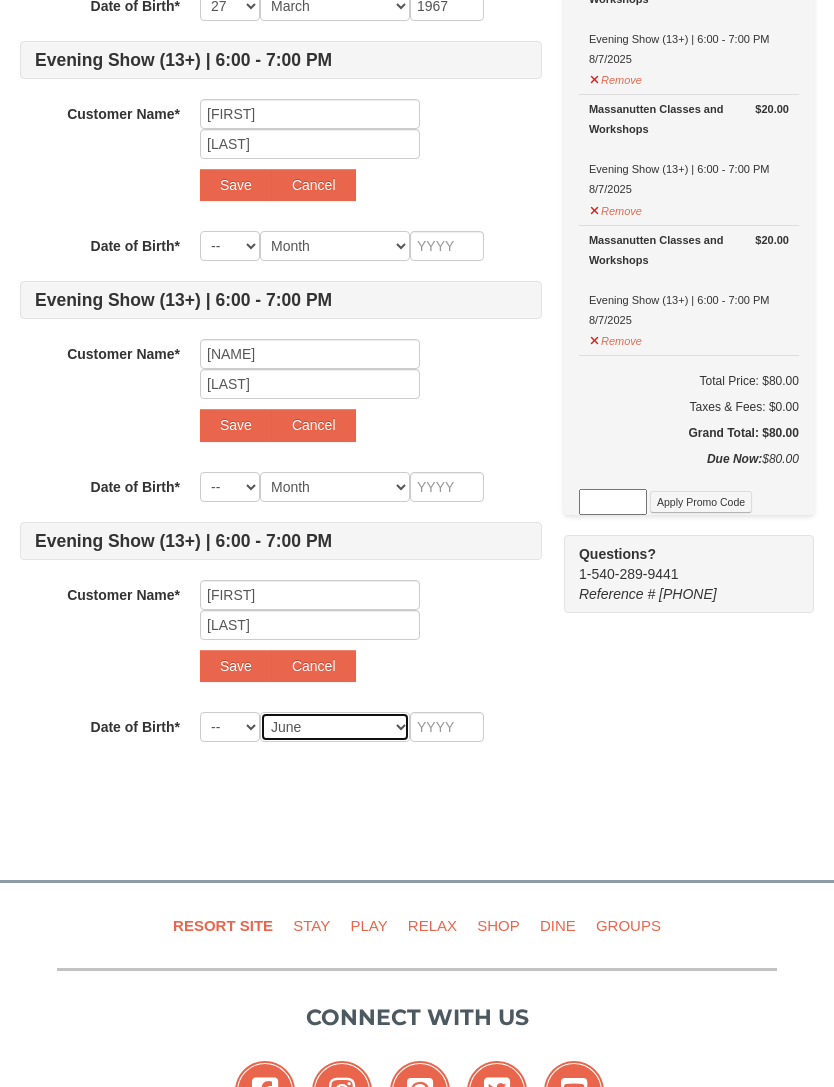 select on "06" 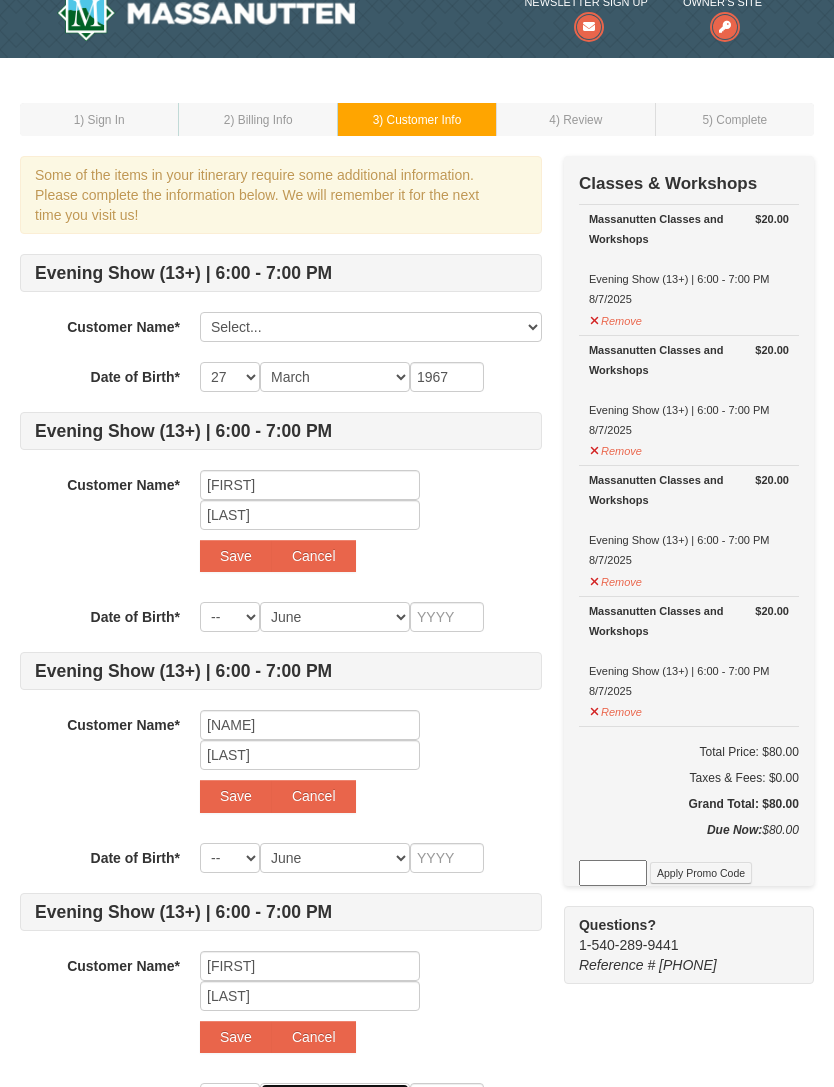 scroll, scrollTop: 0, scrollLeft: 0, axis: both 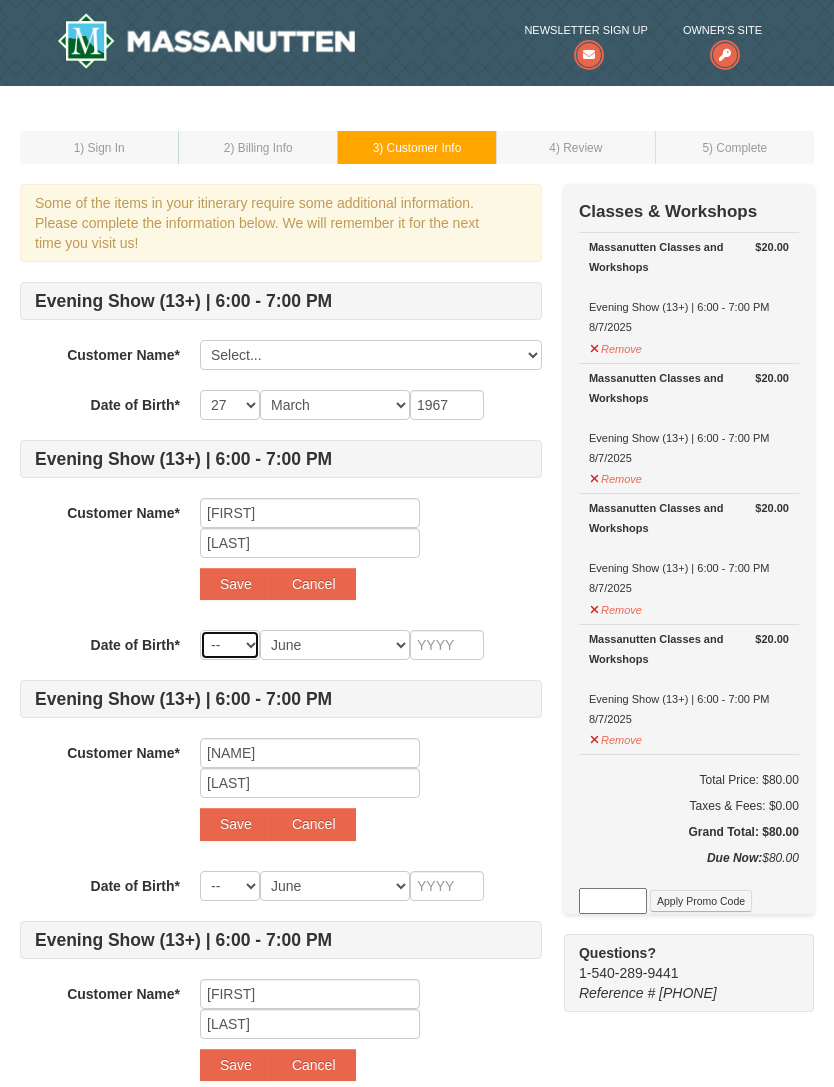click on "-- 01 02 03 04 05 06 07 08 09 10 11 12 13 14 15 16 17 18 19 20 21 22 23 24 25 26 27 28 29 30 31" at bounding box center [230, 645] 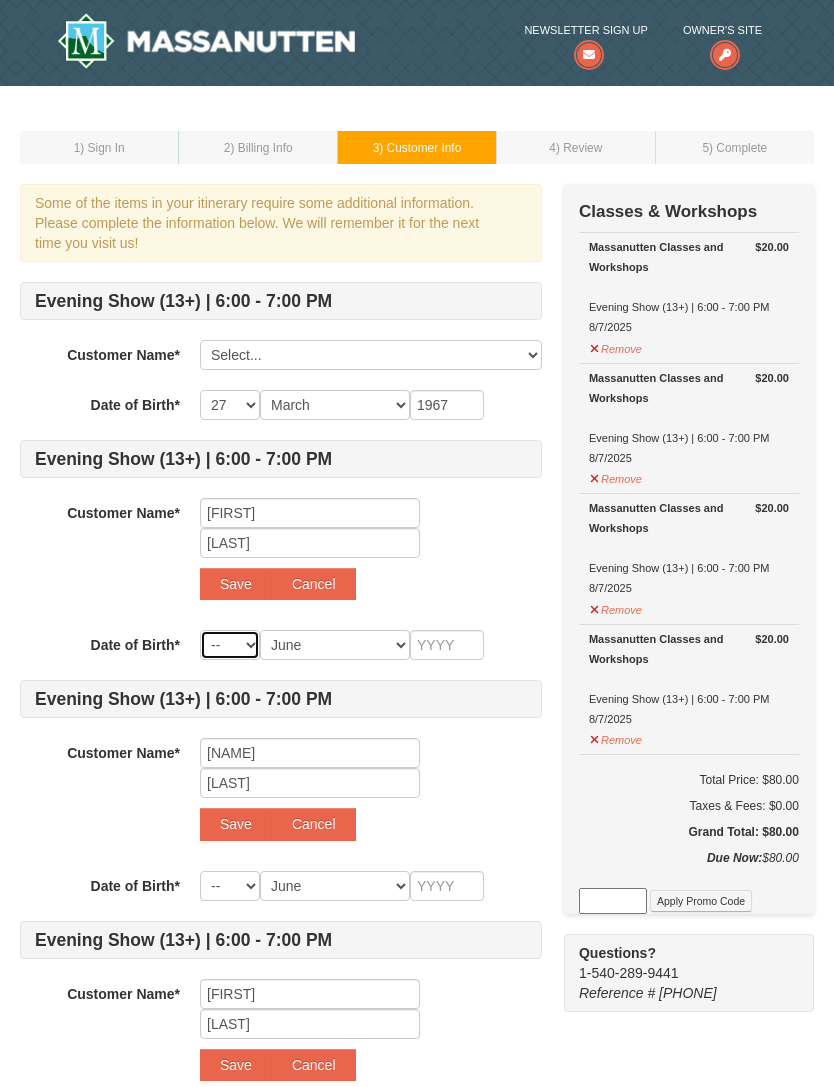 click on "-- 01 02 03 04 05 06 07 08 09 10 11 12 13 14 15 16 17 18 19 20 21 22 23 24 25 26 27 28 29 30 31" at bounding box center [230, 645] 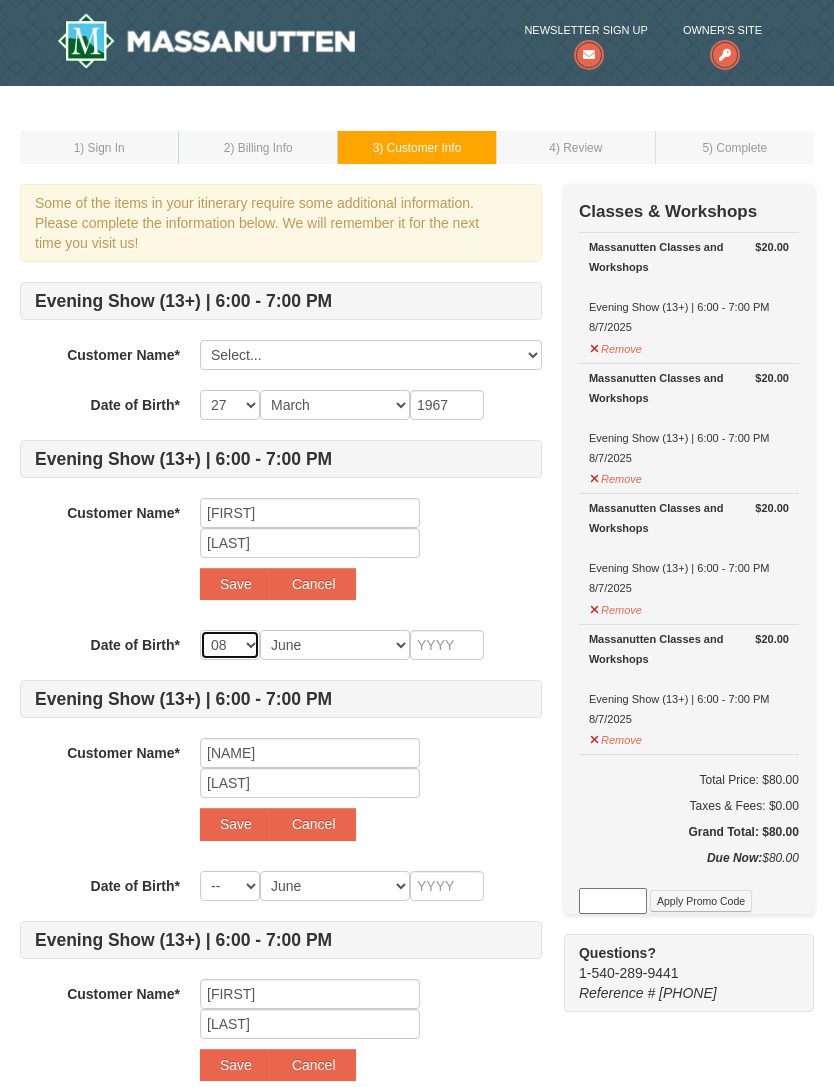 select on "08" 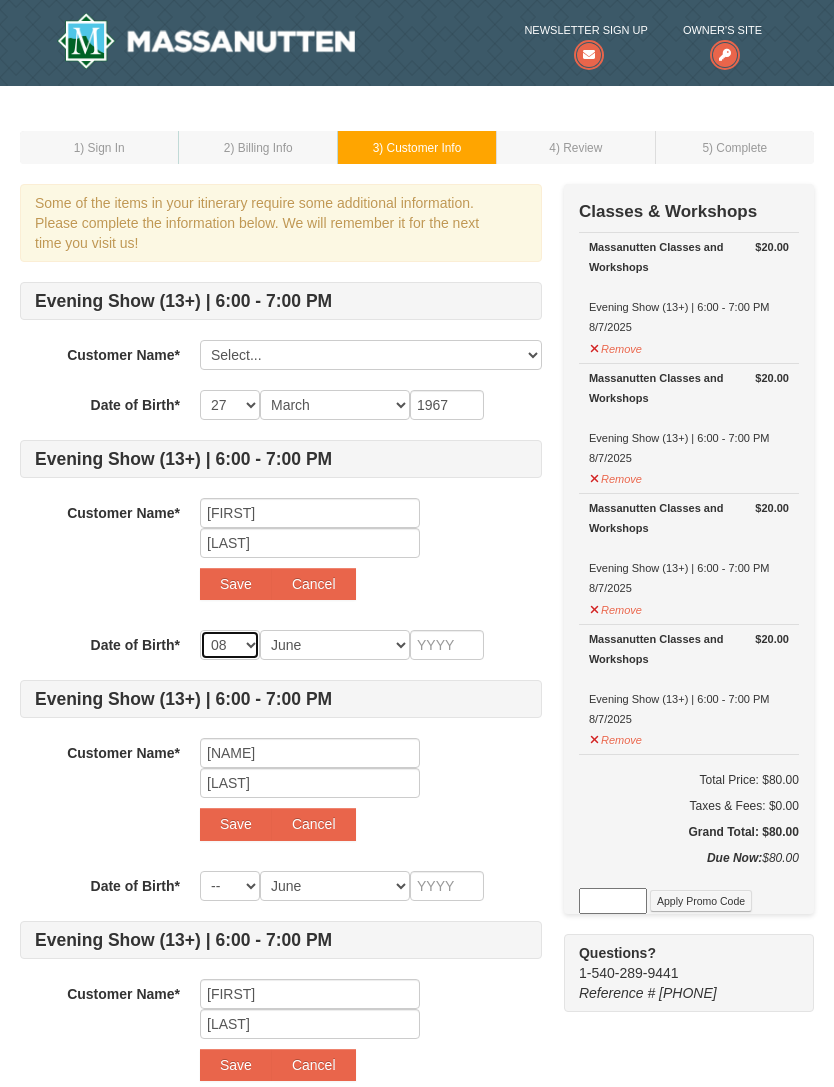 select on "08" 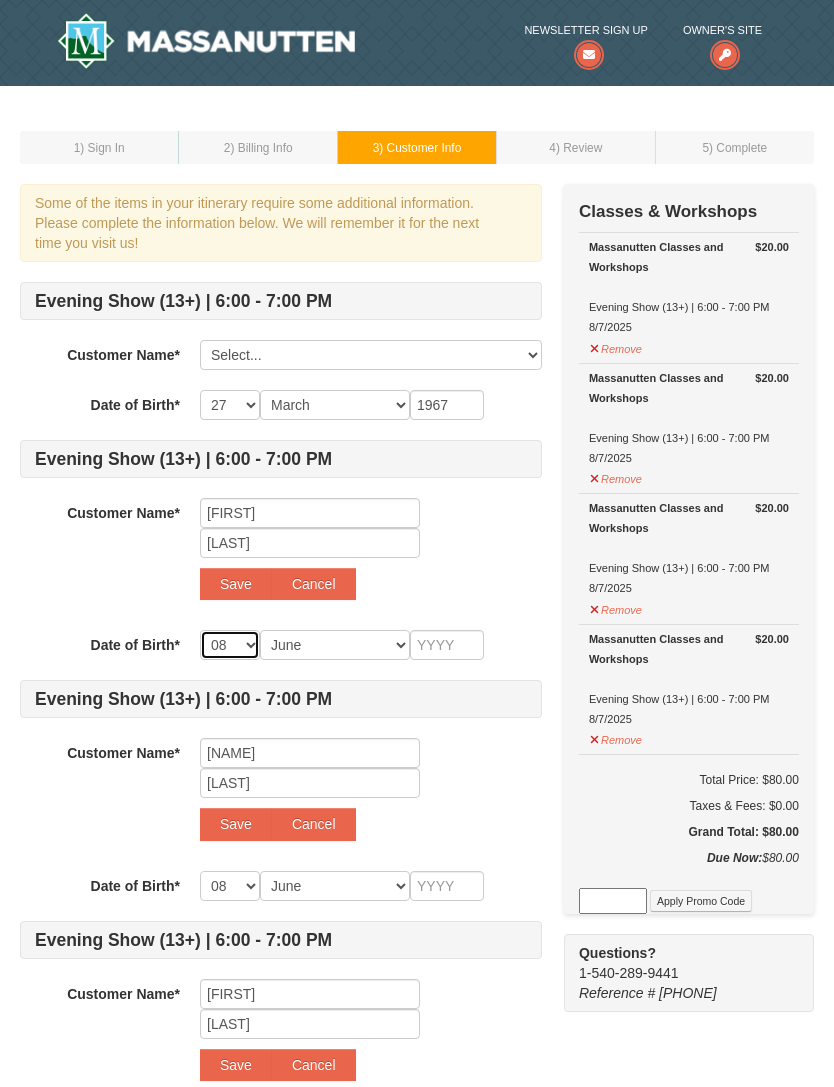 click on "-- 01 02 03 04 05 06 07 08 09 10 11 12 13 14 15 16 17 18 19 20 21 22 23 24 25 26 27 28 29 30 31" at bounding box center (230, 645) 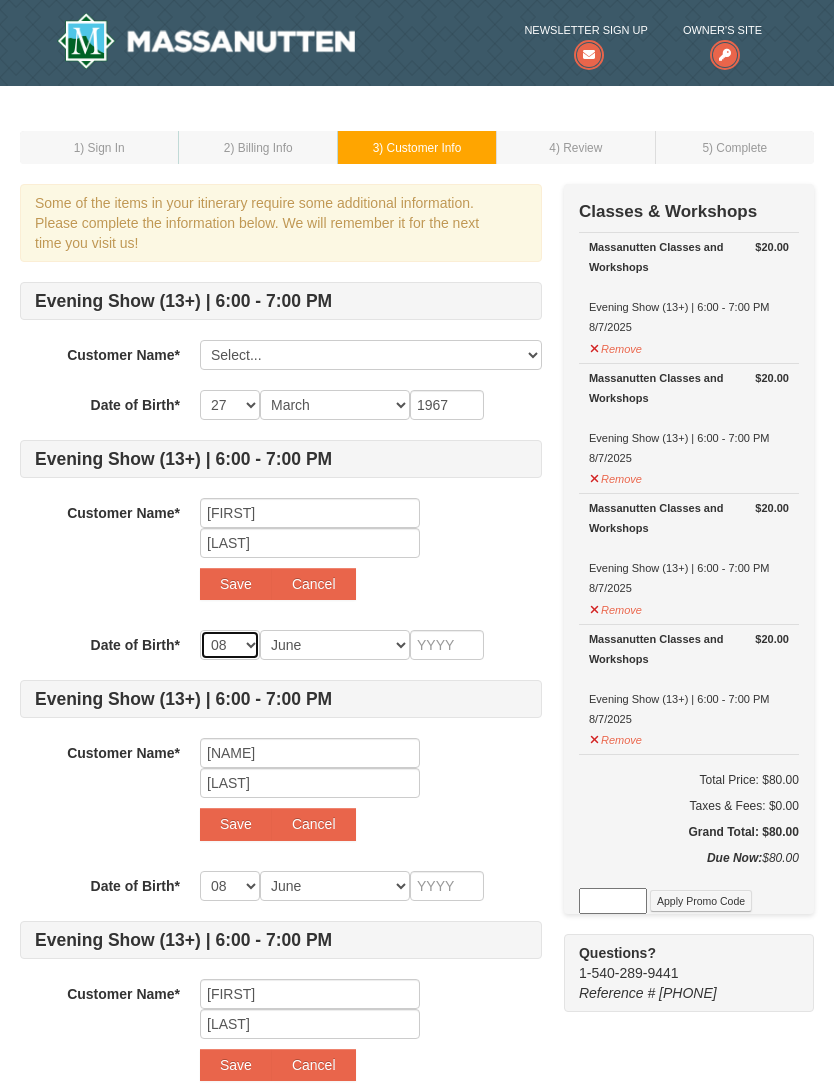 select on "24" 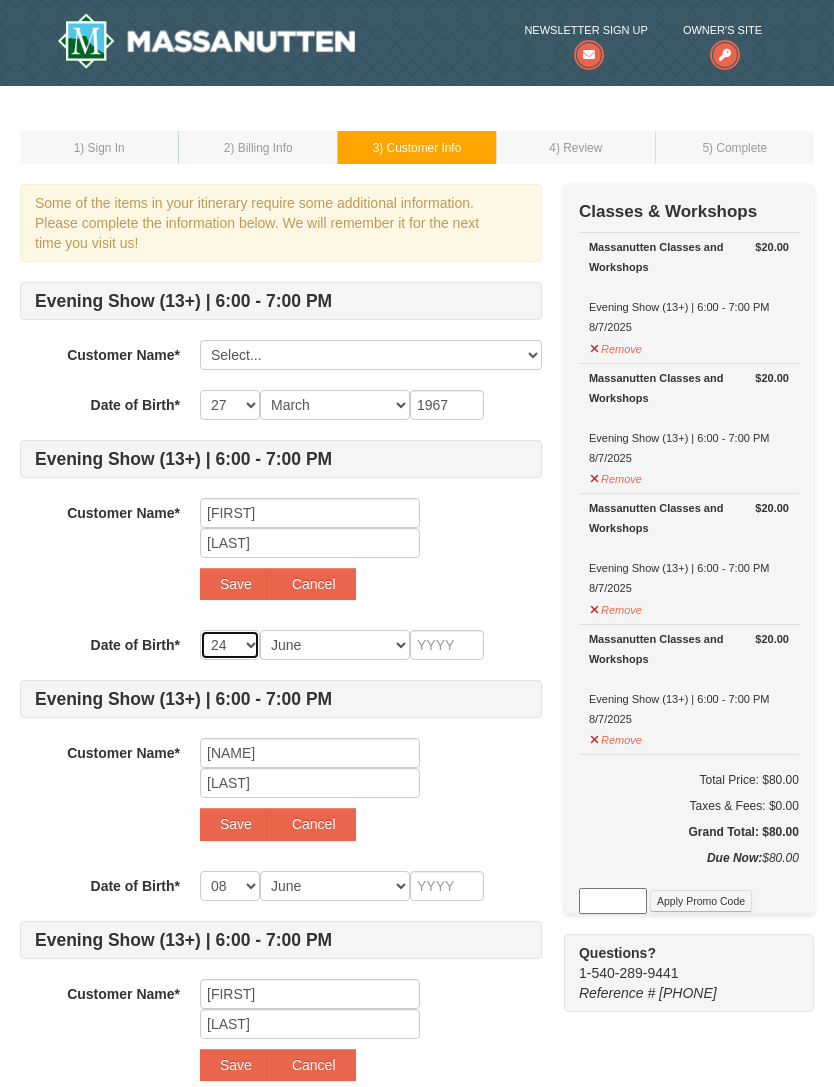 select on "24" 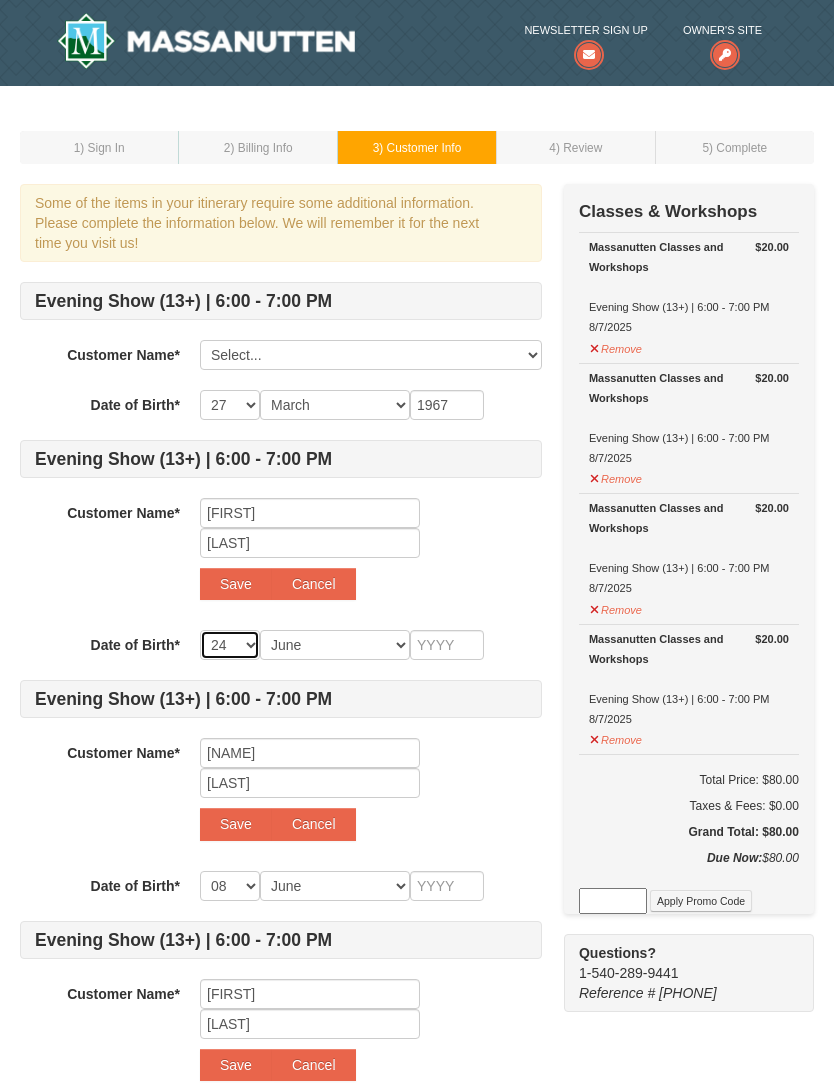 select on "24" 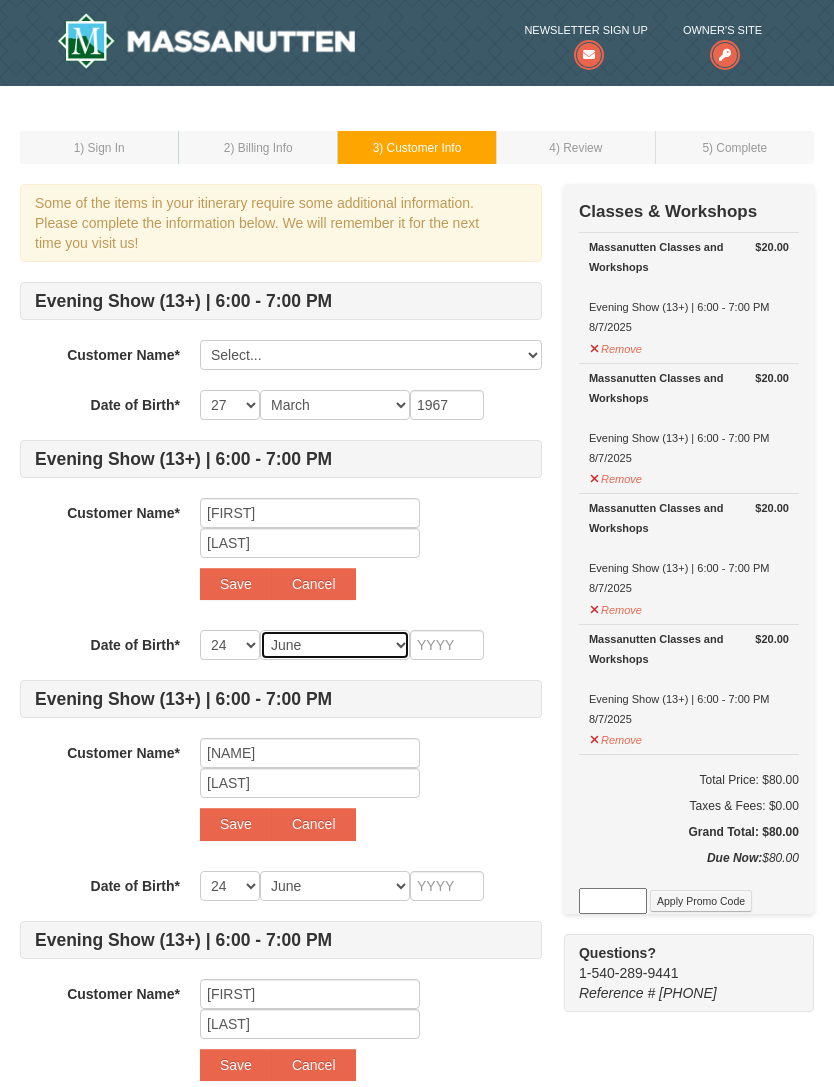 click on "Month January February March April May June July August September October November December" at bounding box center [335, 645] 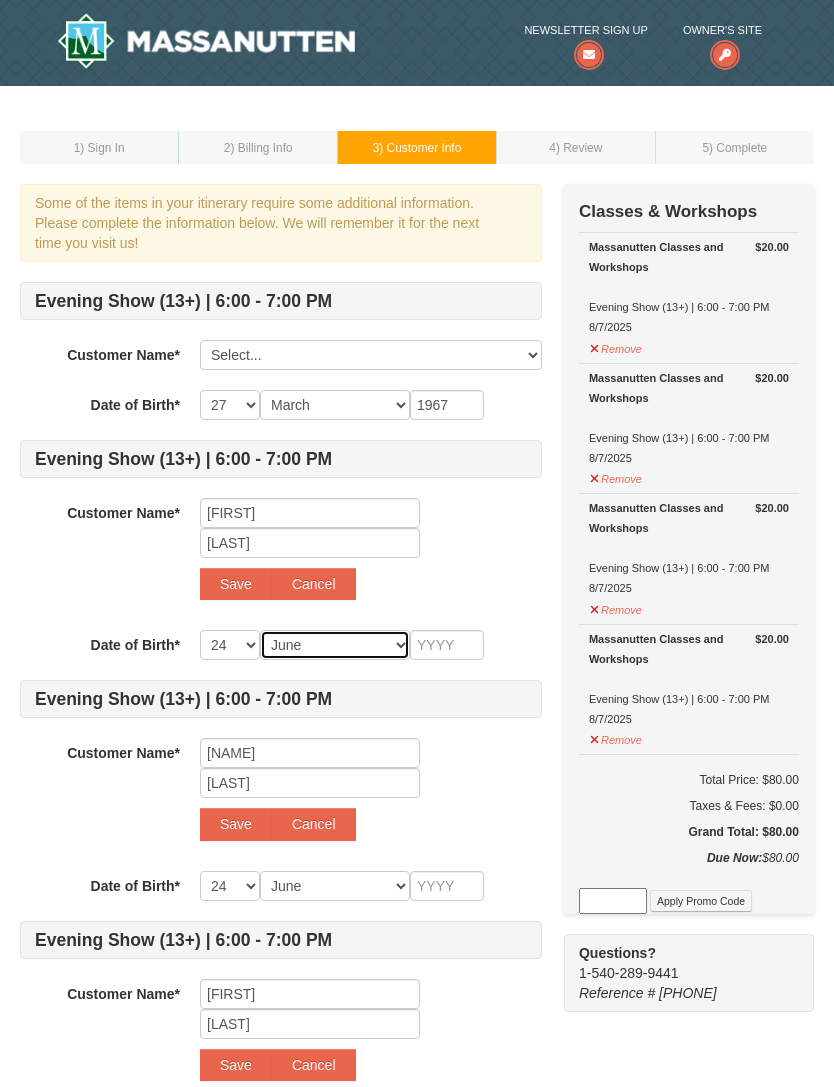 select on "08" 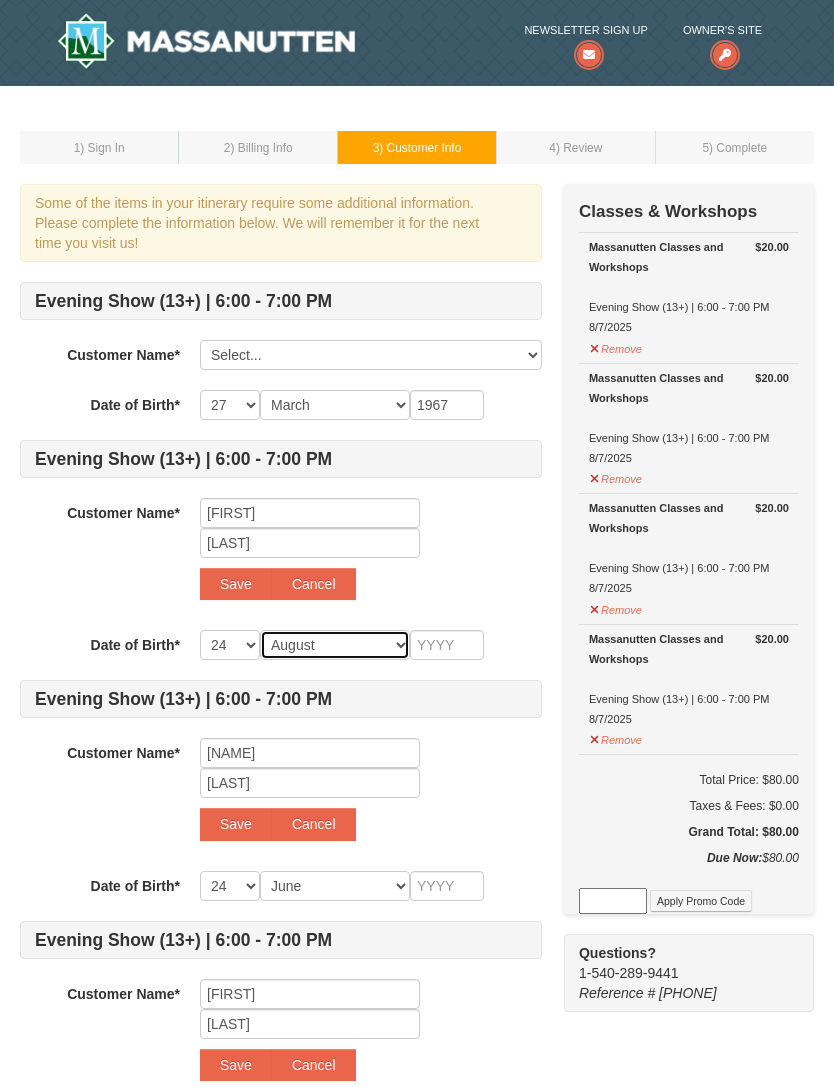 select on "08" 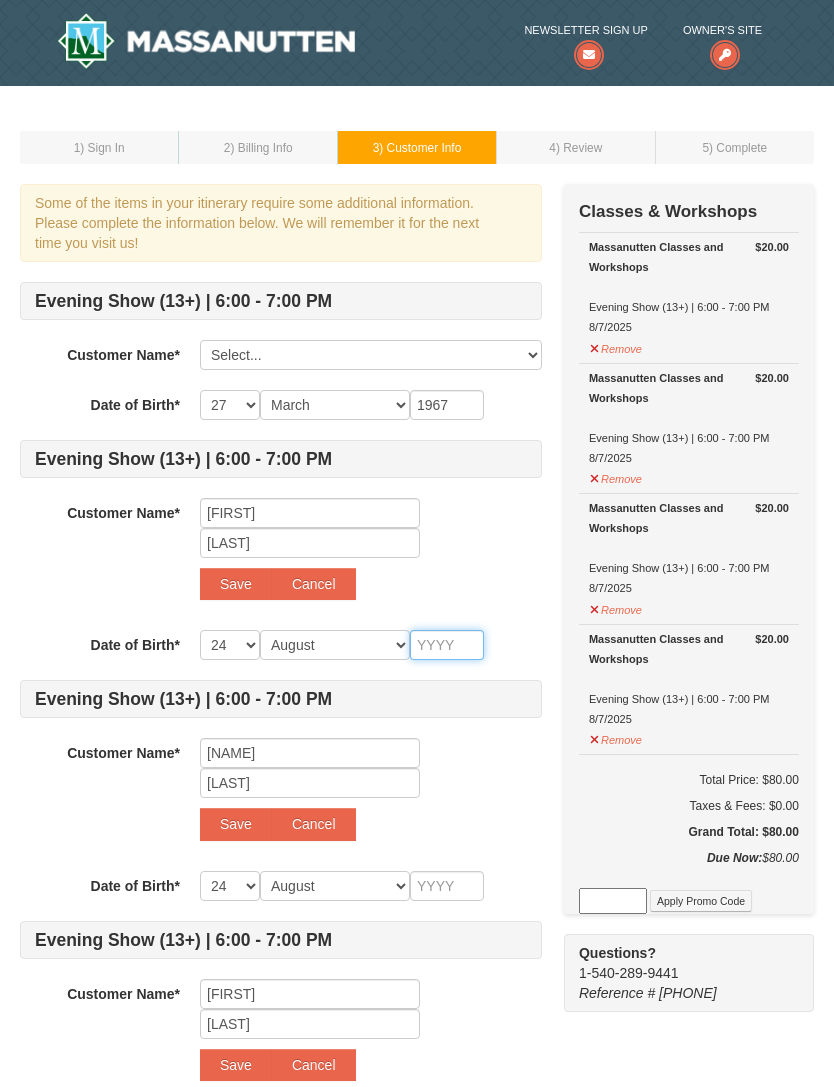 click at bounding box center [447, 645] 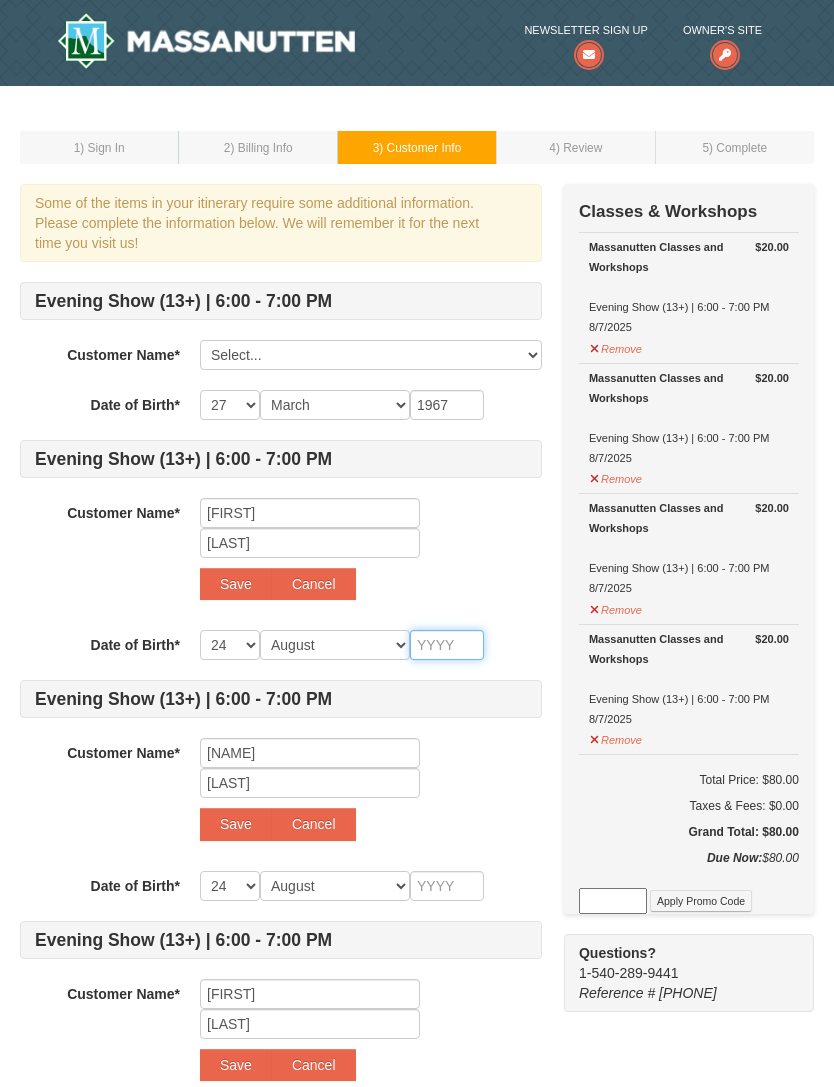 type on "1" 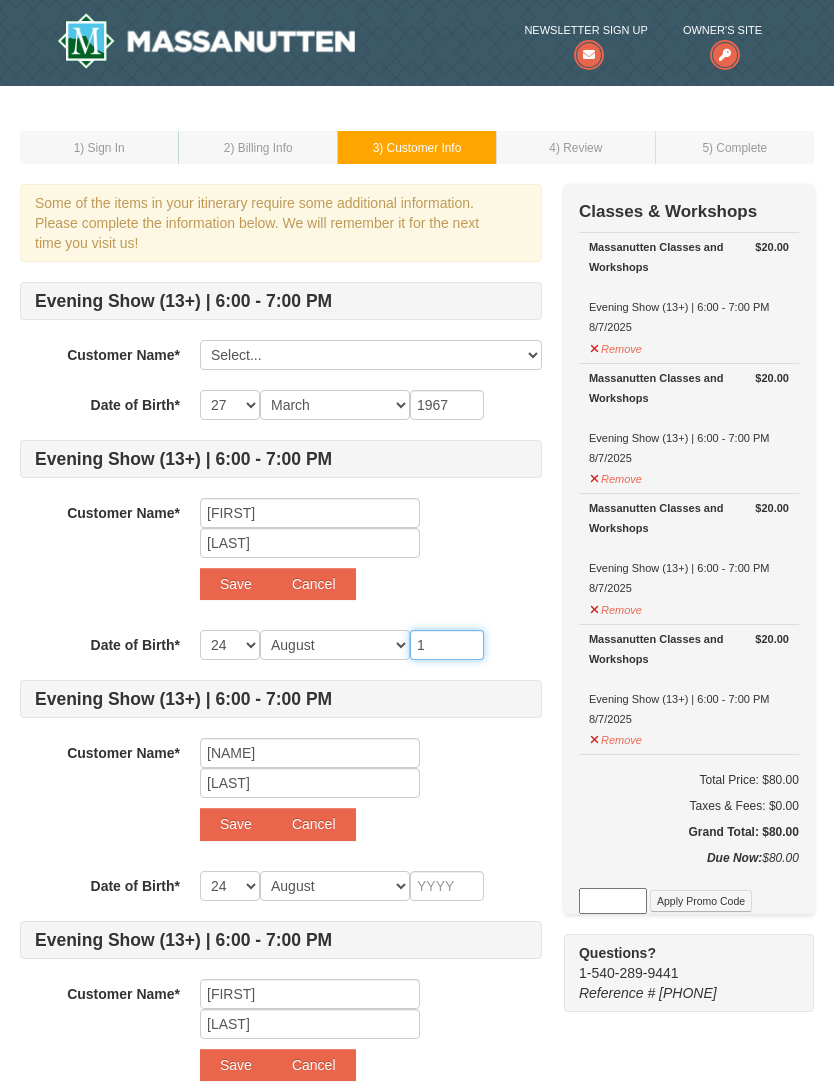 type on "1" 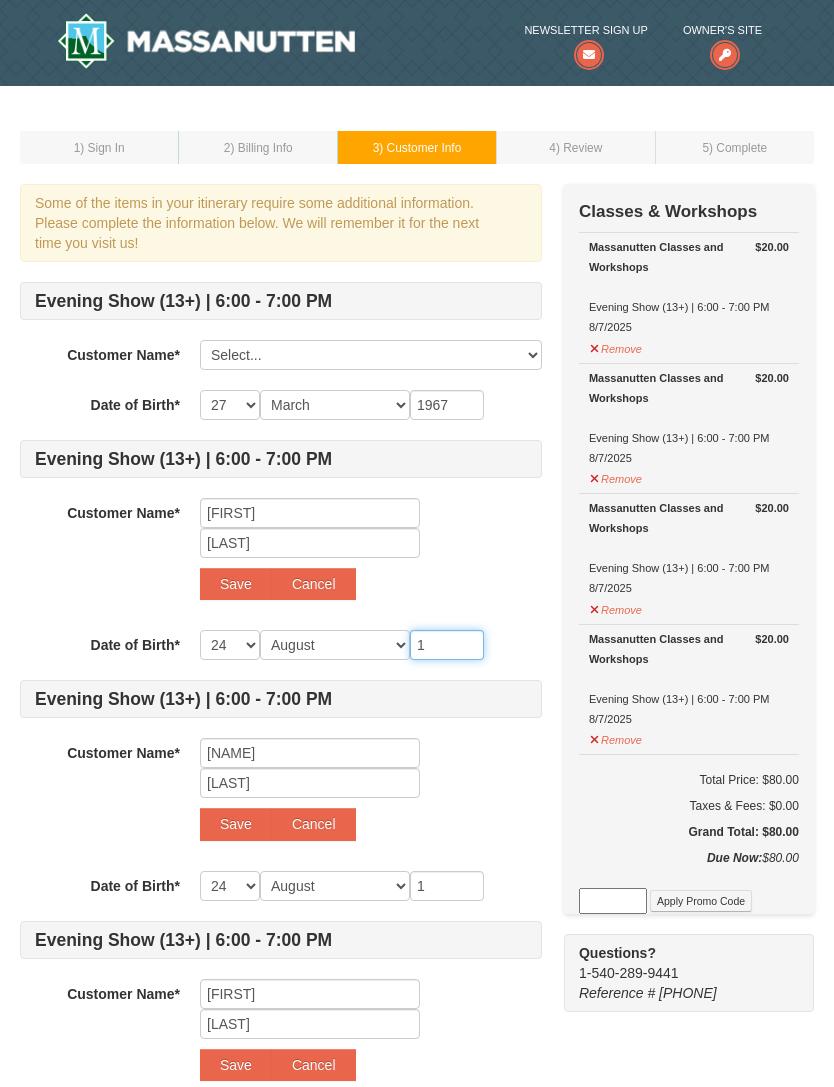 type on "19" 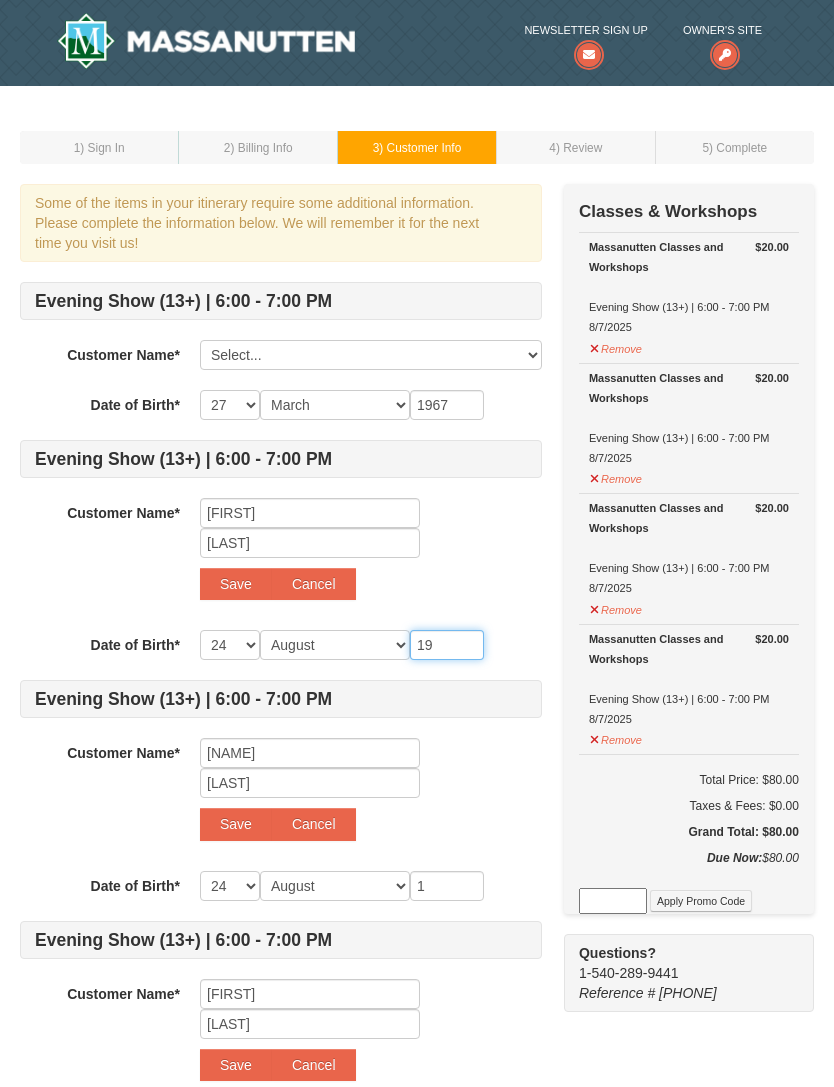 type on "19" 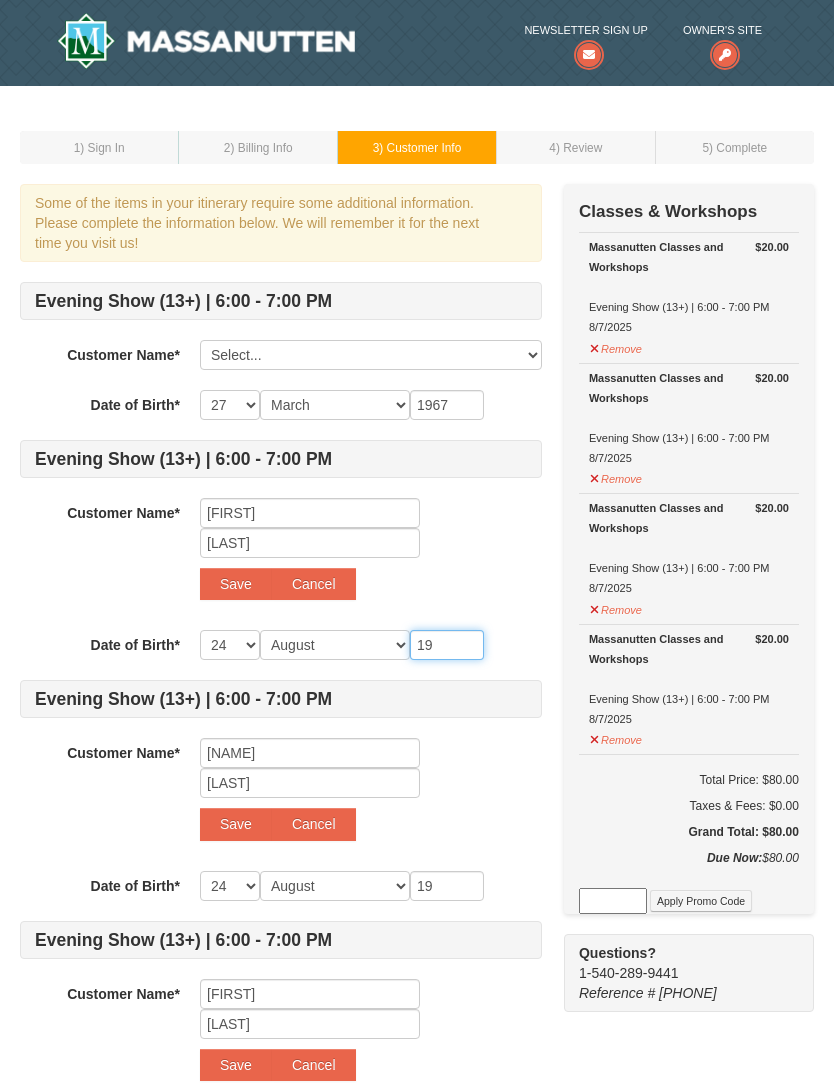type on "197" 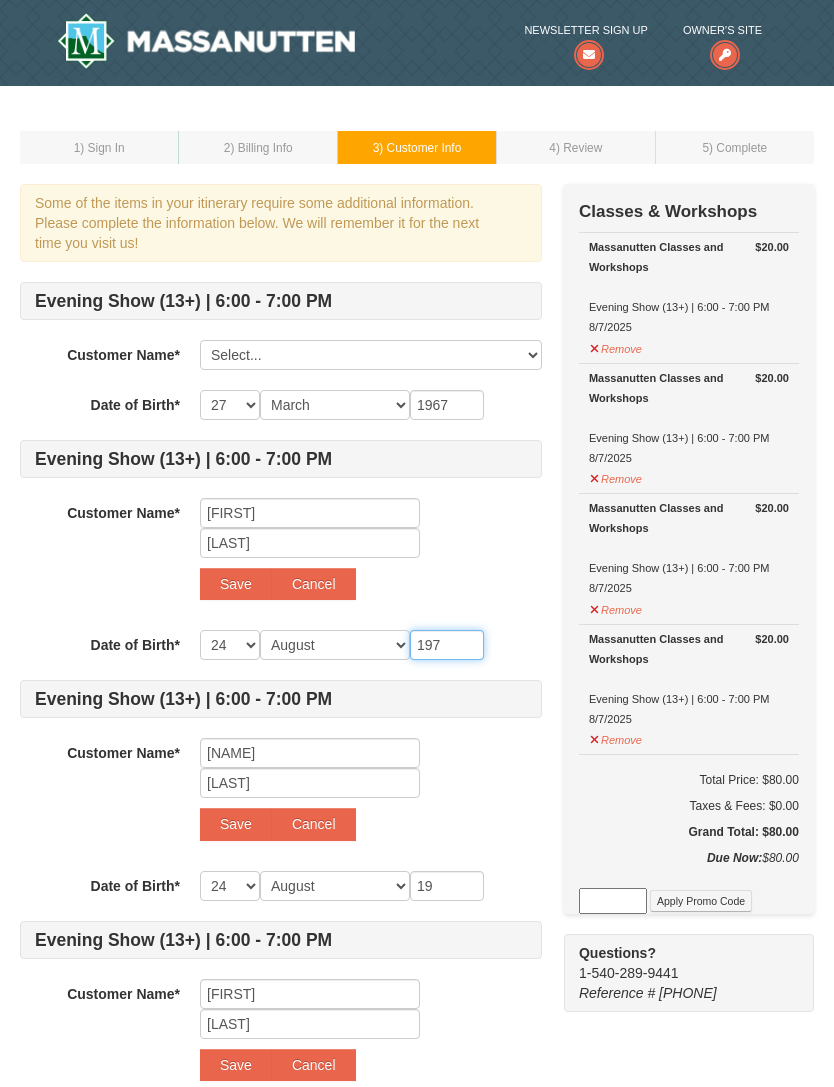 type on "197" 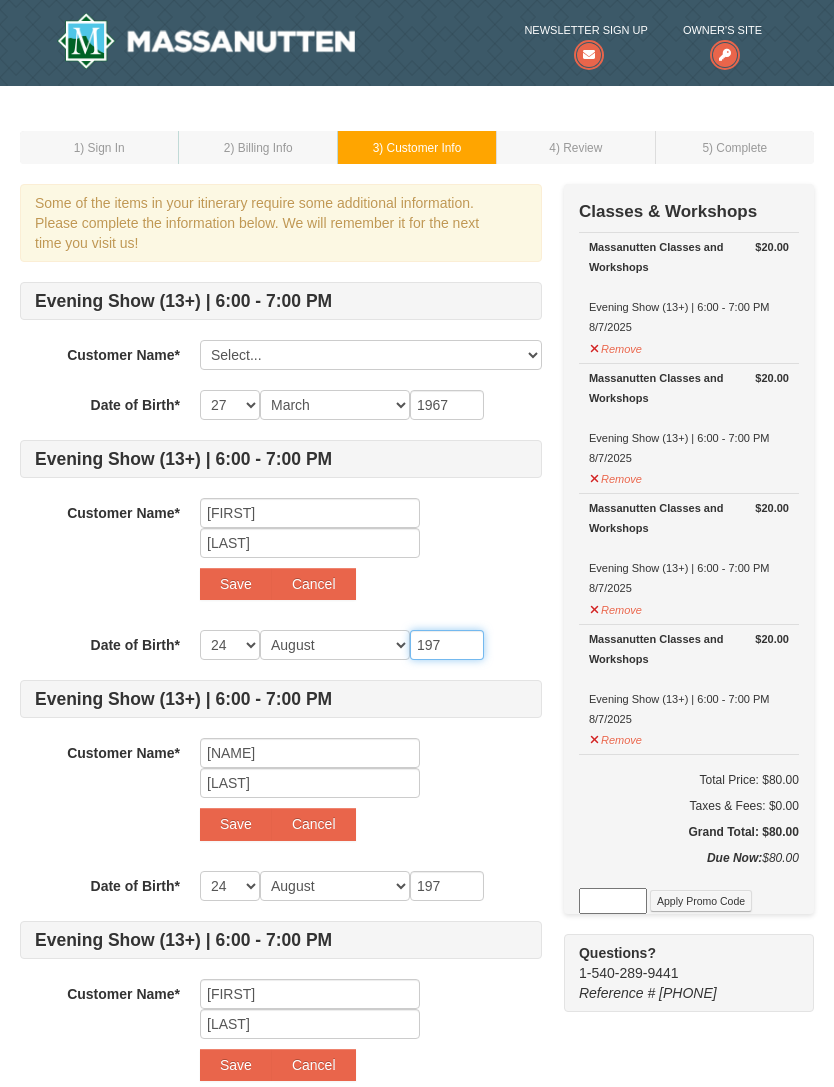type on "1970" 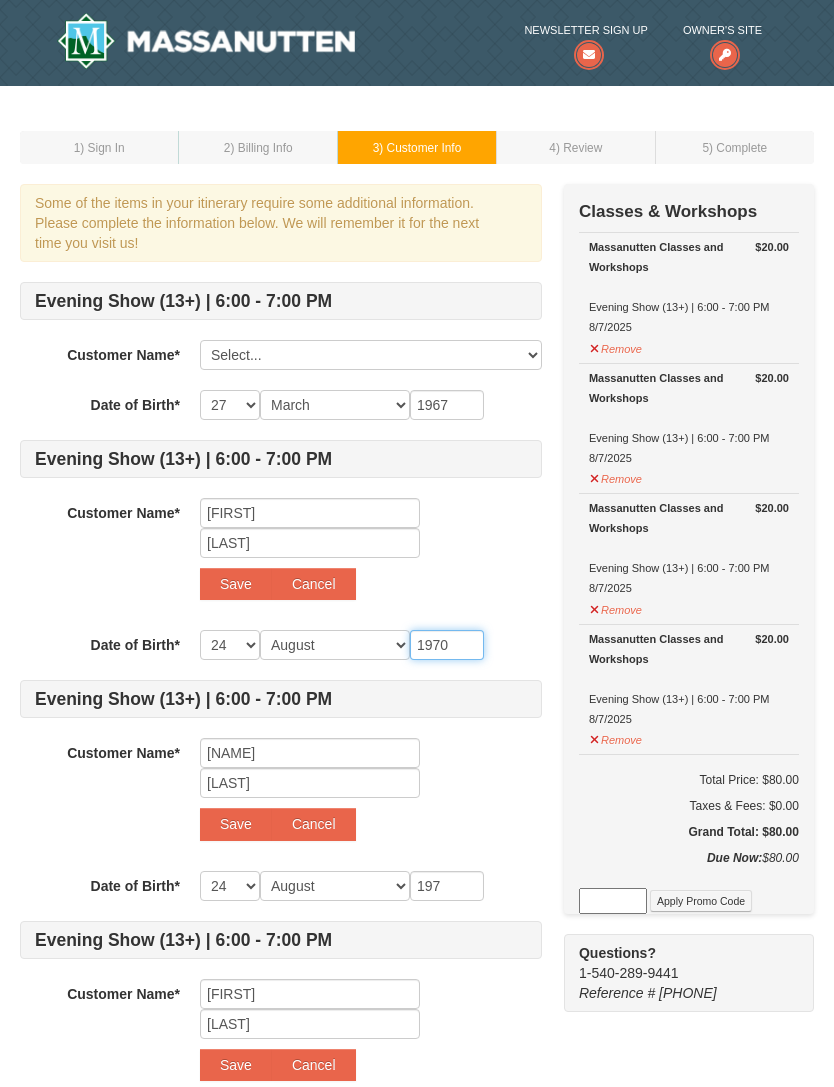 type on "1970" 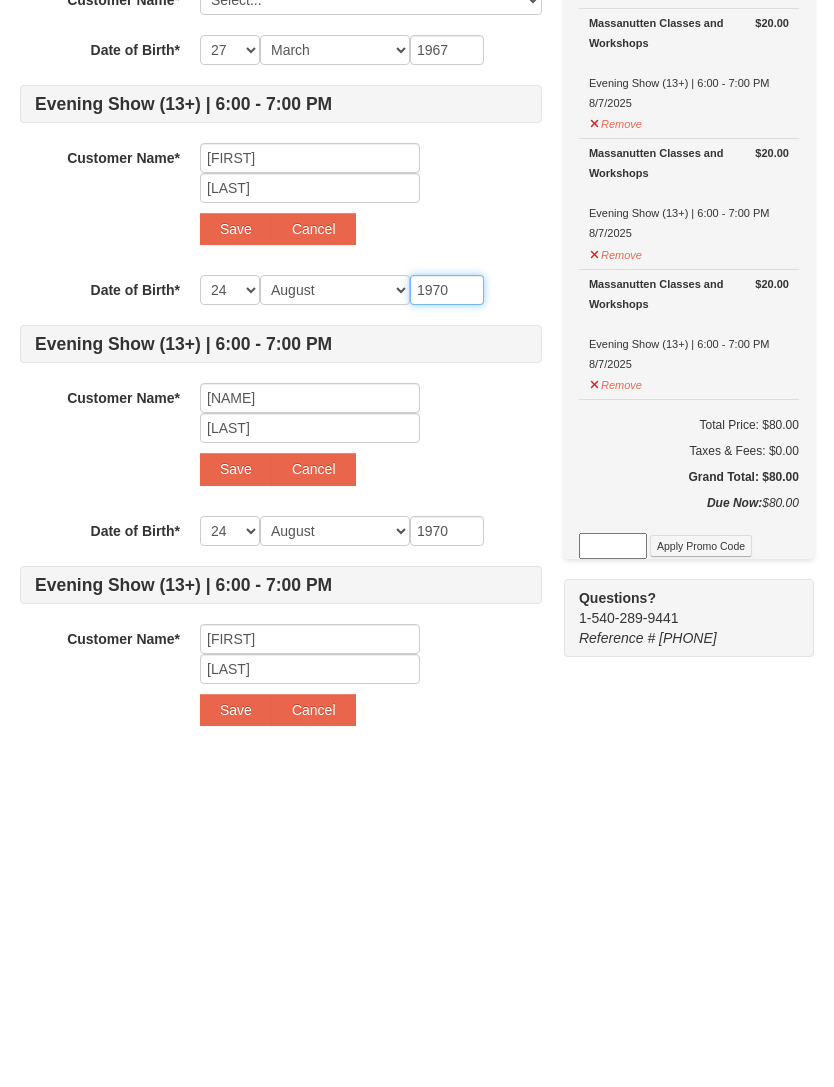 scroll, scrollTop: 18, scrollLeft: 0, axis: vertical 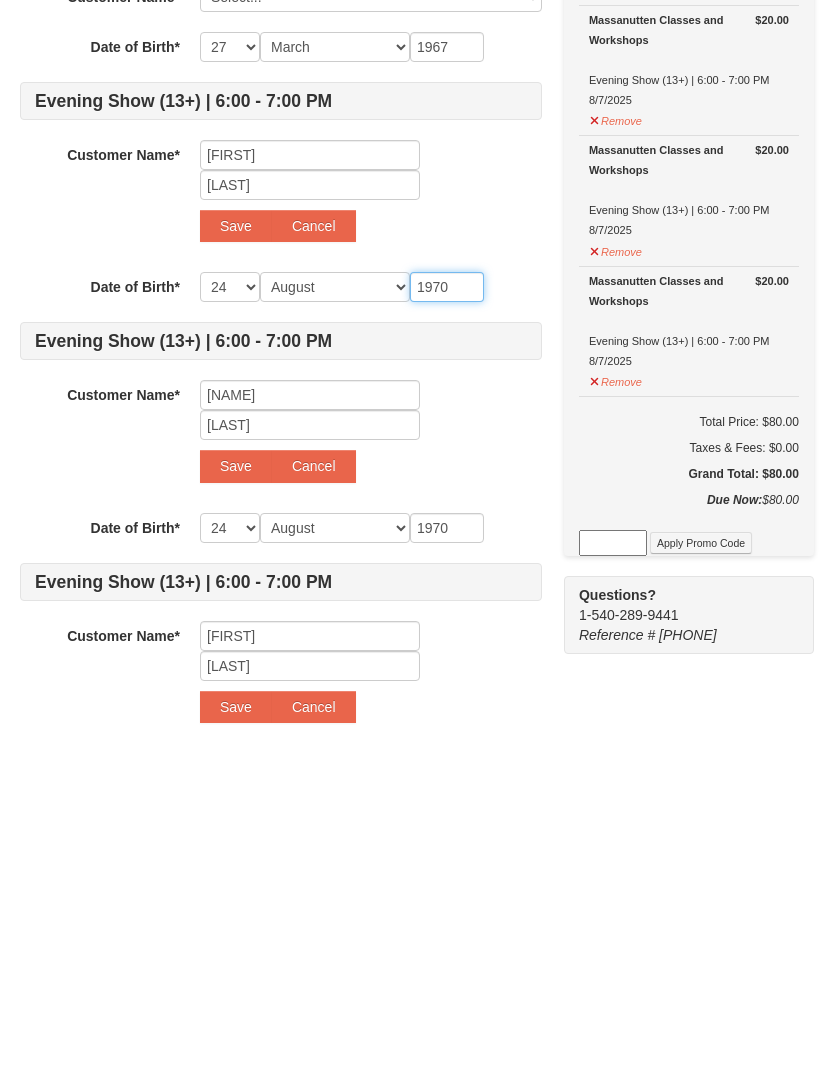 type on "1970" 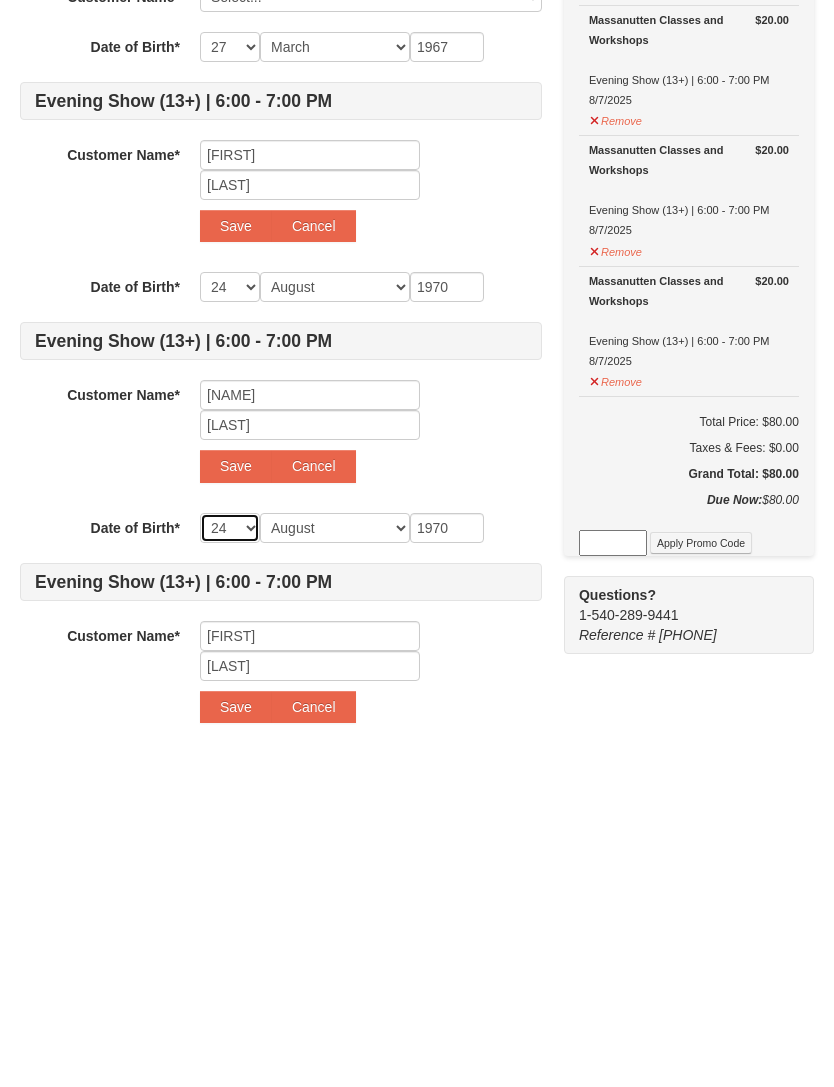 click on "-- 01 02 03 04 05 06 07 08 09 10 11 12 13 14 15 16 17 18 19 20 21 22 23 24 25 26 27 28 29 30 31" at bounding box center [230, 868] 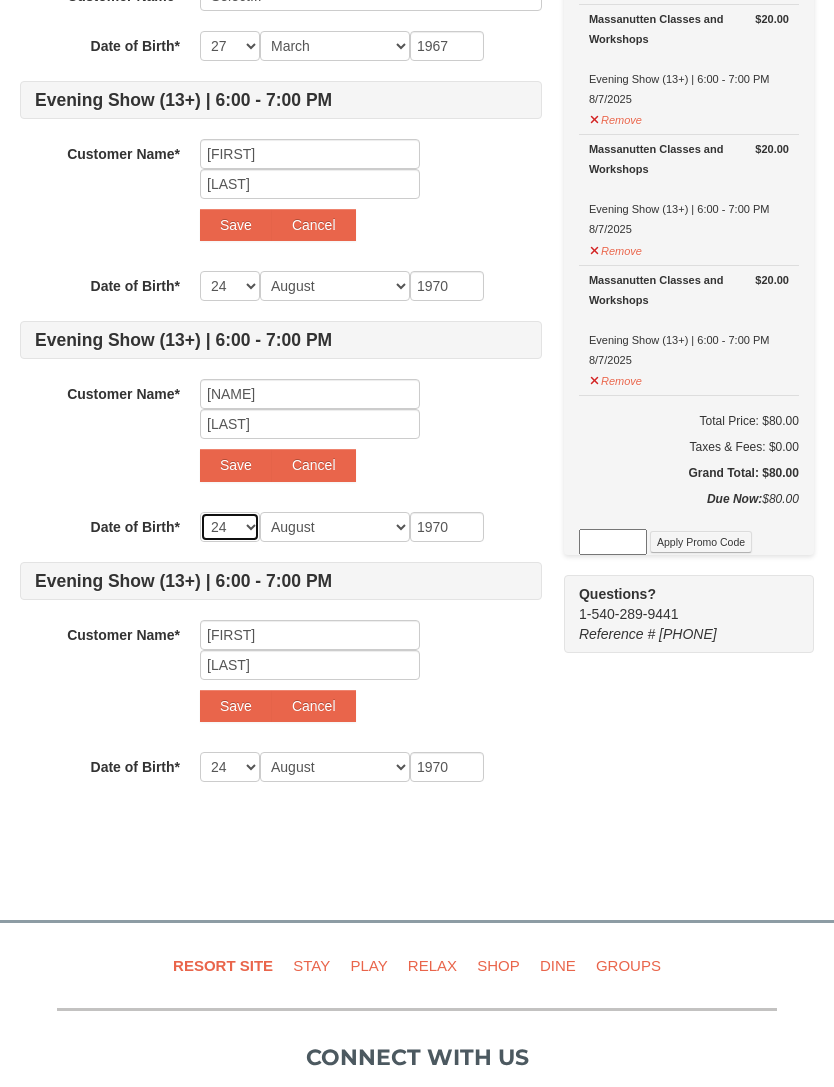 click on "-- 01 02 03 04 05 06 07 08 09 10 11 12 13 14 15 16 17 18 19 20 21 22 23 24 25 26 27 28 29 30 31" at bounding box center [230, 527] 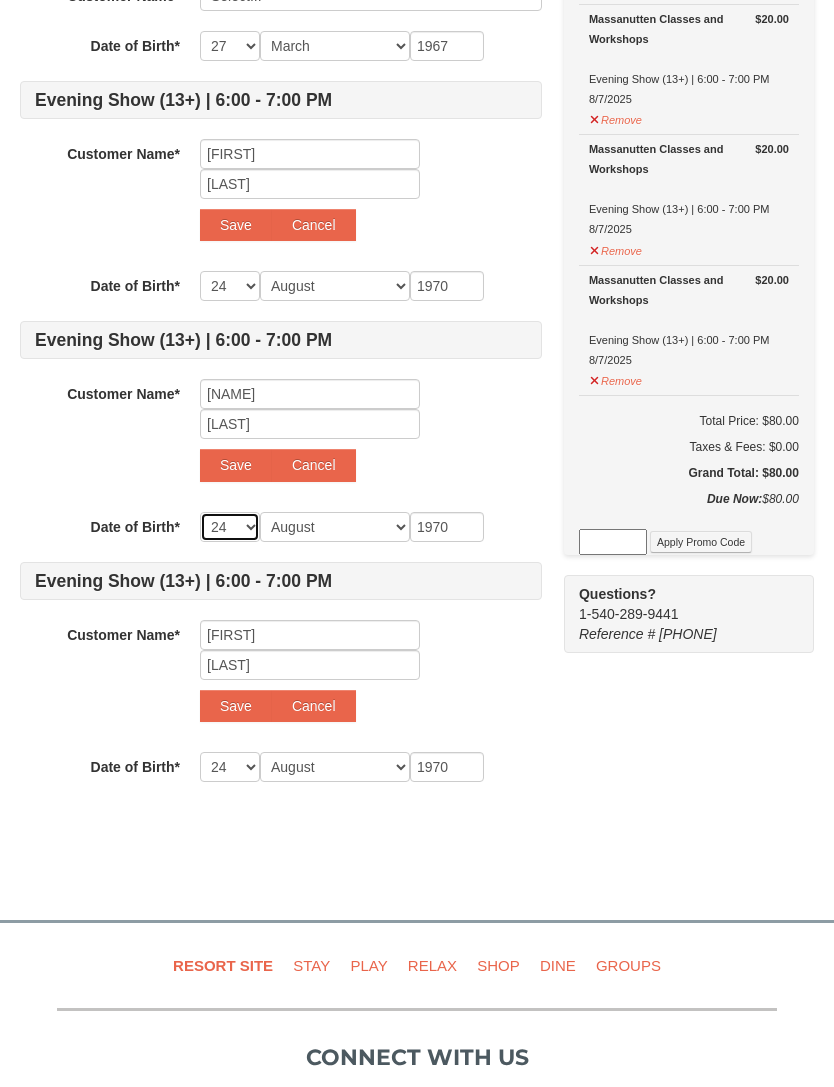 select on "12" 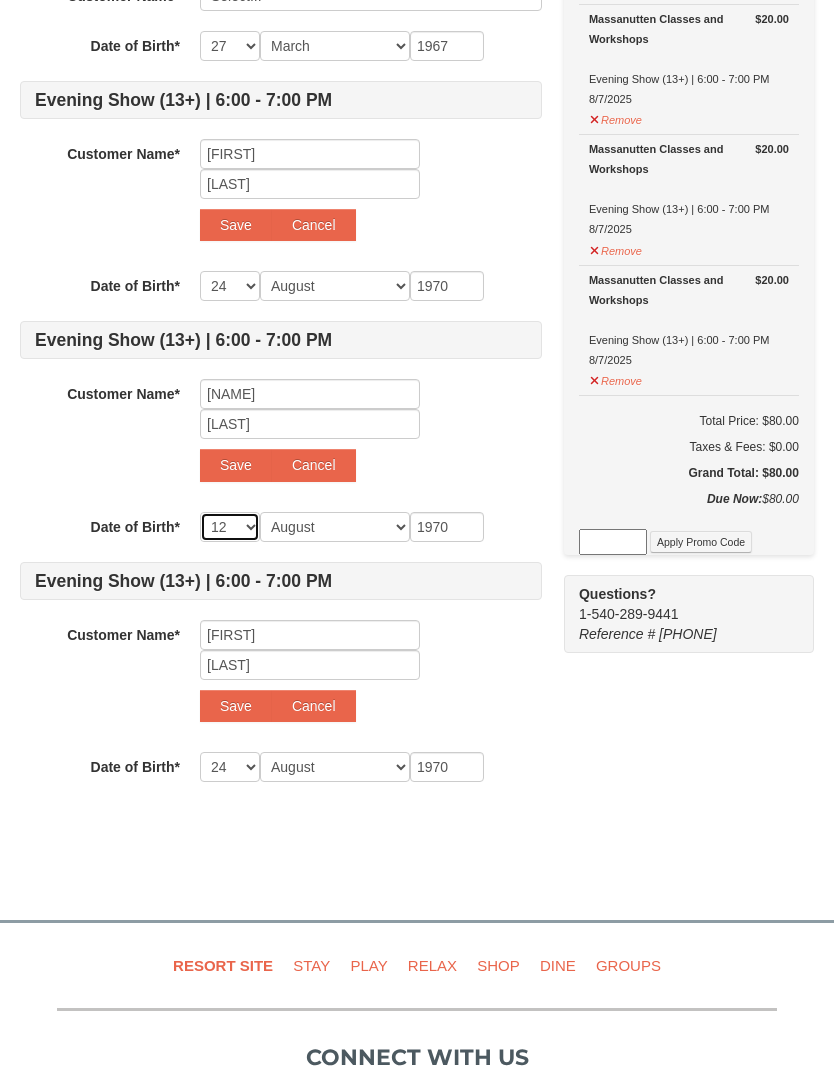 select on "12" 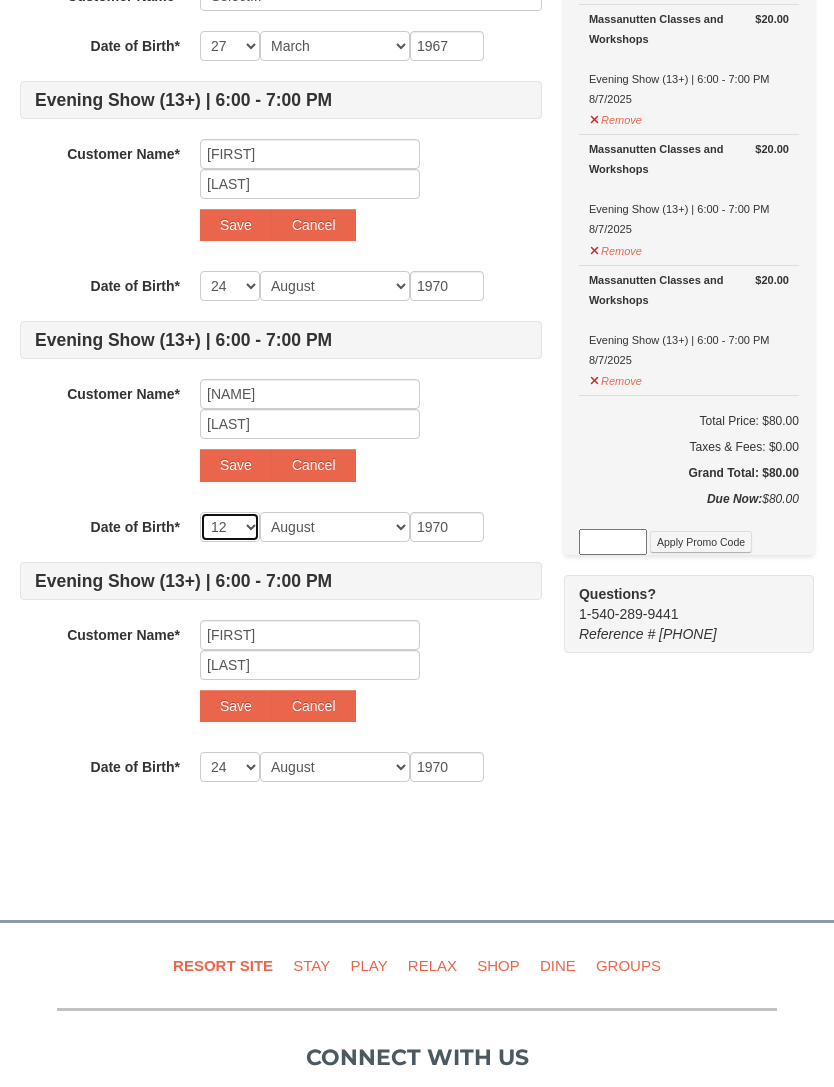 select on "12" 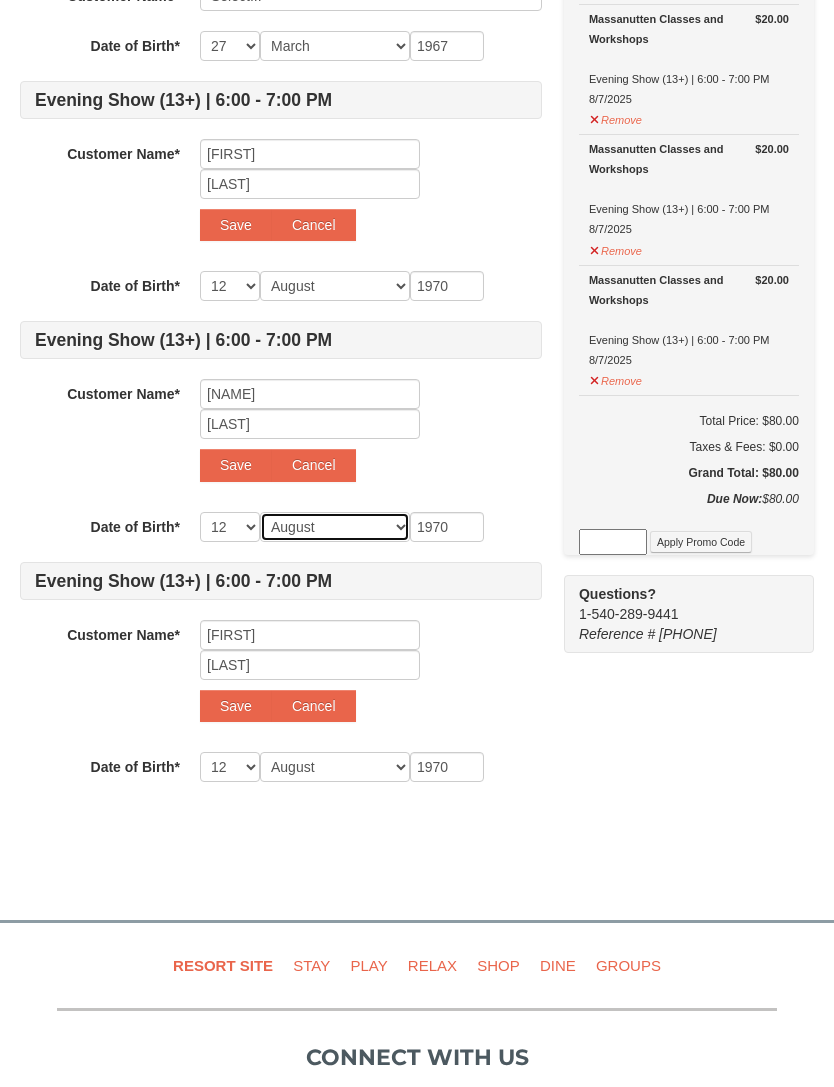 click on "Month January February March April May June July August September October November December" at bounding box center (335, 527) 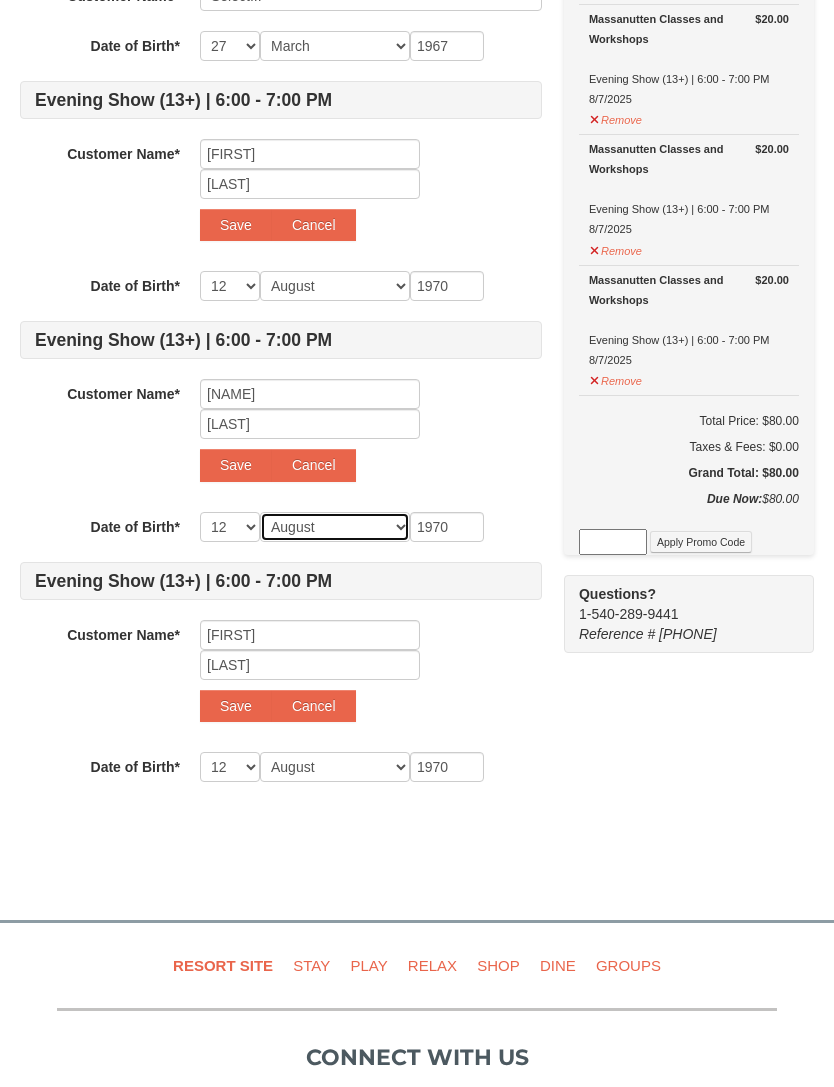 select on "02" 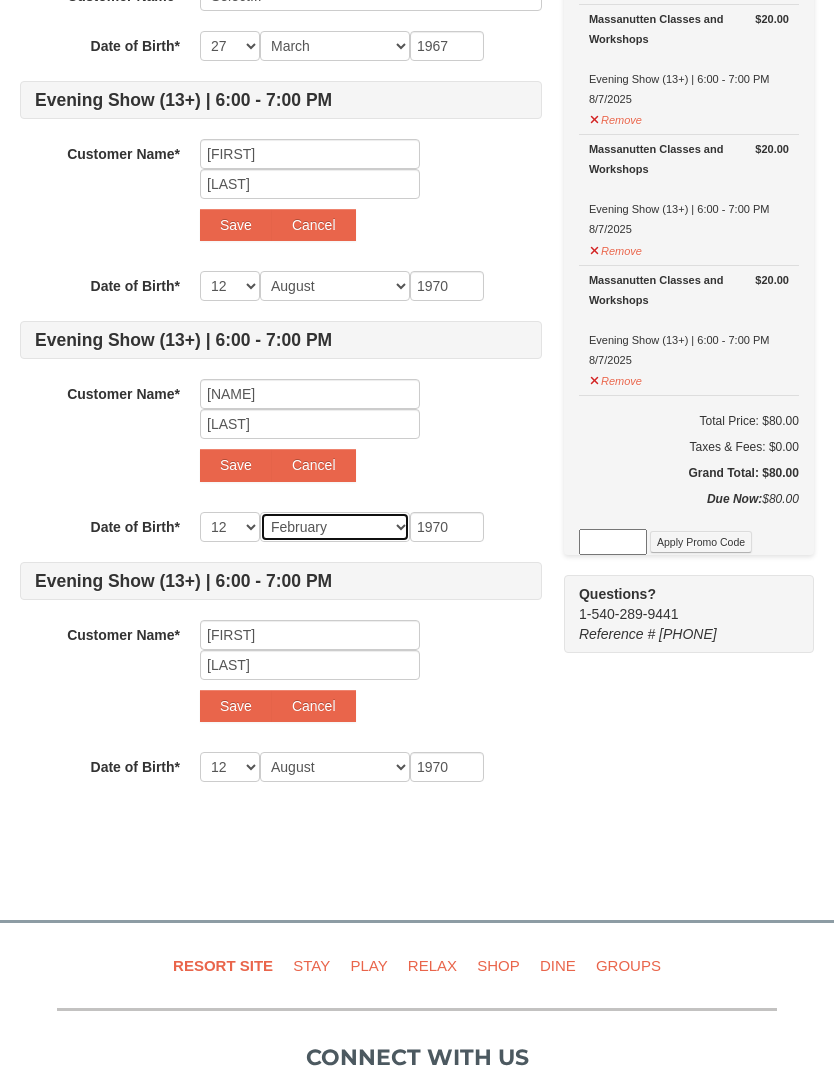 select on "02" 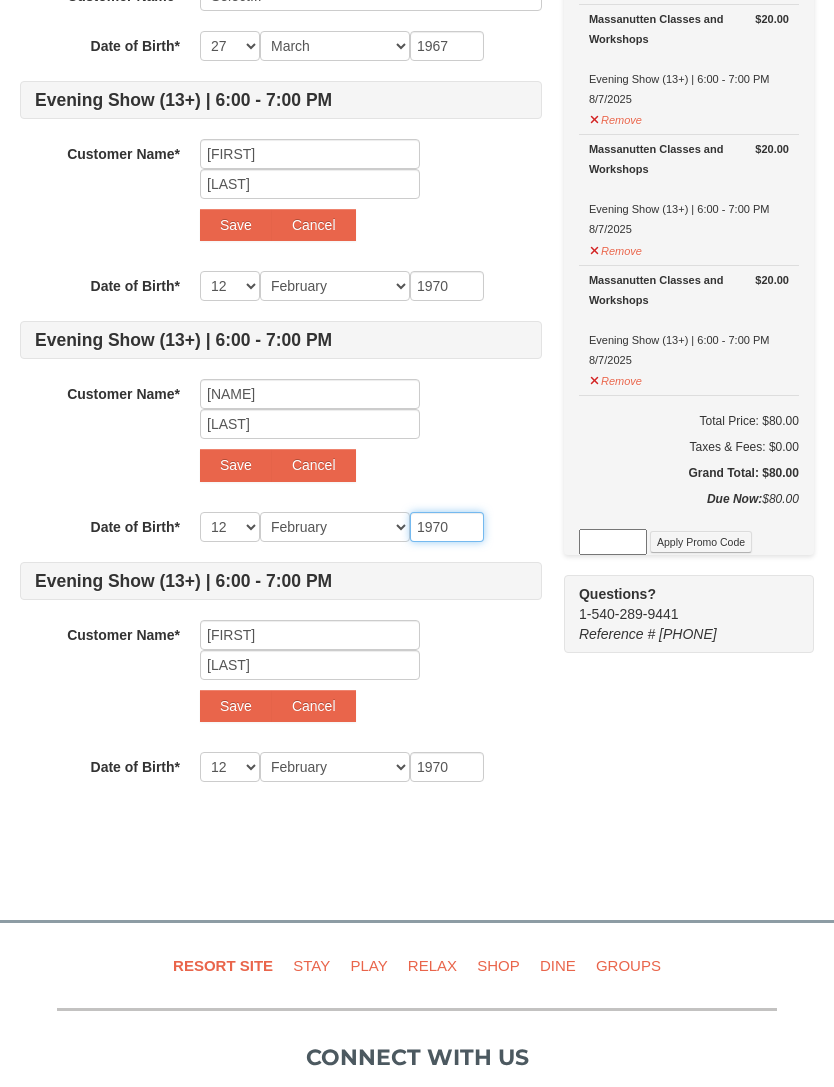 click on "1970" at bounding box center (447, 527) 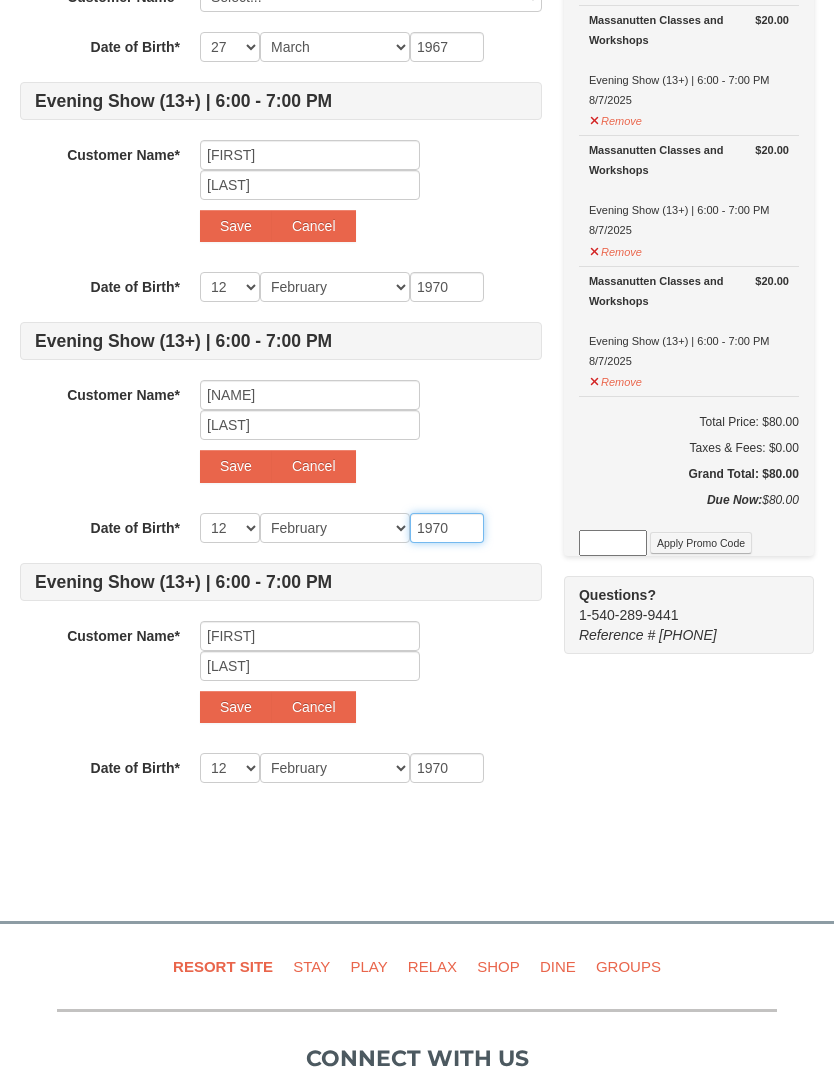 type on "197" 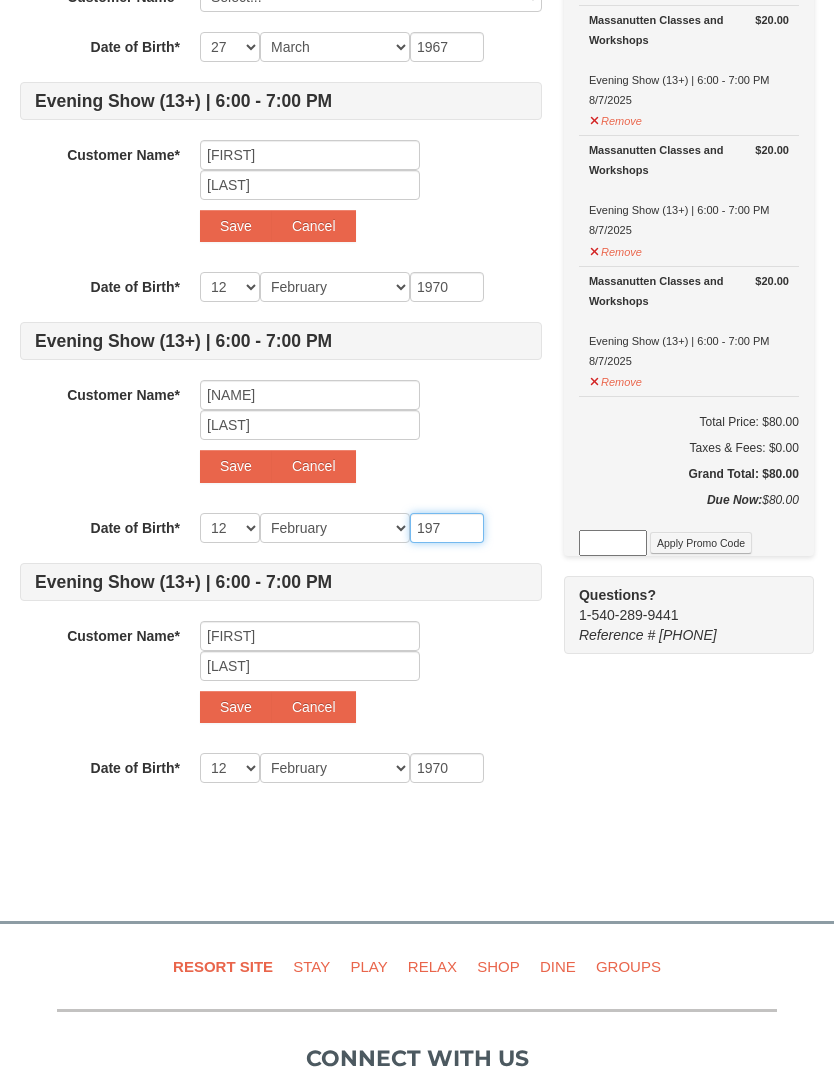 type on "197" 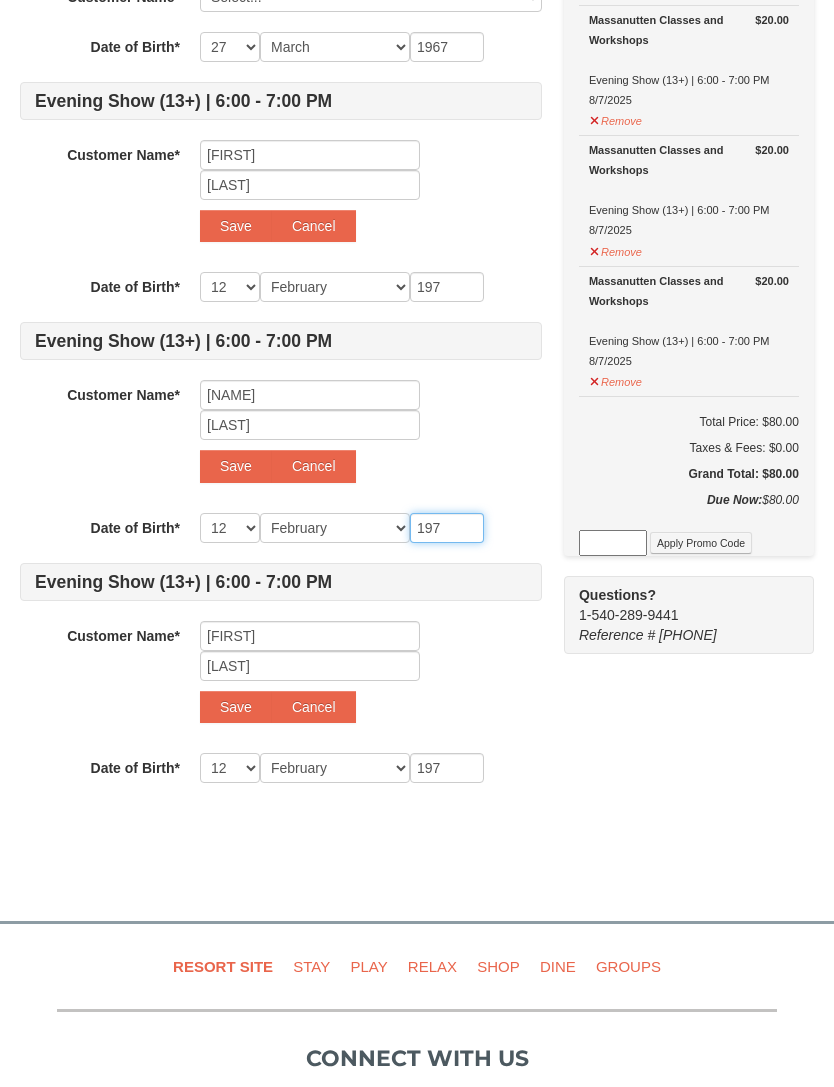 type on "19" 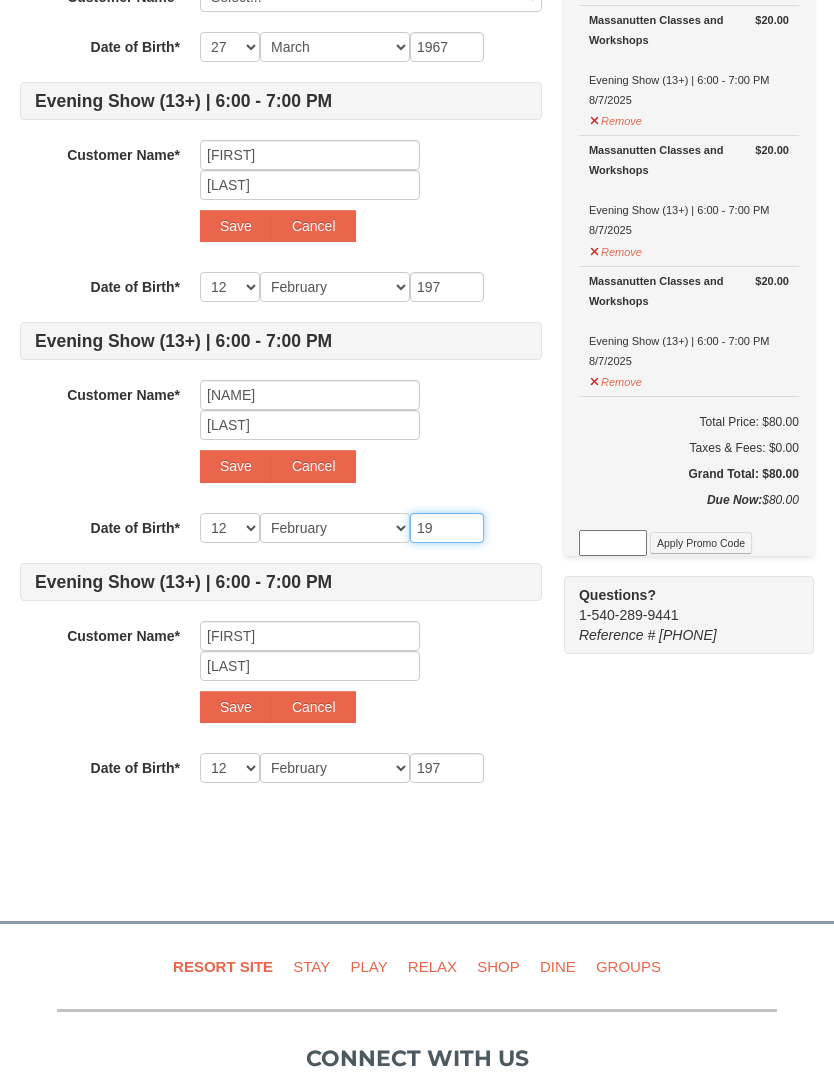 type on "19" 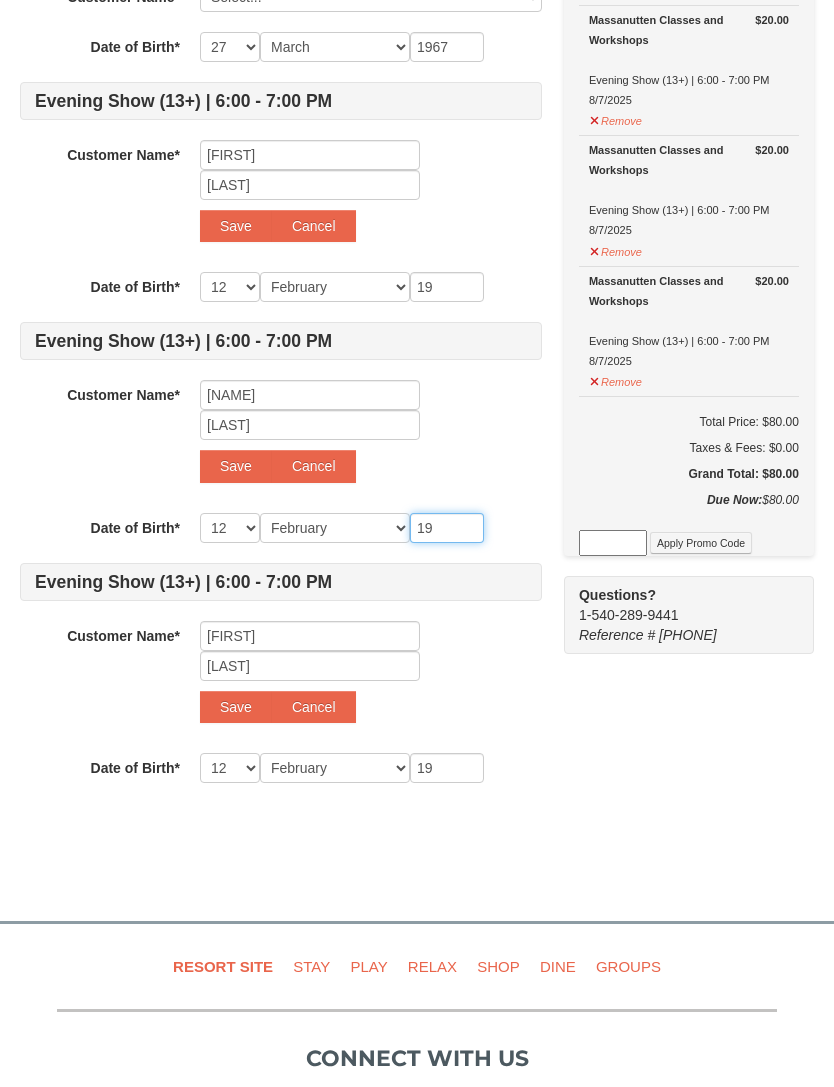type on "194" 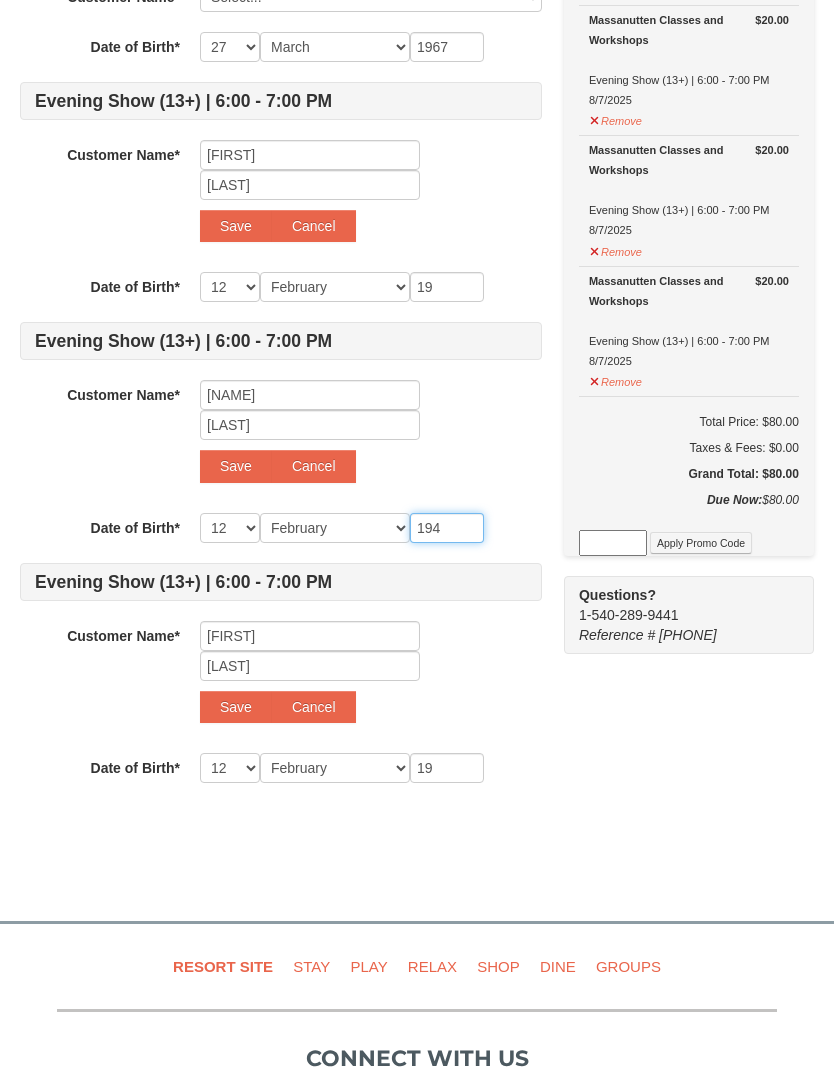 type on "194" 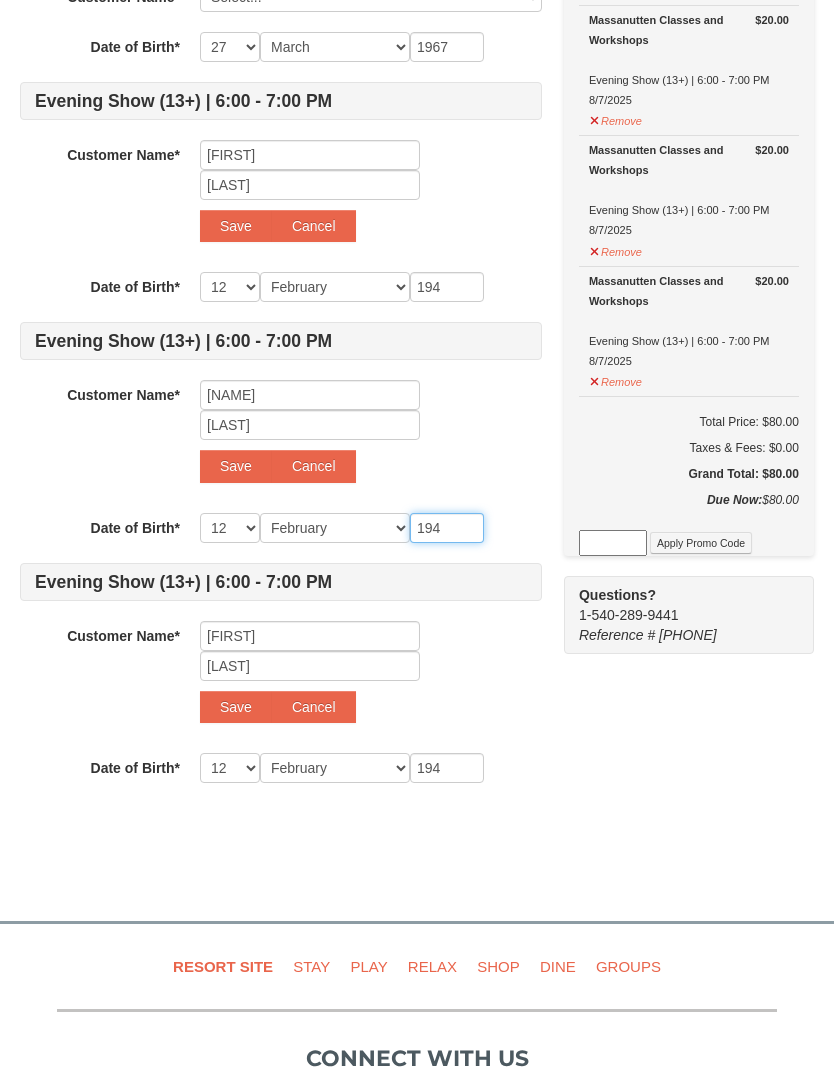 type on "1944" 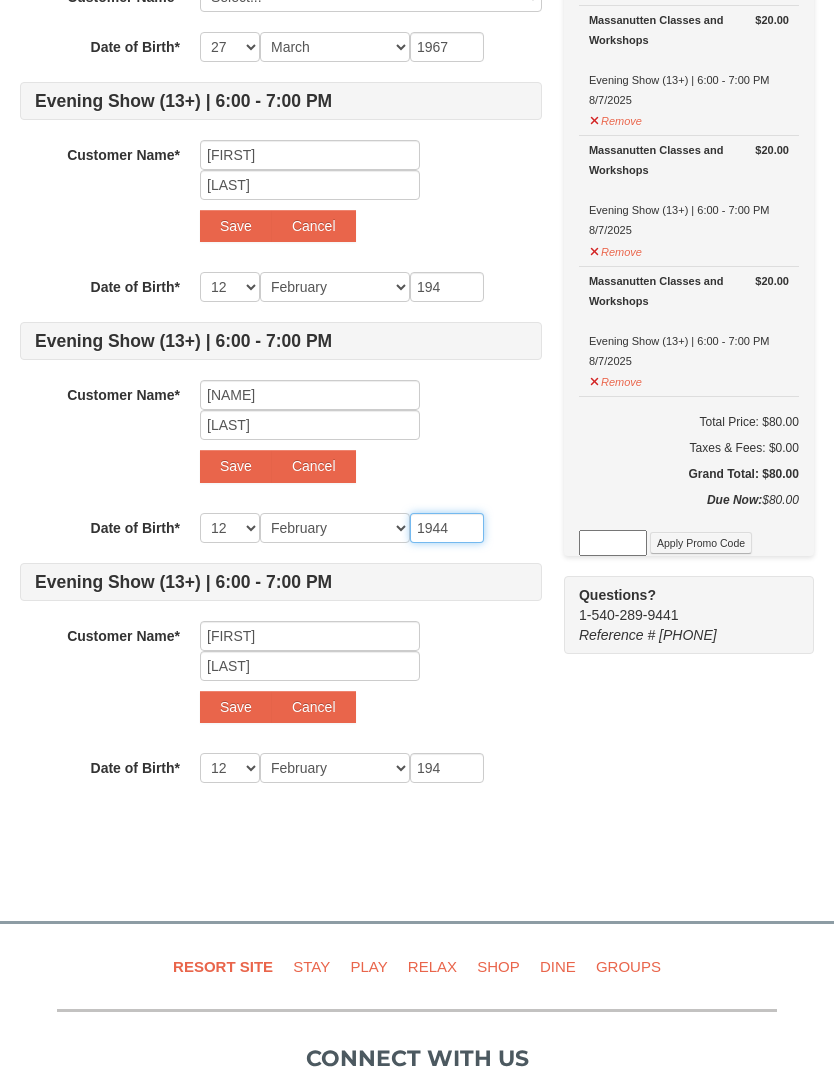 type on "1944" 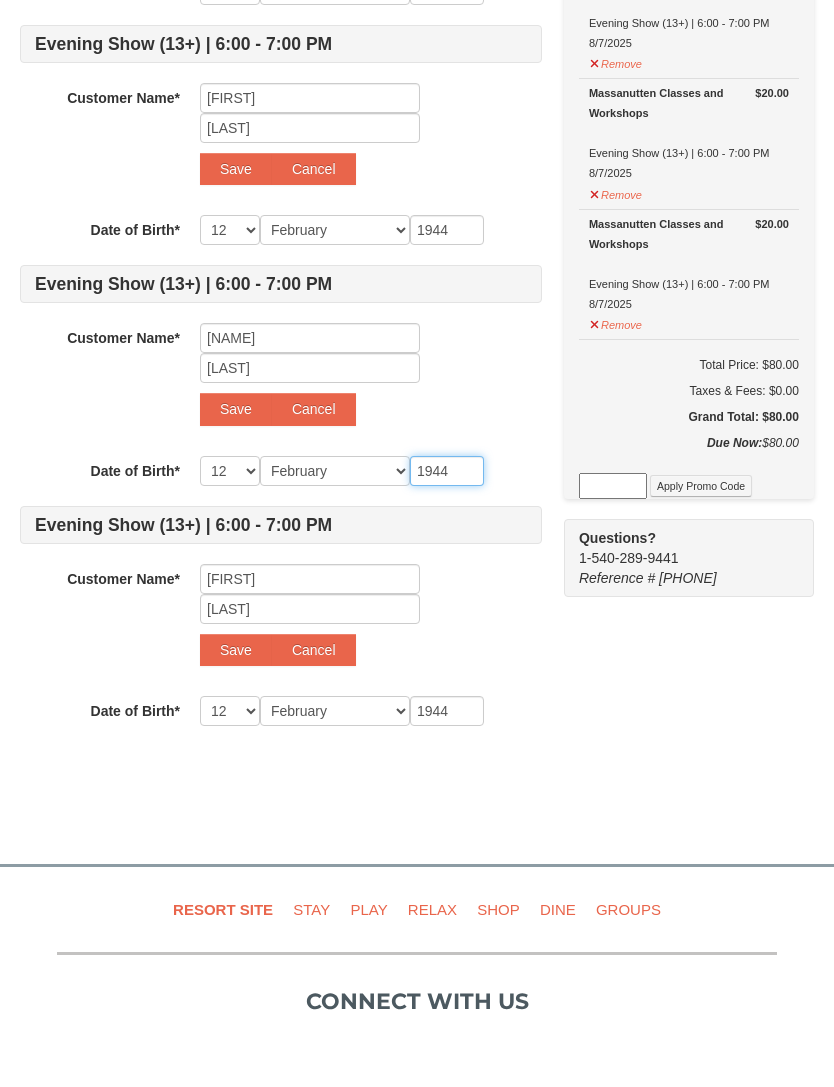 type on "1944" 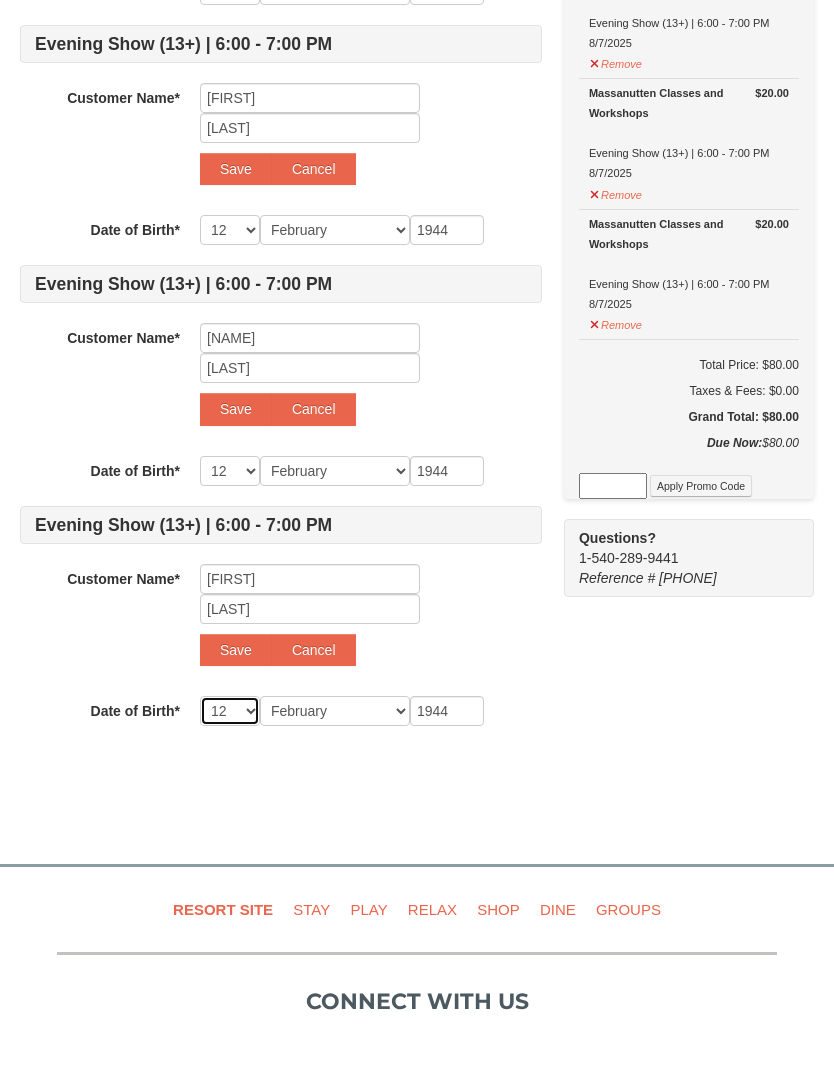 click on "-- 01 02 03 04 05 06 07 08 09 10 11 12 13 14 15 16 17 18 19 20 21 22 23 24 25 26 27 28 29 30 31" at bounding box center (230, 768) 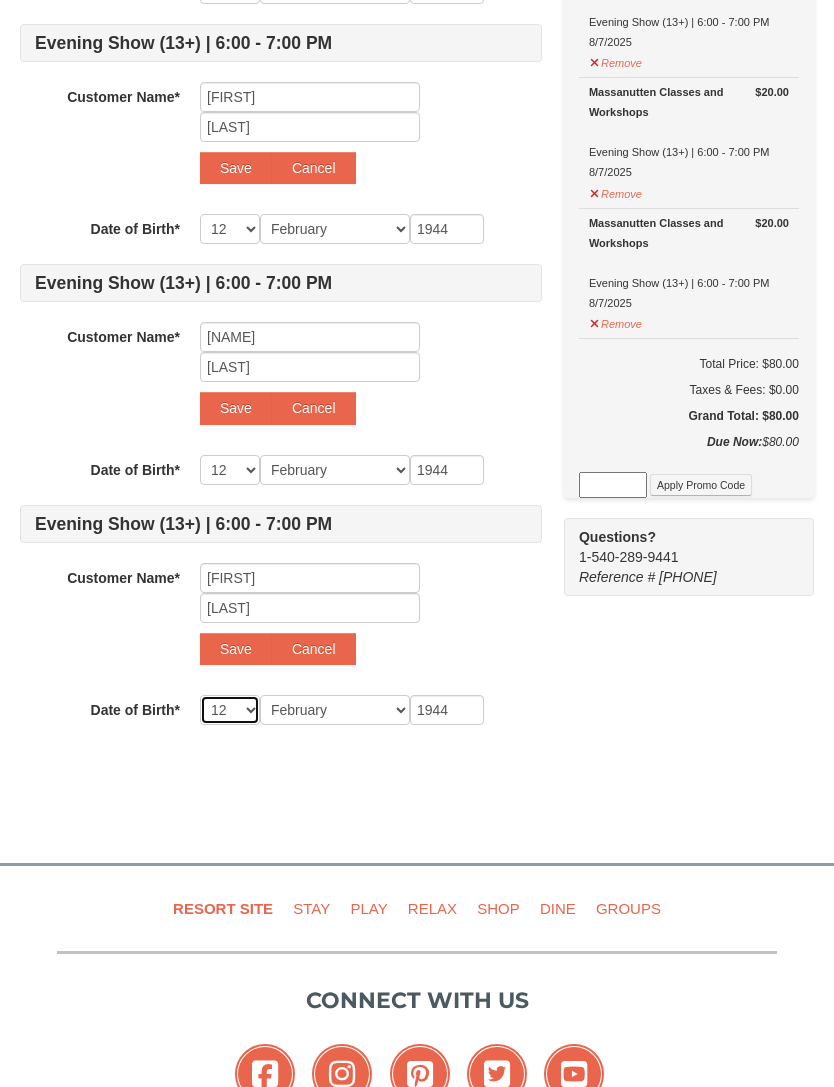 select on "26" 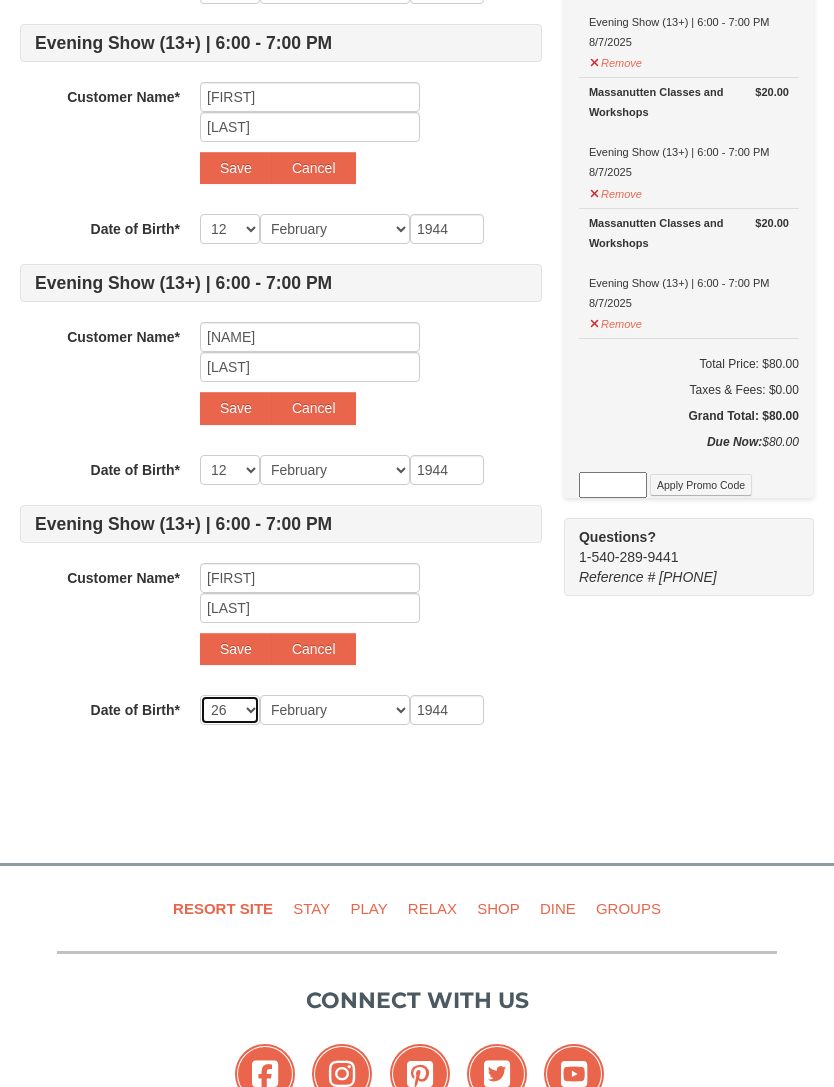 select on "26" 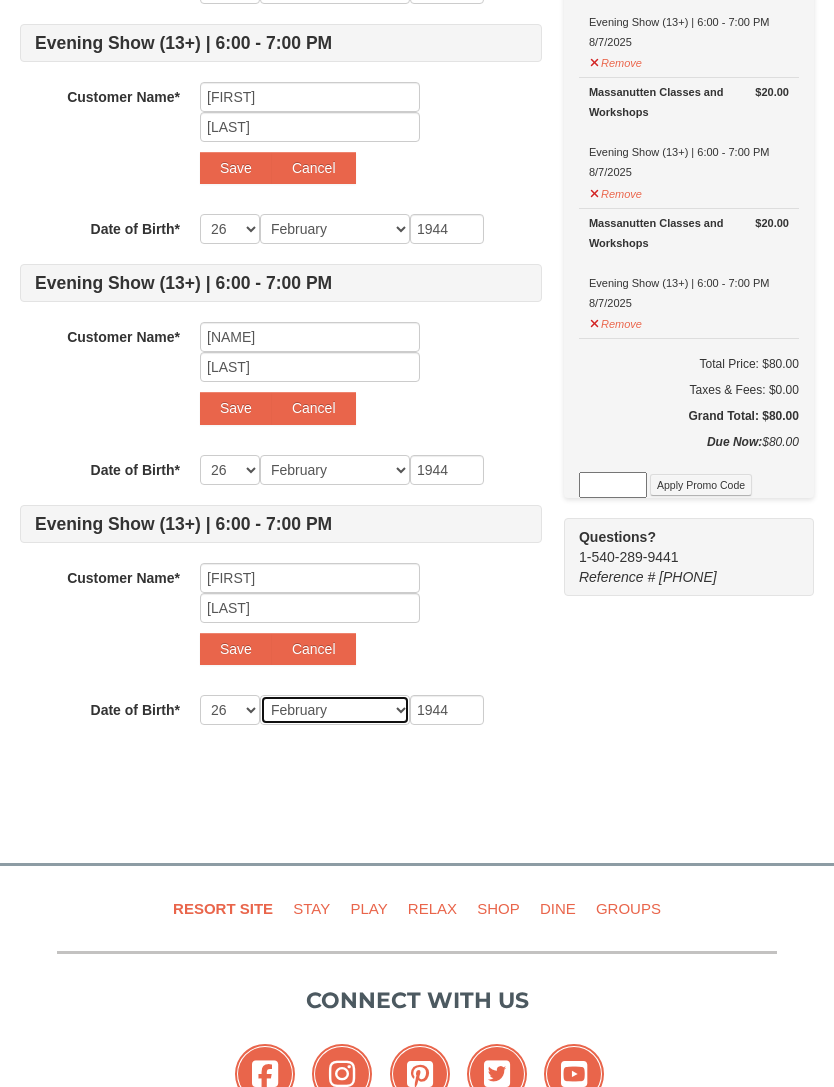 click on "Month January February March April May June July August September October November December" at bounding box center (335, 710) 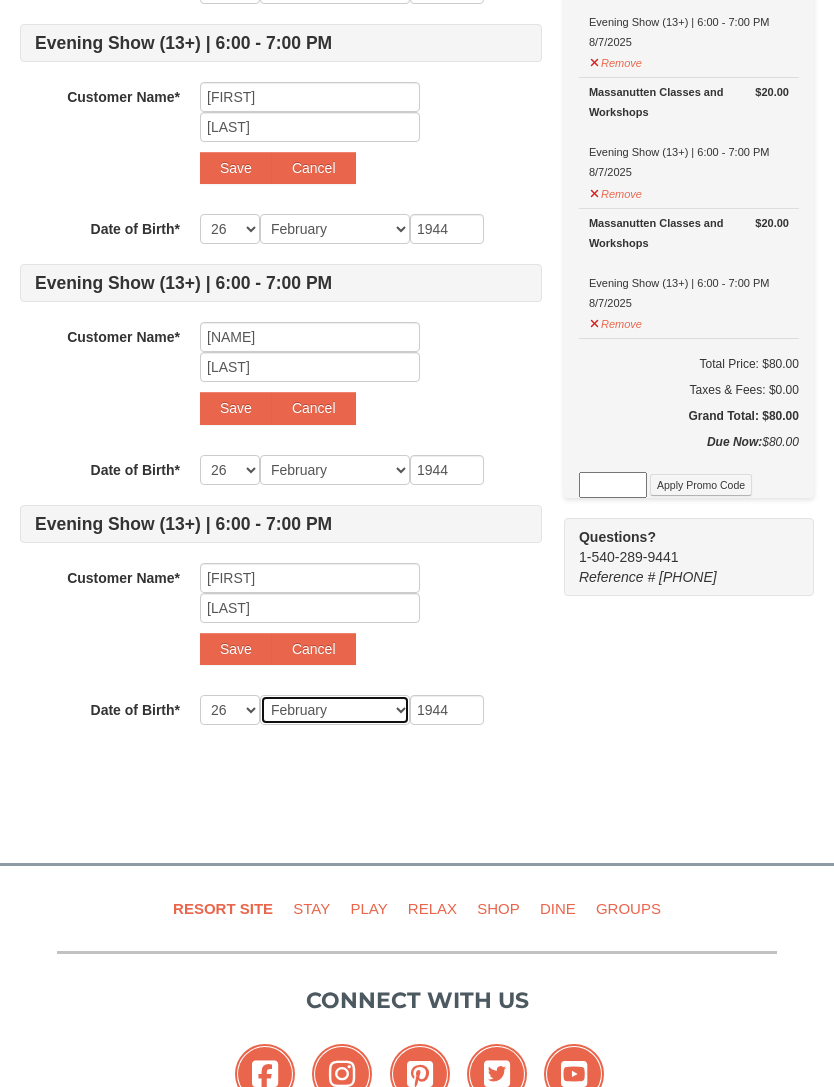 select on "06" 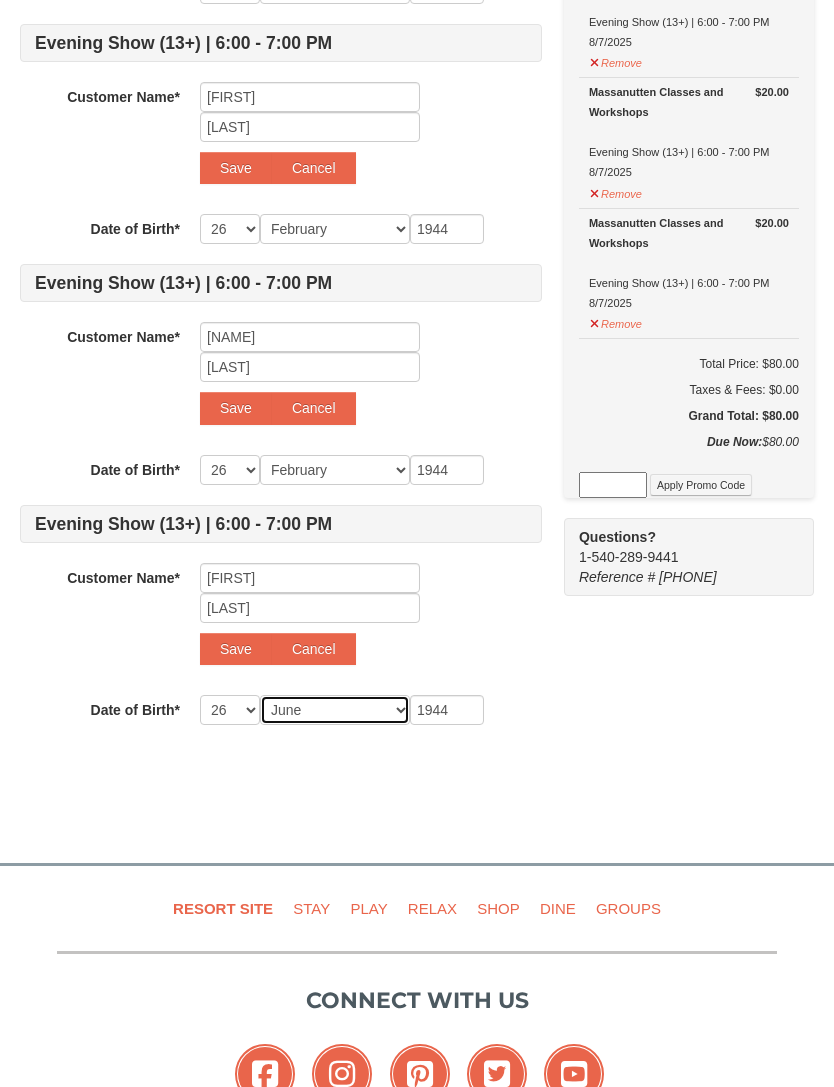 select on "06" 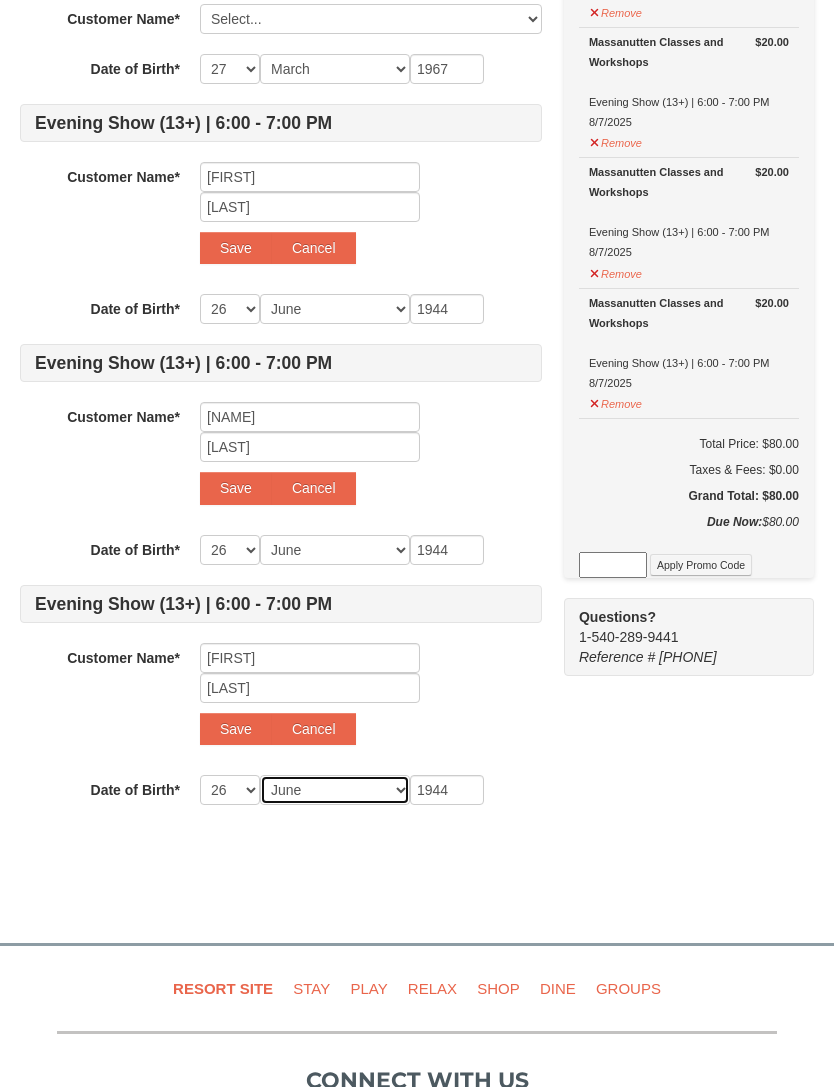 scroll, scrollTop: 335, scrollLeft: 0, axis: vertical 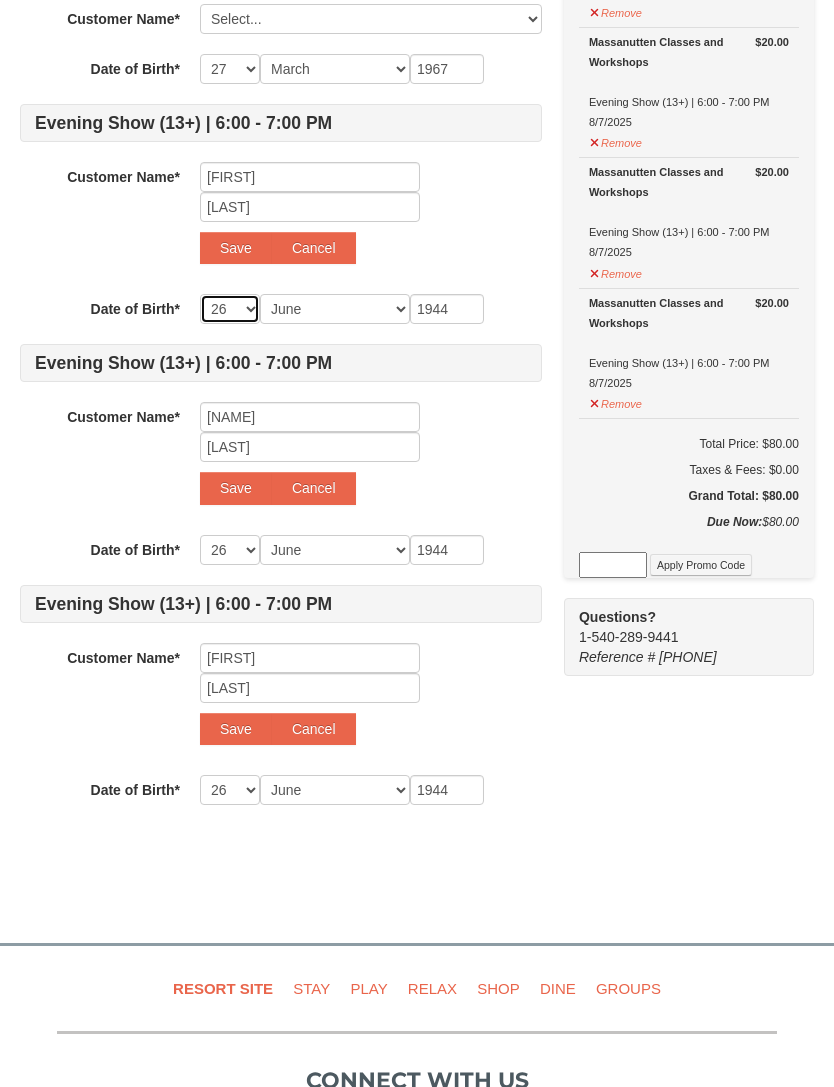 click on "-- 01 02 03 04 05 06 07 08 09 10 11 12 13 14 15 16 17 18 19 20 21 22 23 24 25 26 27 28 29 30 31" at bounding box center [230, 310] 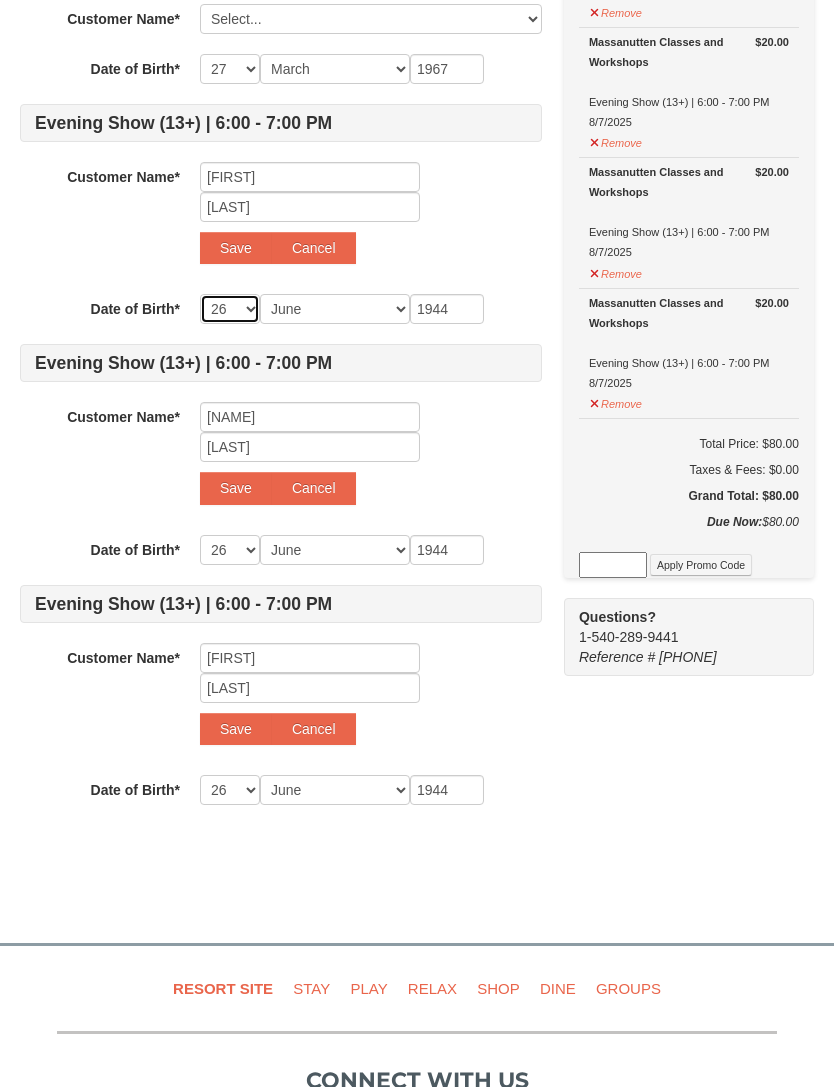 select on "24" 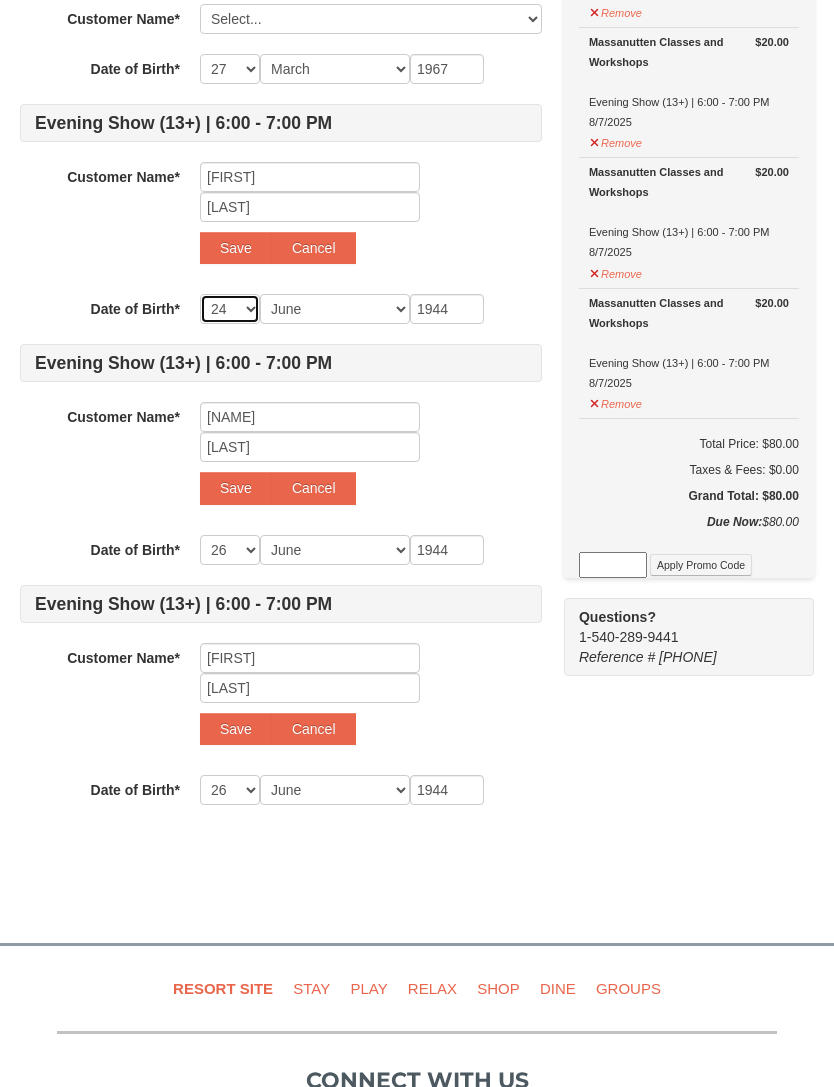 select on "24" 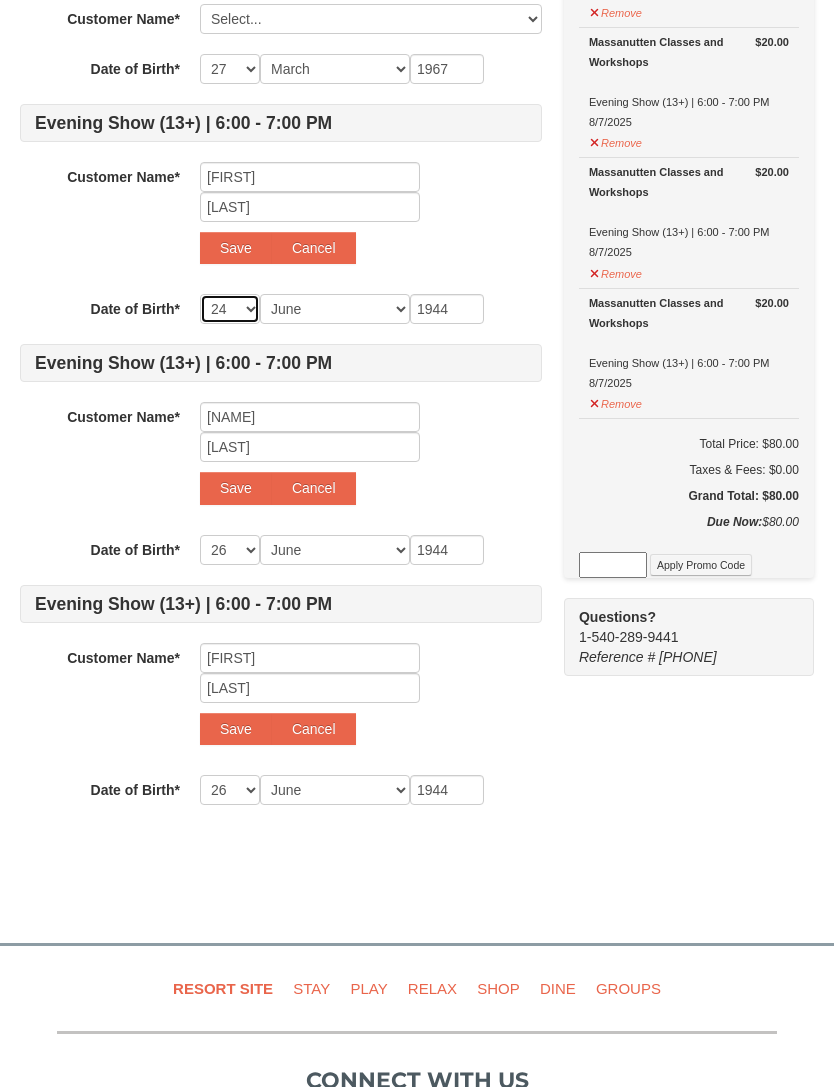 select on "24" 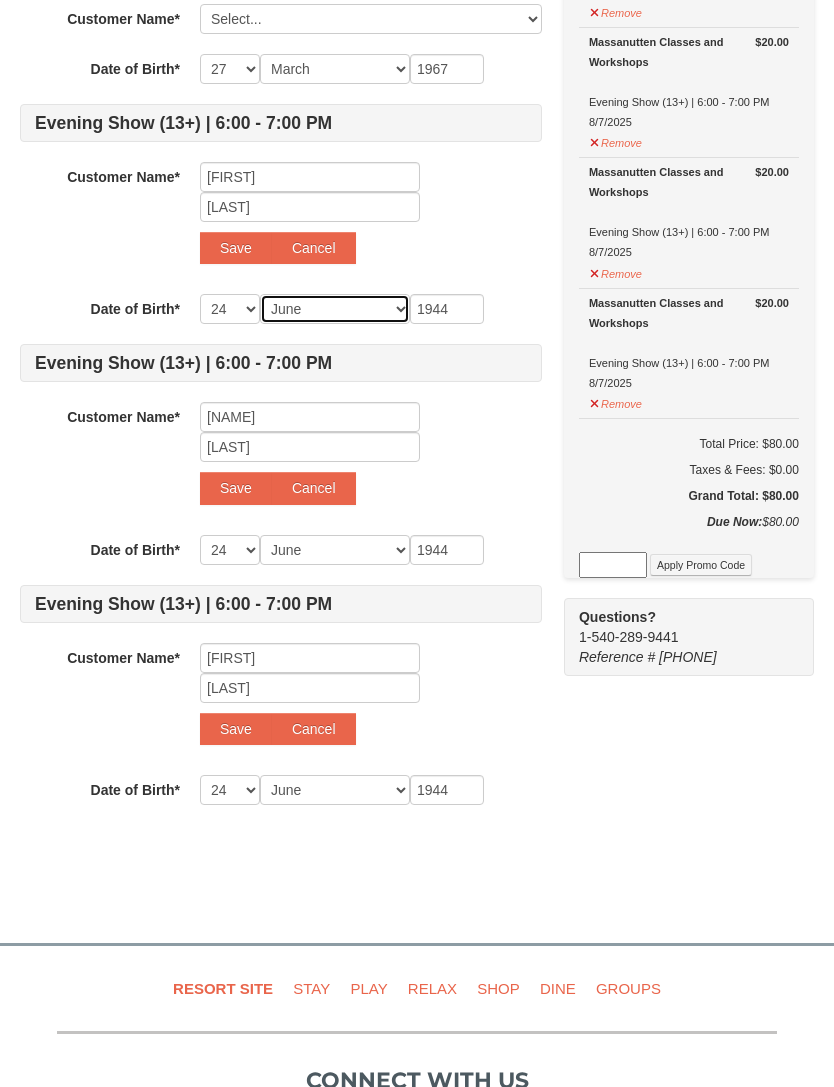 click on "Month January February March April May June July August September October November December" at bounding box center (335, 309) 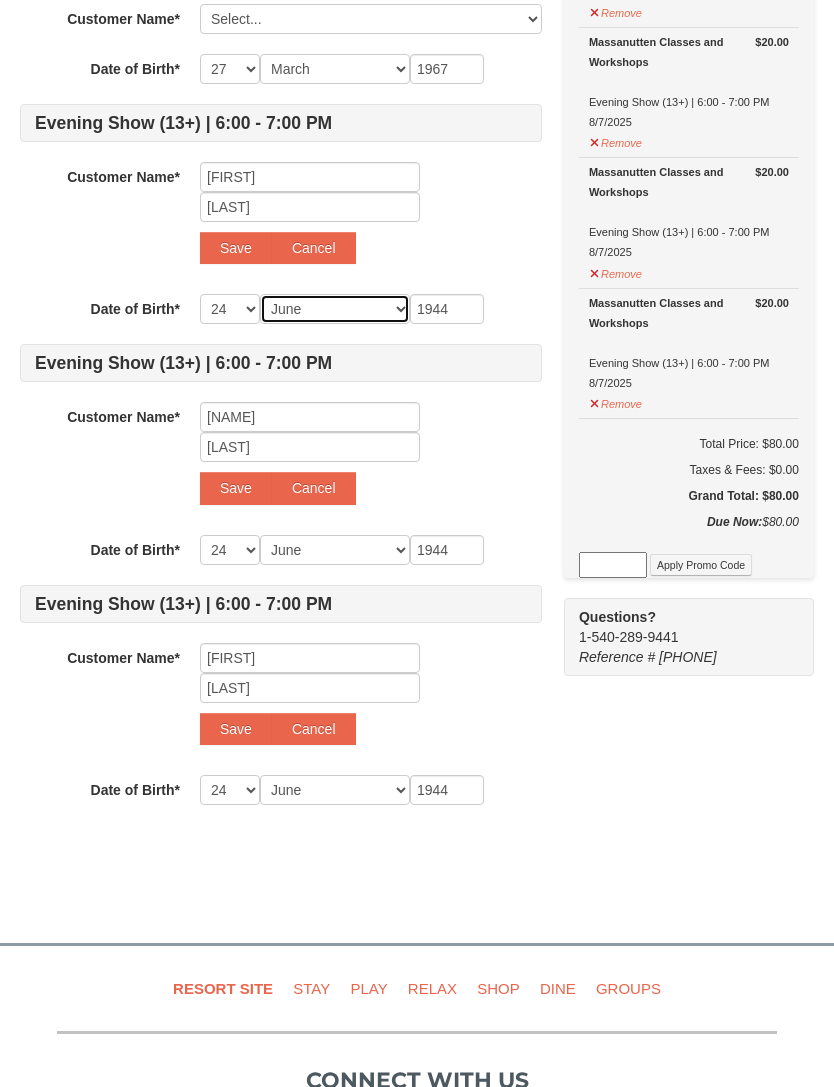 select on "08" 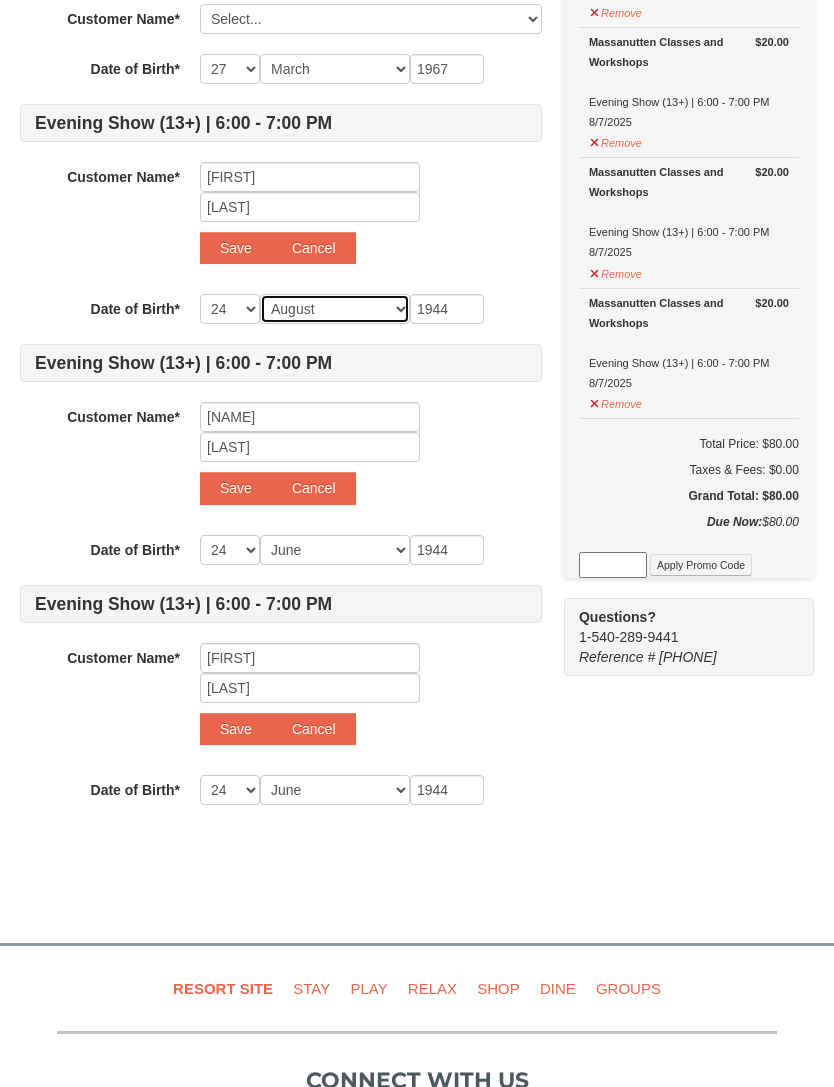 select on "08" 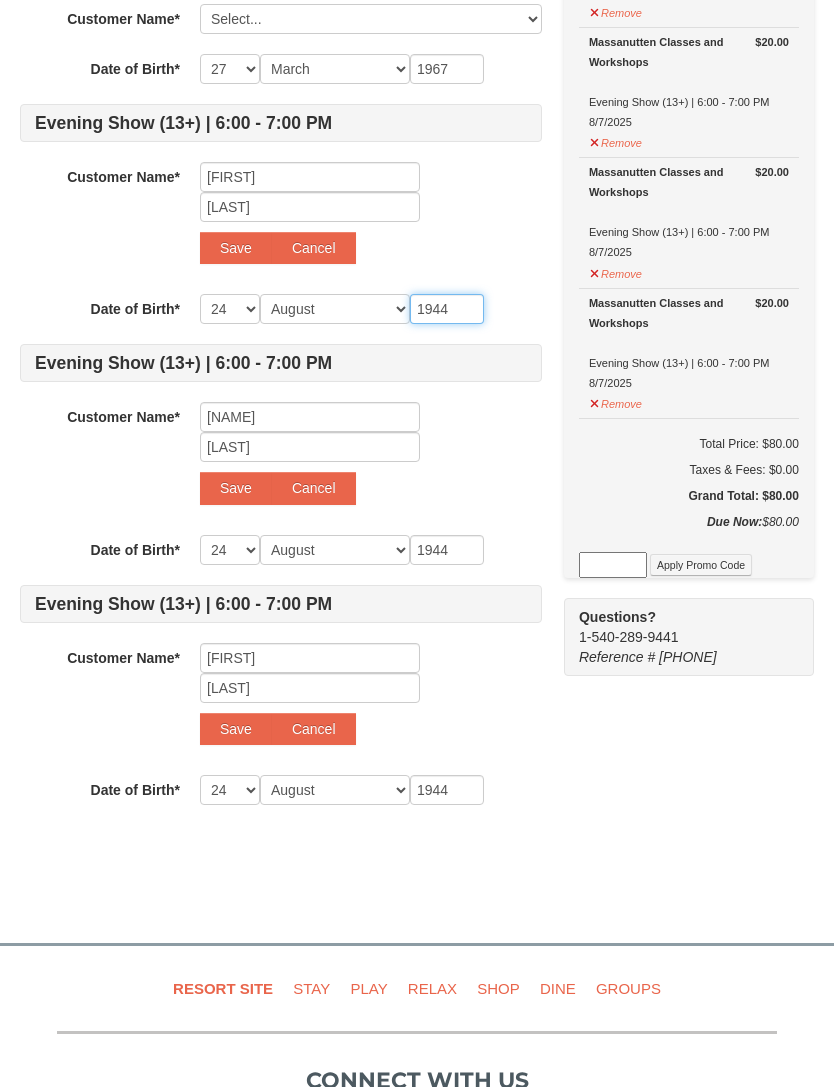 click on "1944" at bounding box center [447, 309] 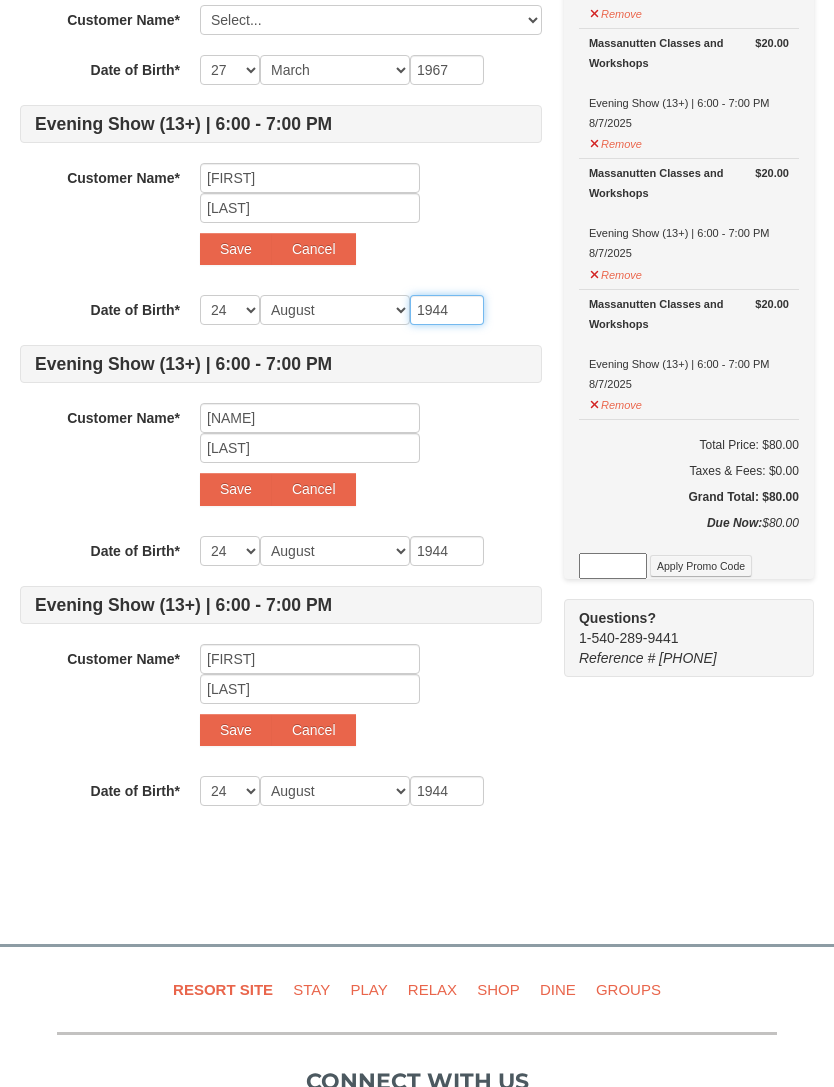 type on "194" 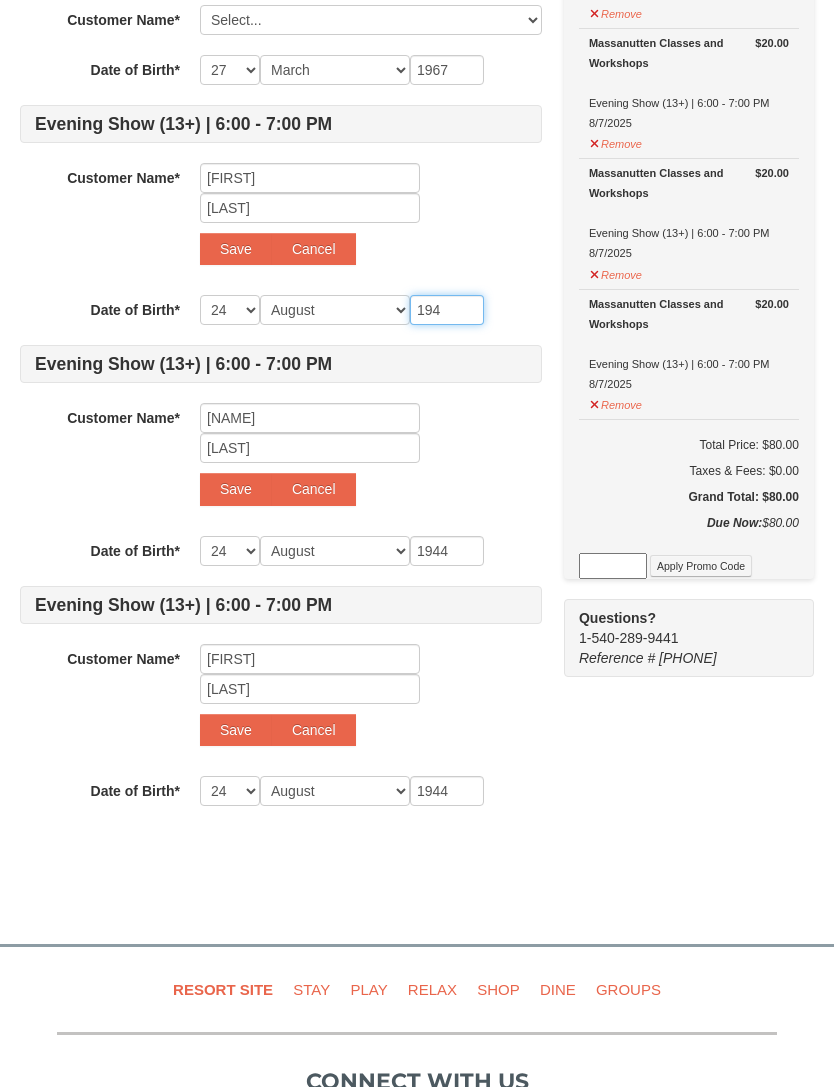 type on "194" 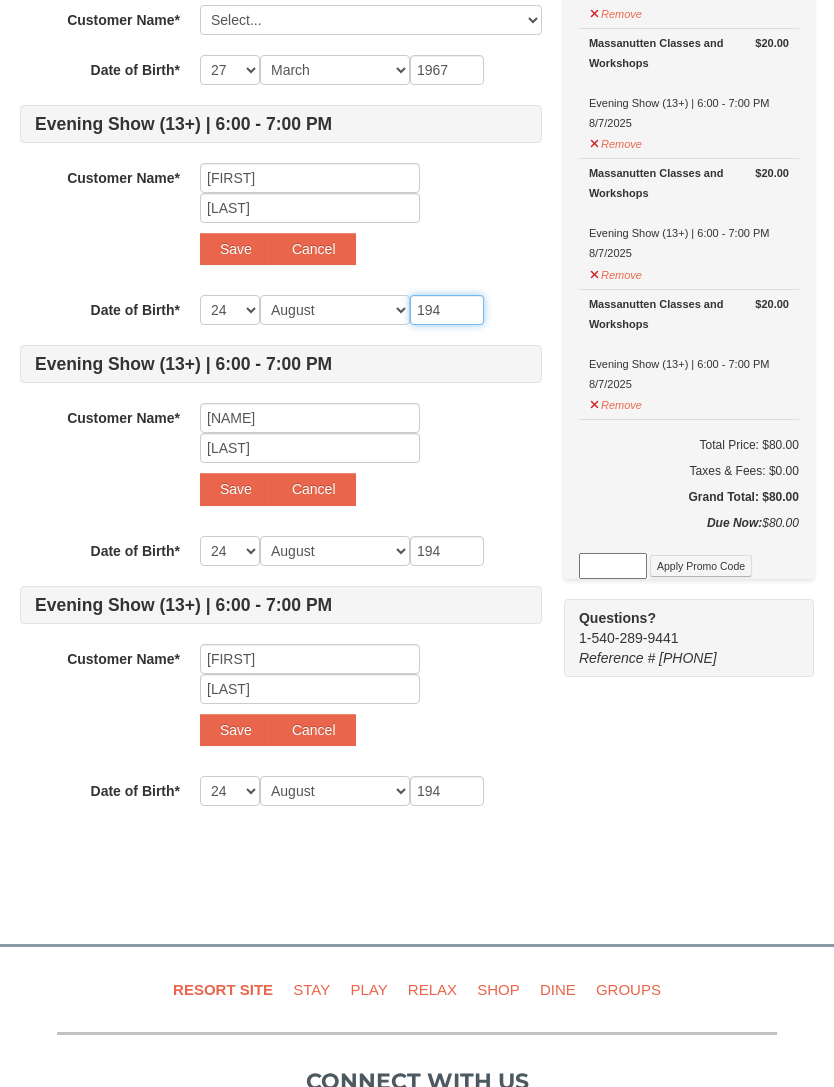 type on "19" 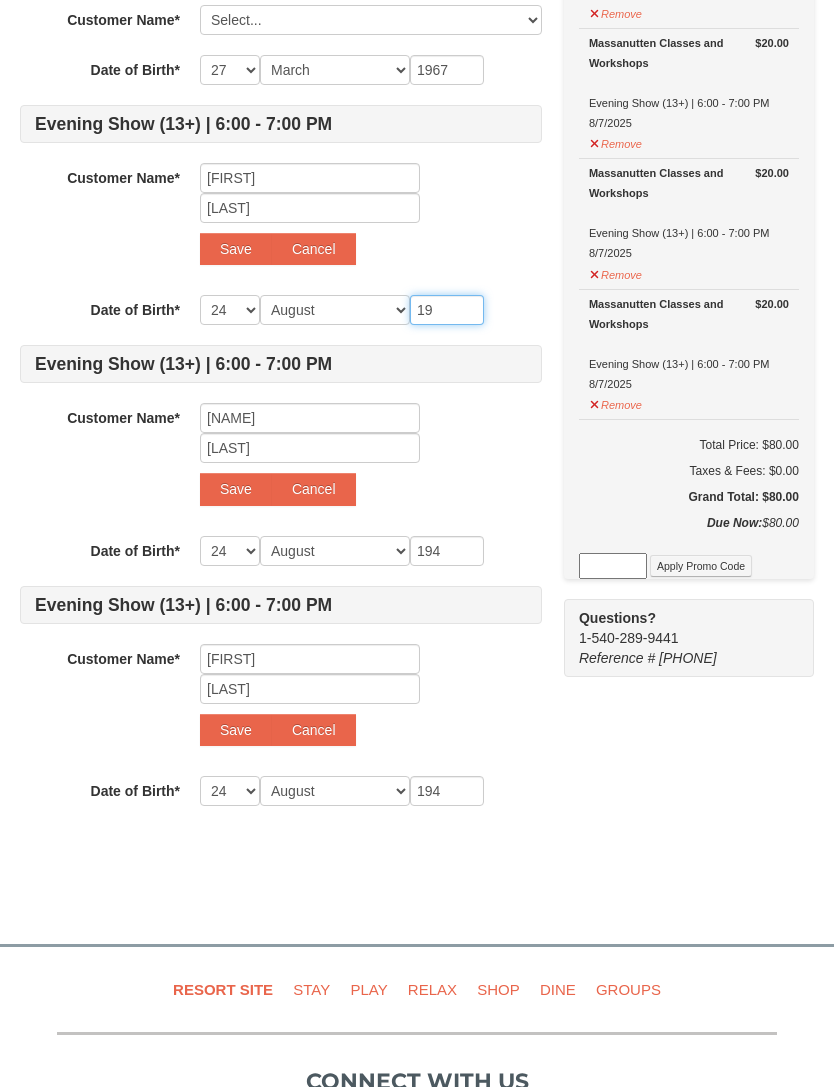 type on "19" 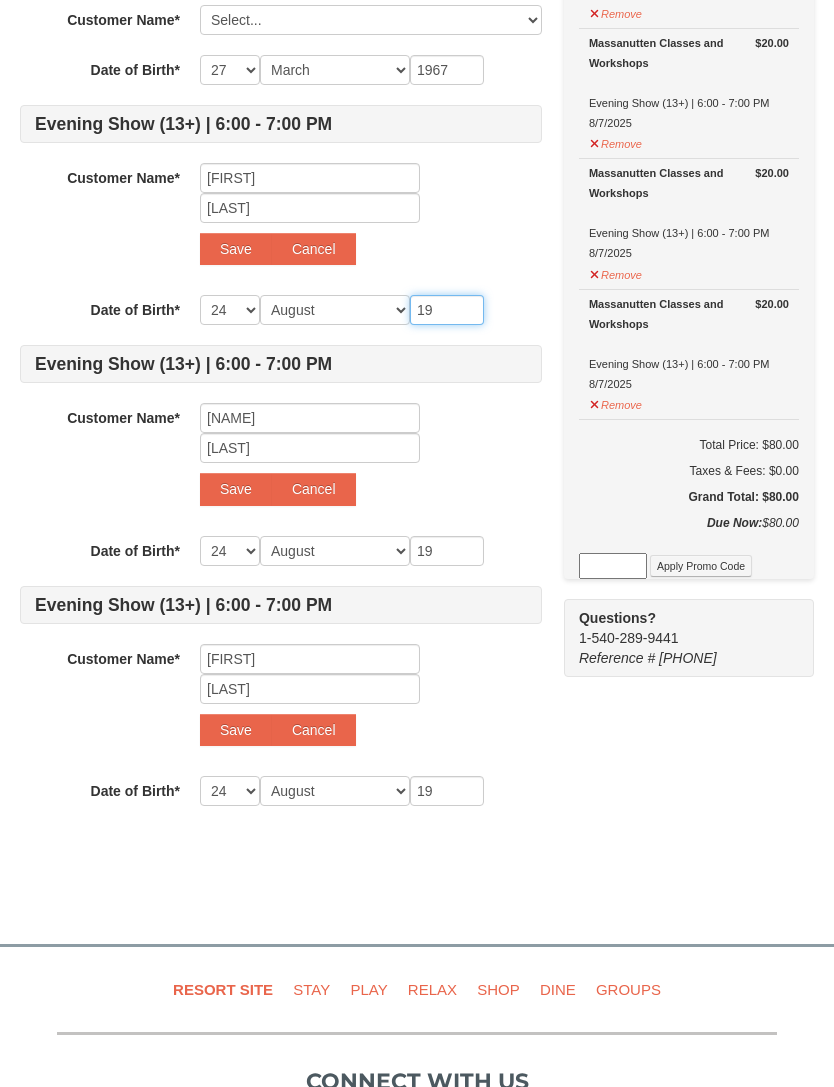 type on "197" 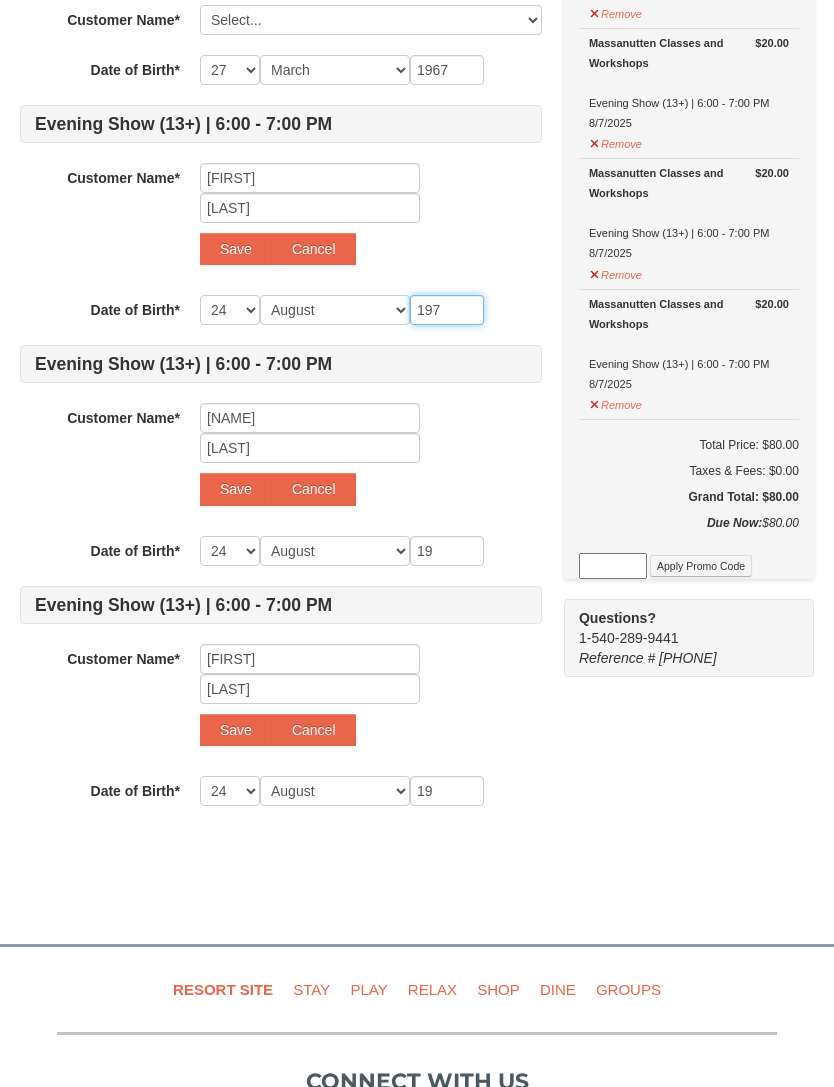 type on "197" 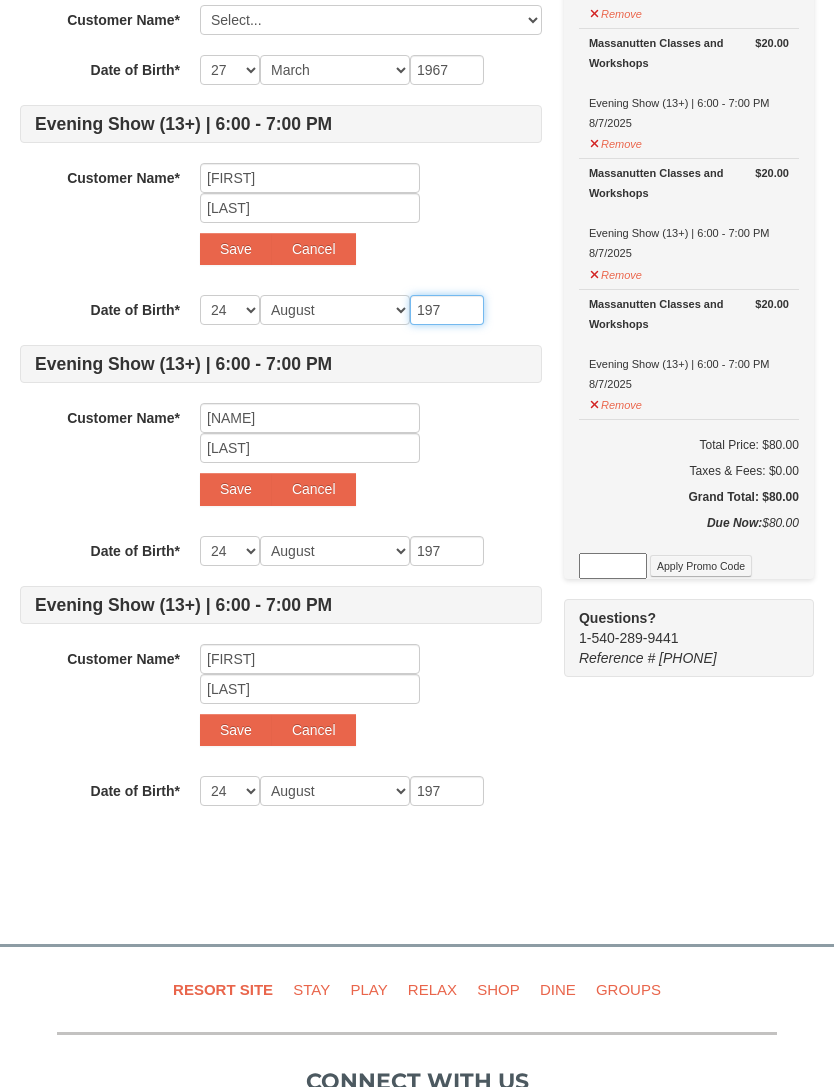 type on "1970" 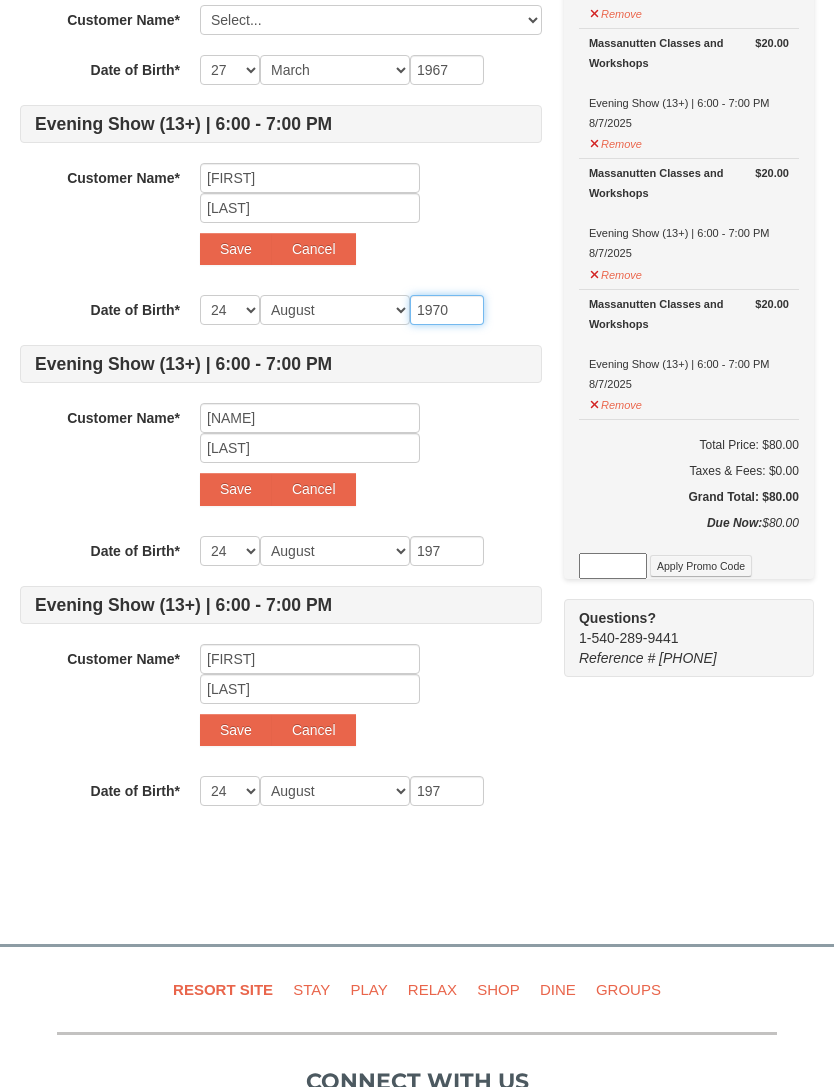 type on "1970" 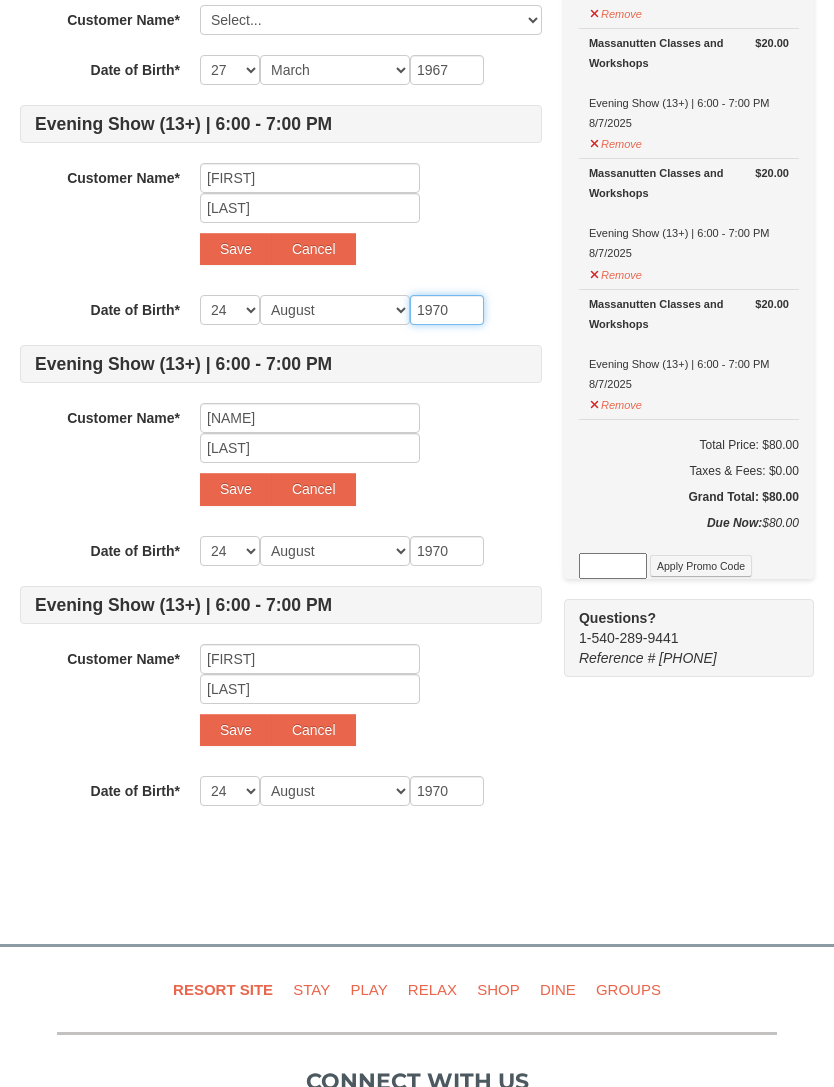 type on "1970" 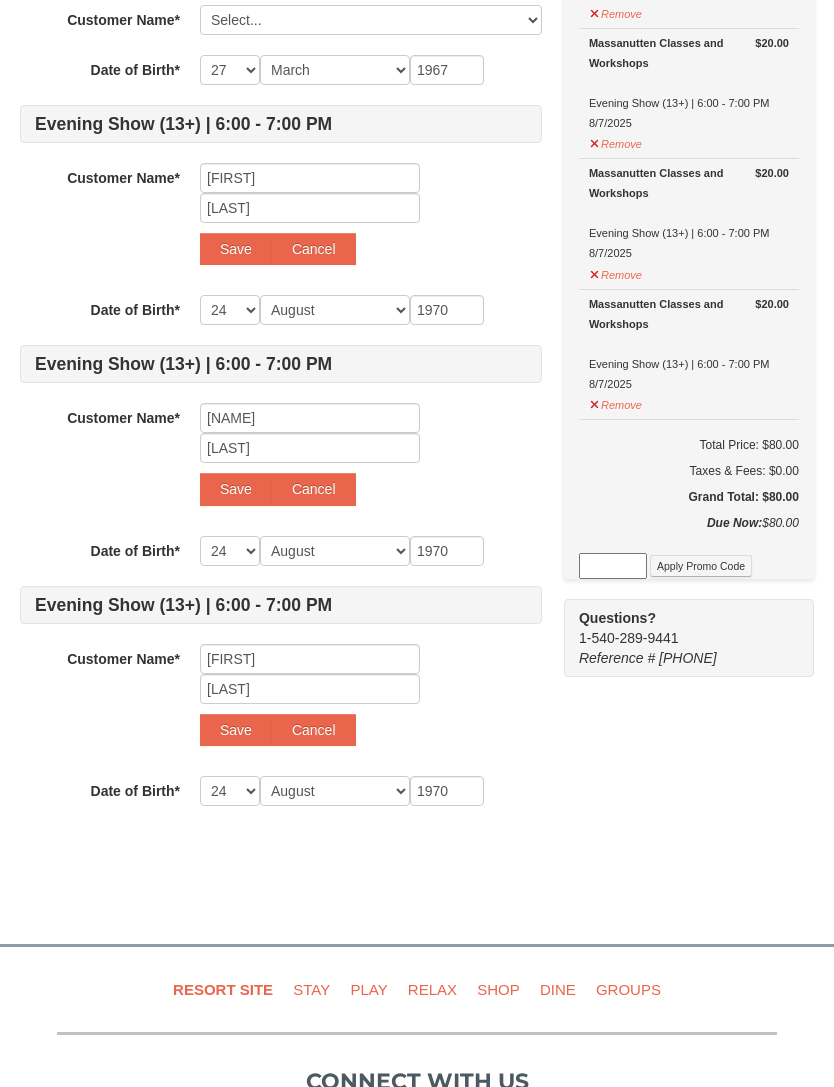 click on "Save" at bounding box center (236, 249) 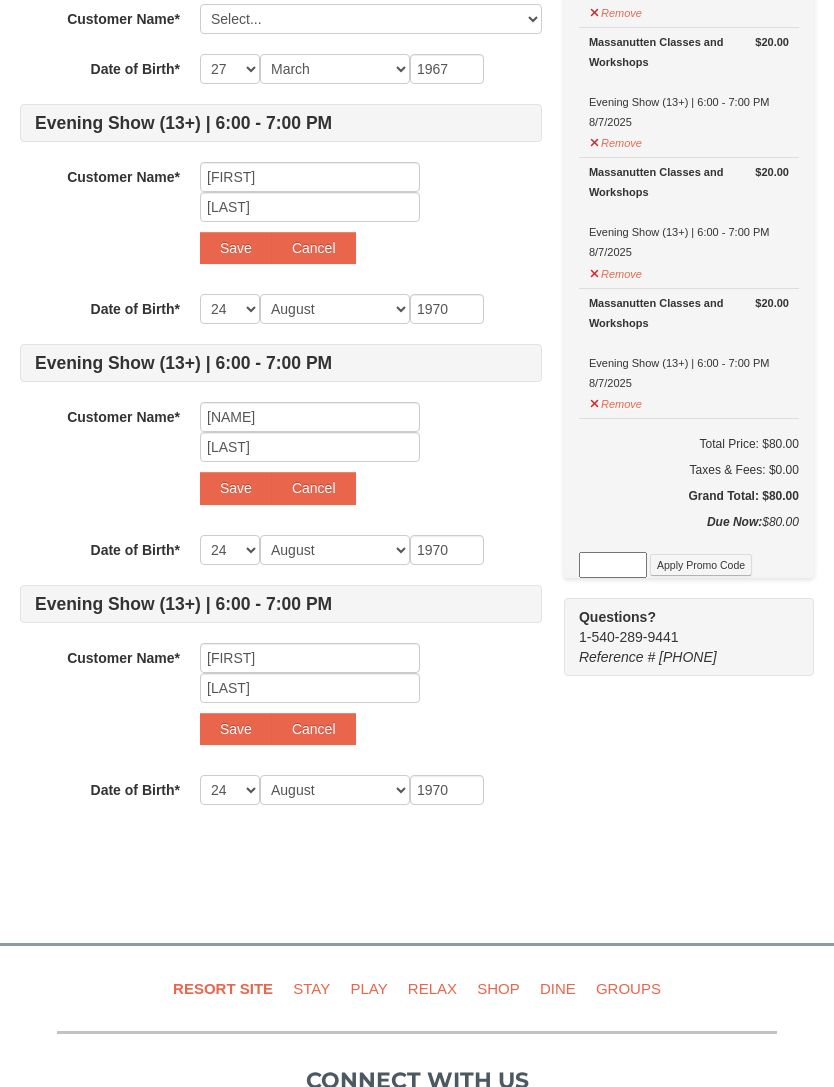 select 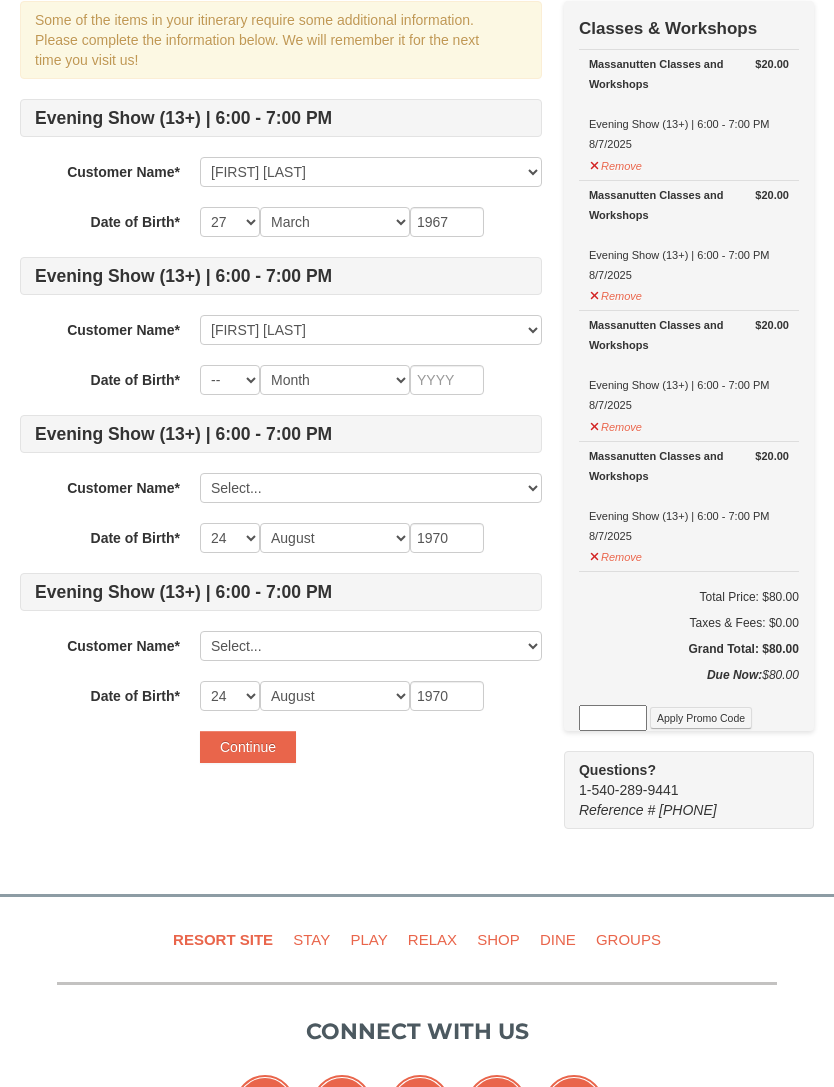 scroll, scrollTop: 182, scrollLeft: 0, axis: vertical 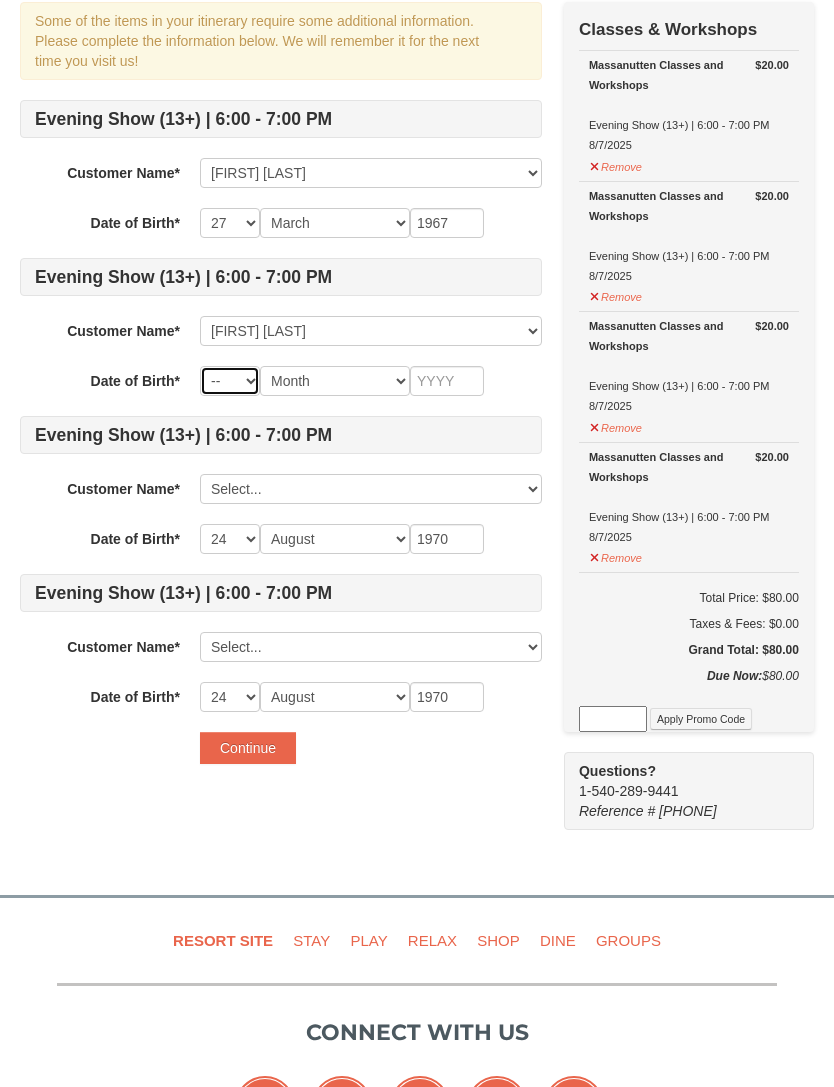 click on "-- 01 02 03 04 05 06 07 08 09 10 11 12 13 14 15 16 17 18 19 20 21 22 23 24 25 26 27 28 29 30 31" at bounding box center (230, 381) 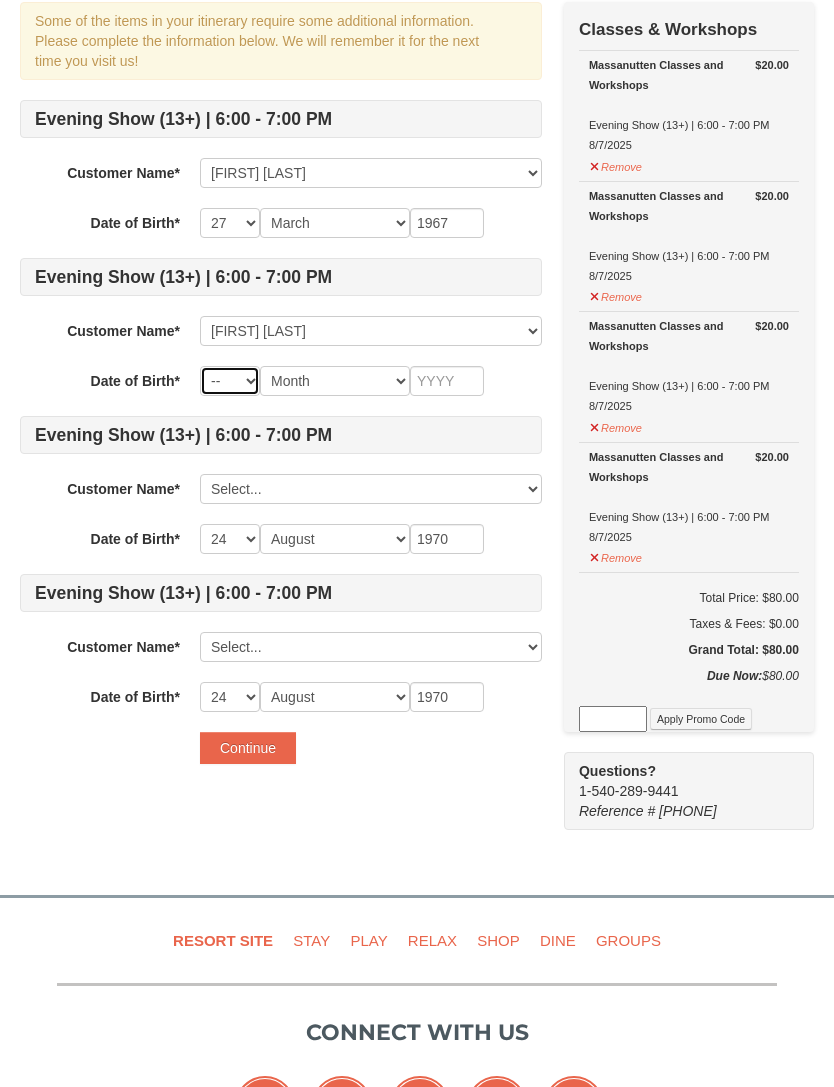 select on "24" 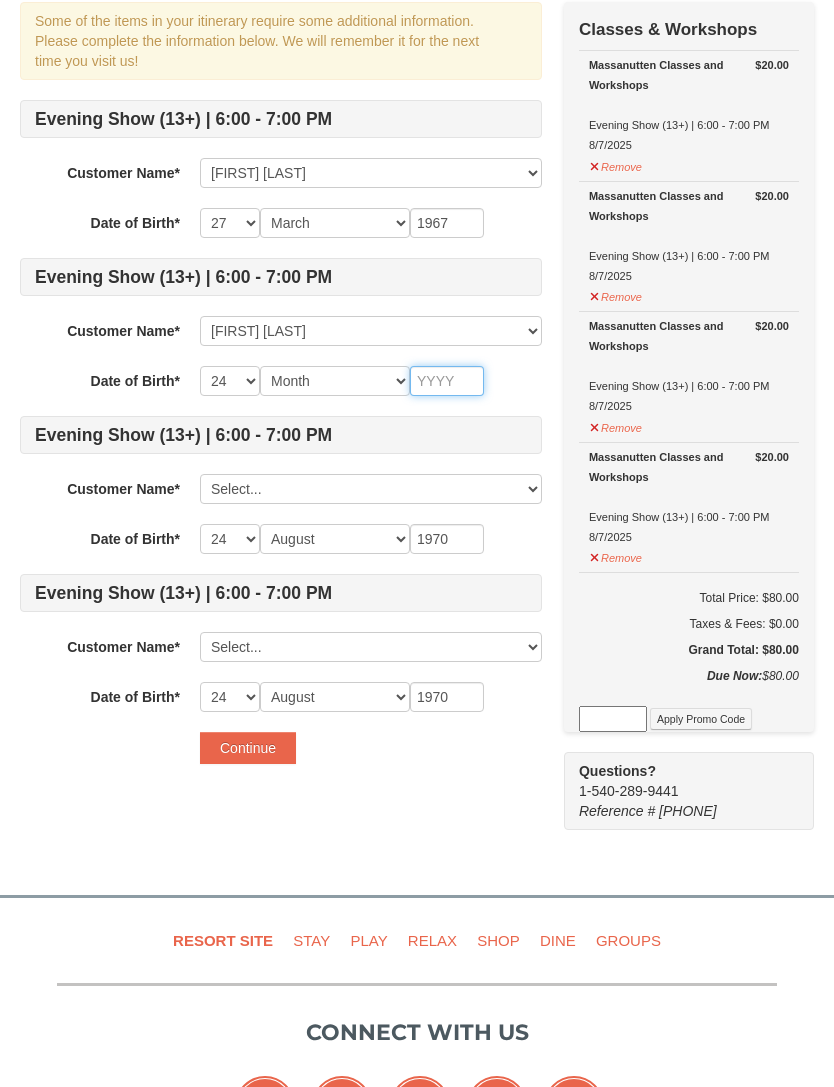 click at bounding box center [447, 381] 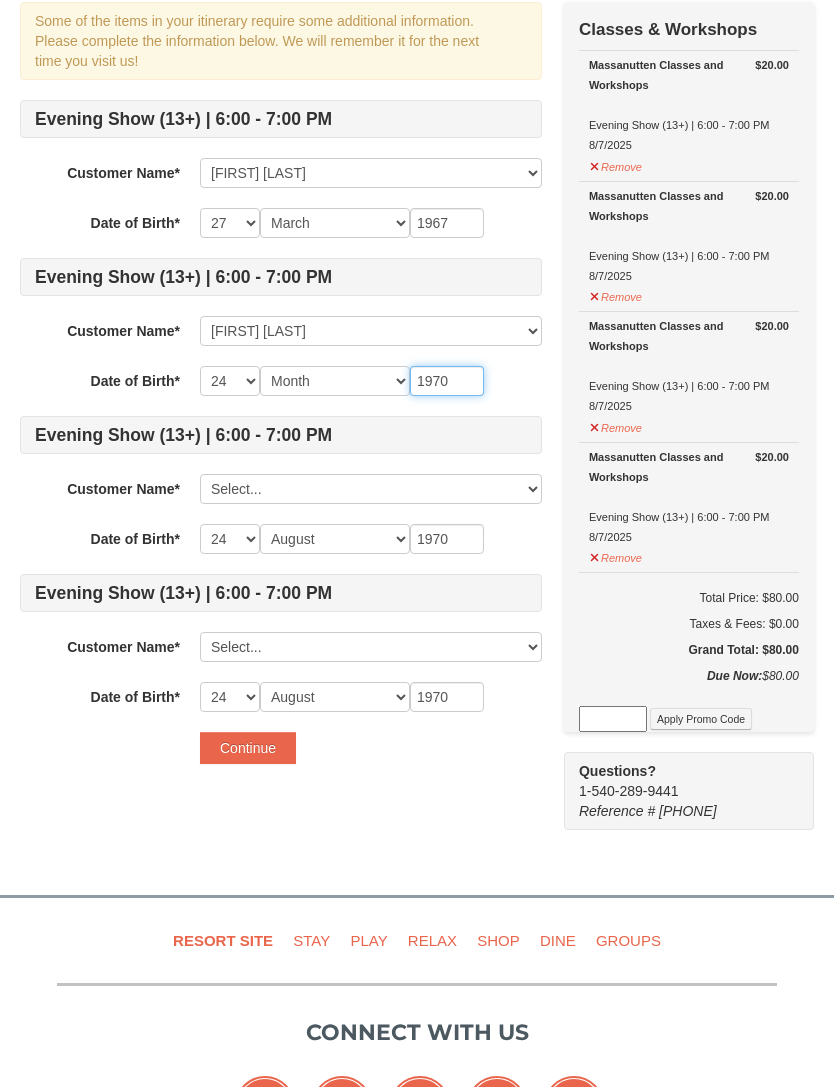type on "1970" 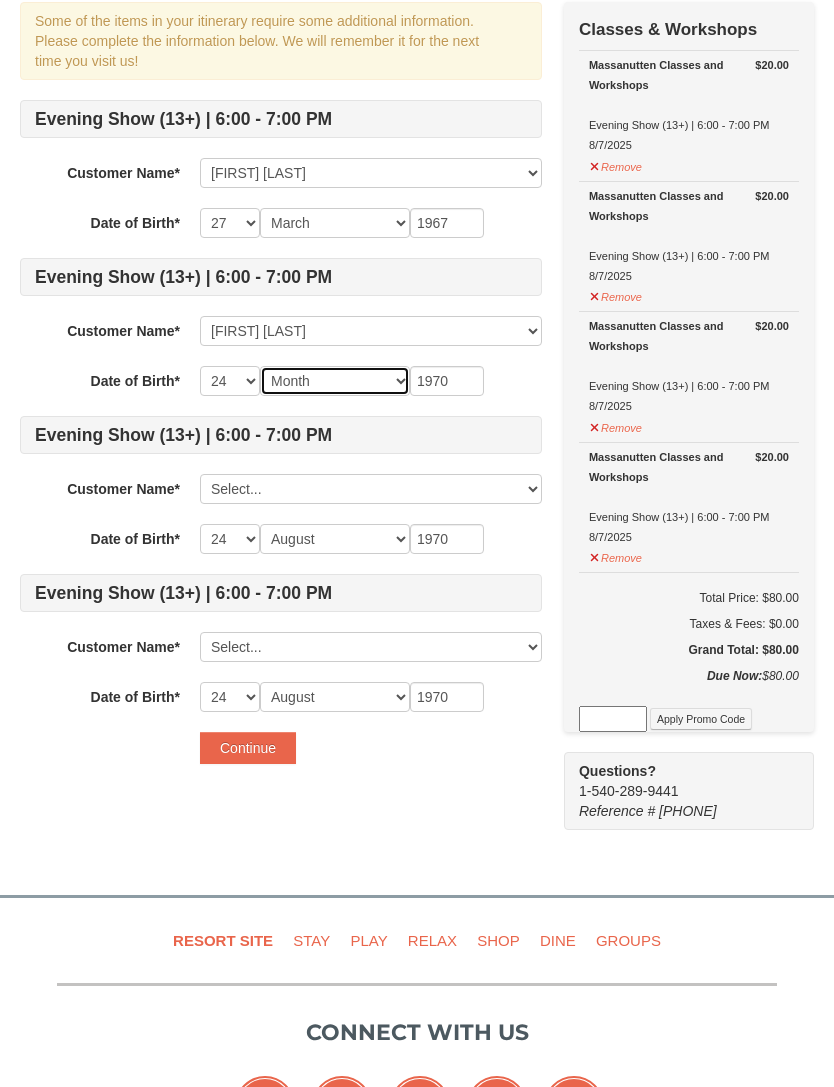 click on "Month January February March April May June July August September October November December" at bounding box center (335, 381) 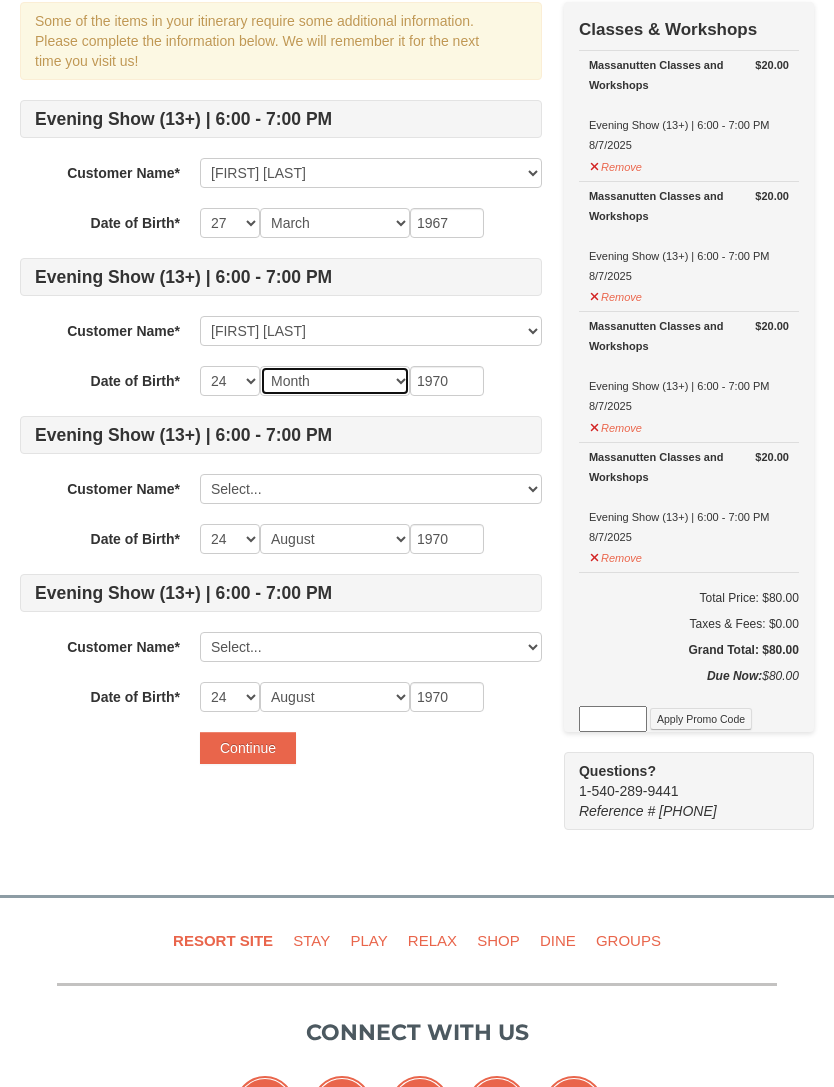 select on "08" 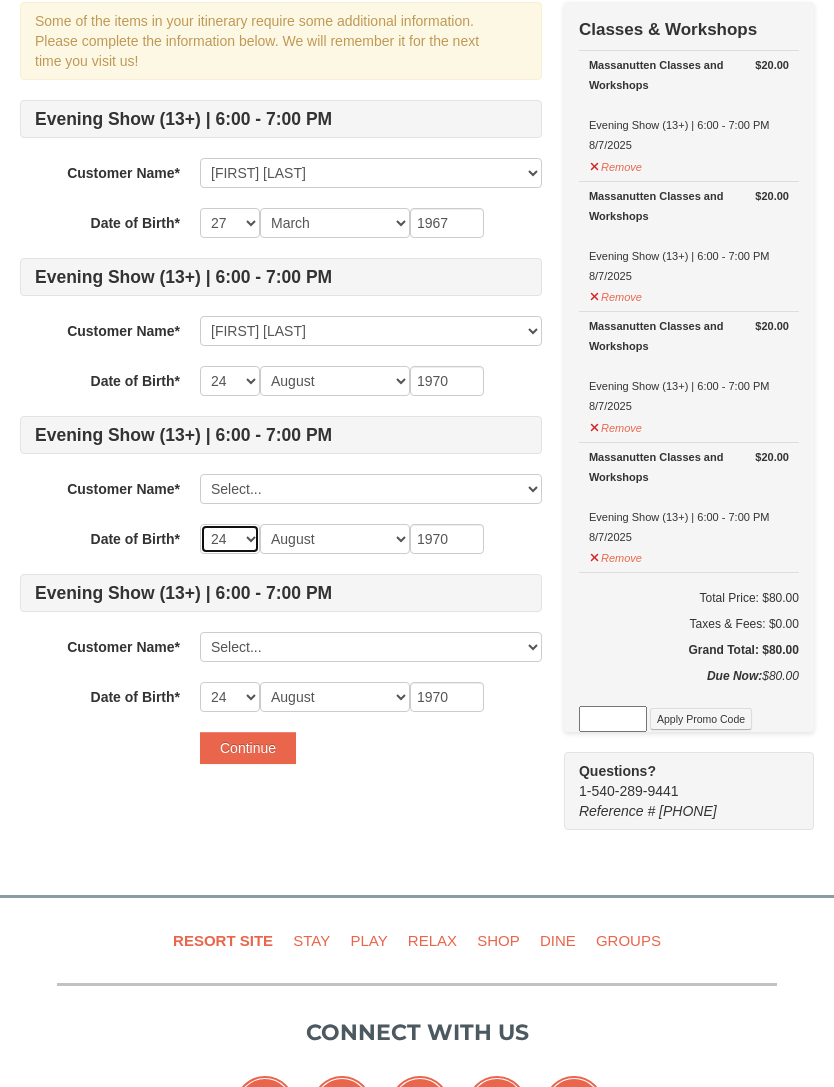 click on "-- 01 02 03 04 05 06 07 08 09 10 11 12 13 14 15 16 17 18 19 20 21 22 23 24 25 26 27 28 29 30 31" at bounding box center (230, 539) 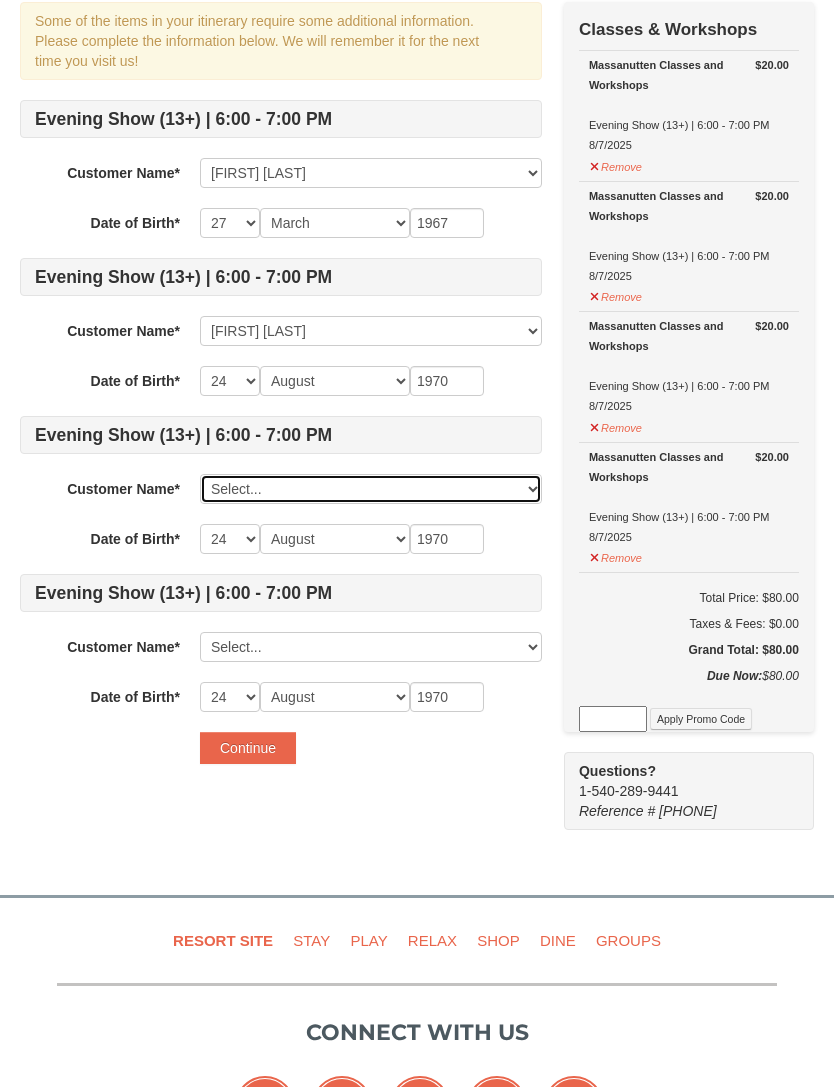click on "Select... David Tillotson Wendy Tillotson Add New..." at bounding box center [371, 489] 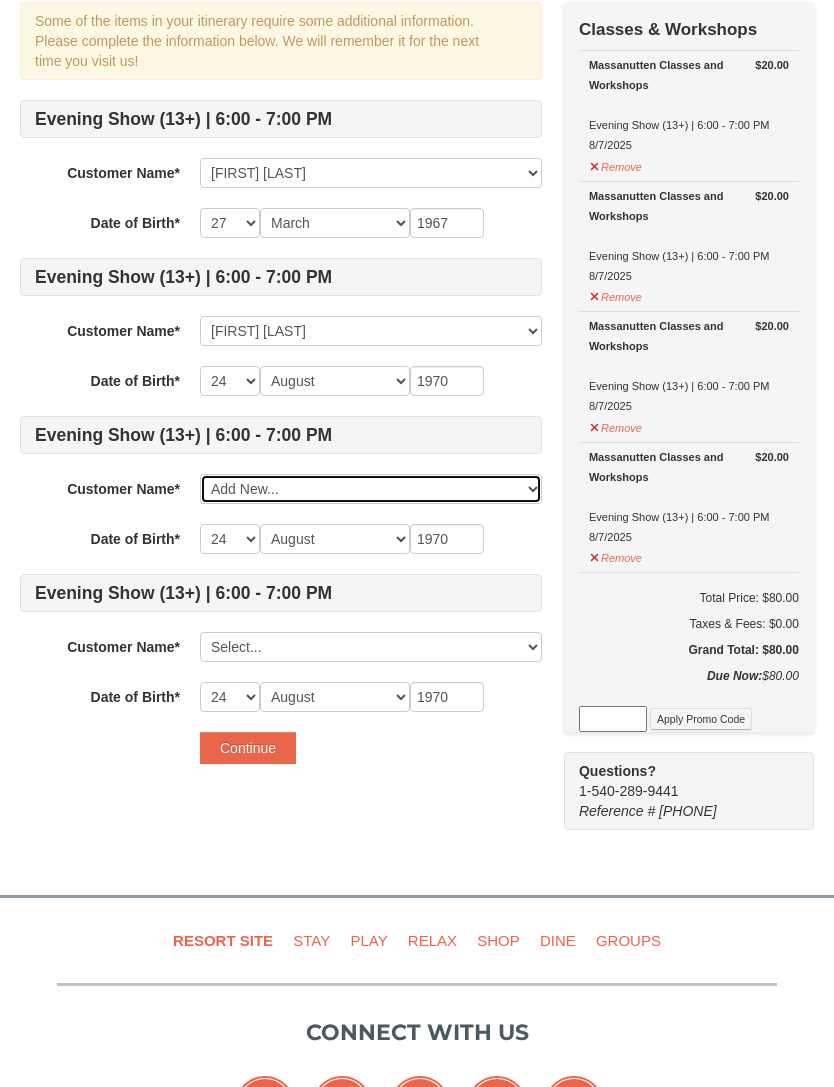 type 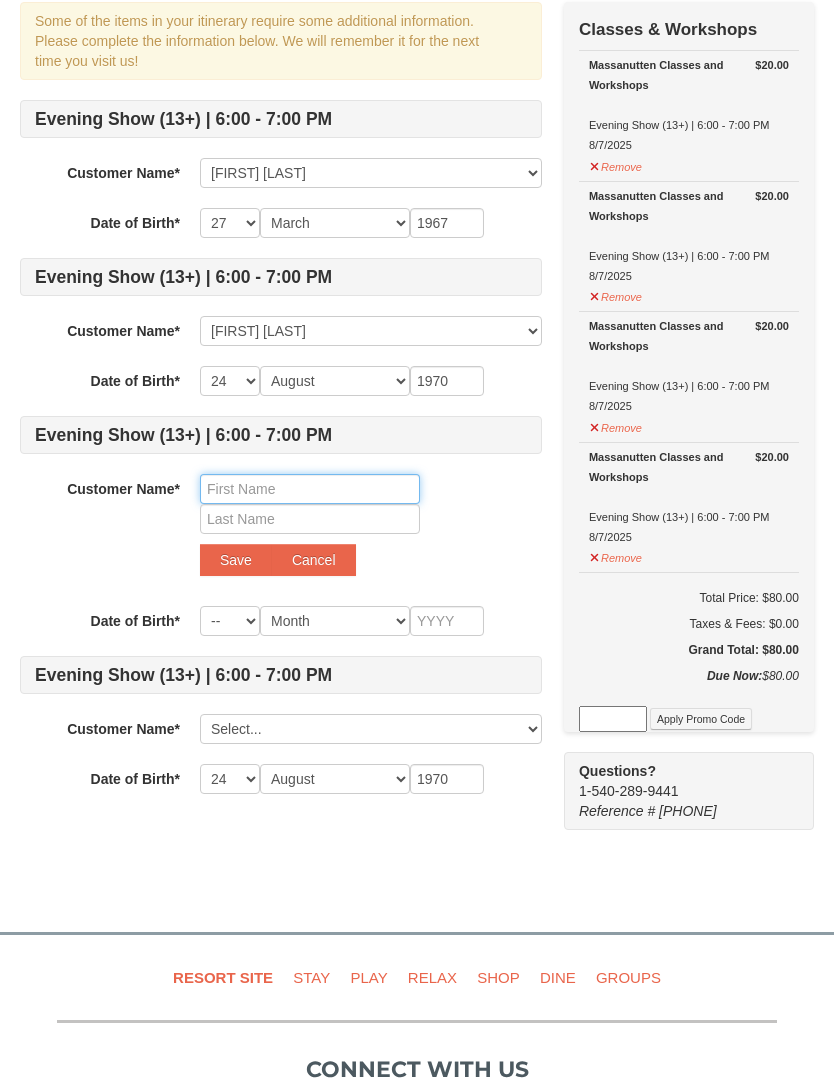click at bounding box center [310, 489] 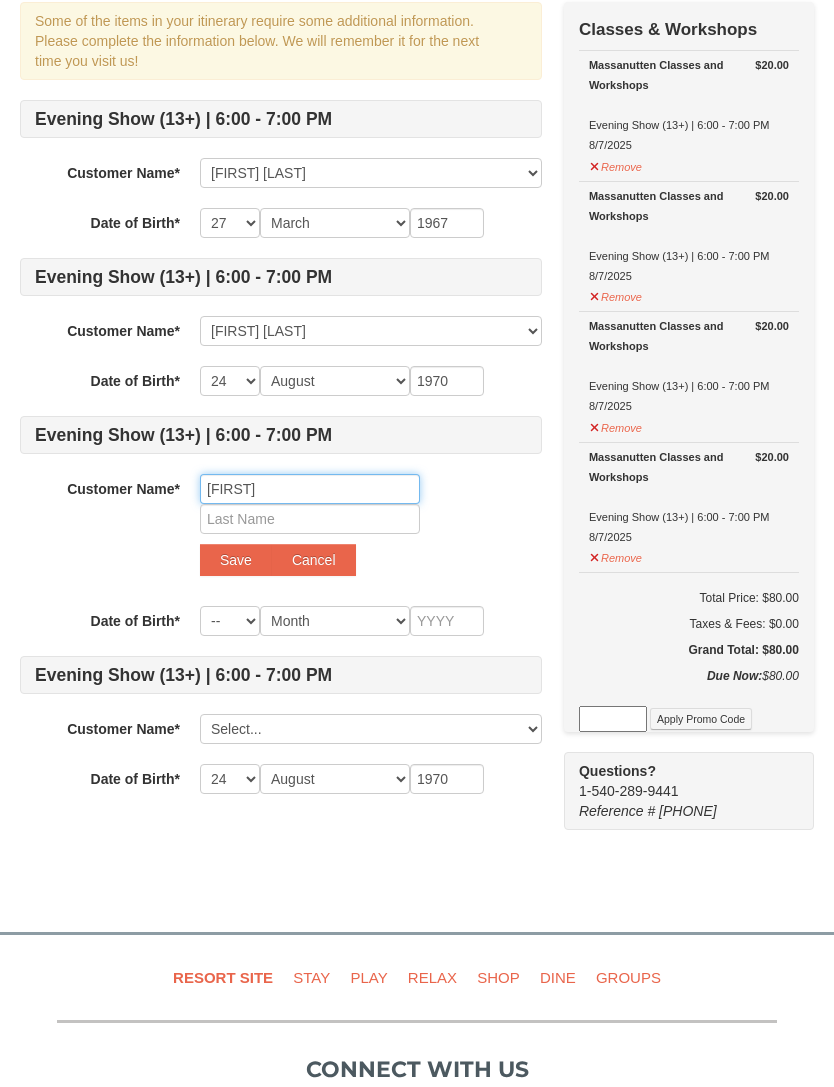 type on "Gary" 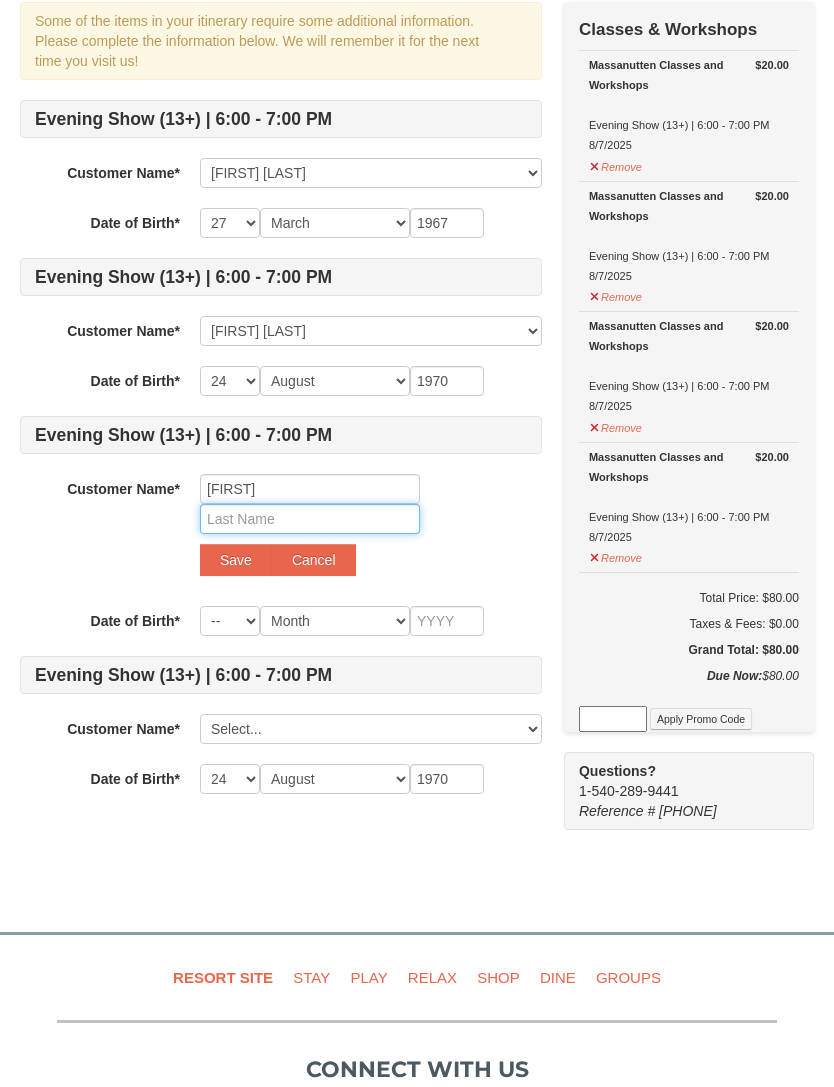 click at bounding box center [310, 519] 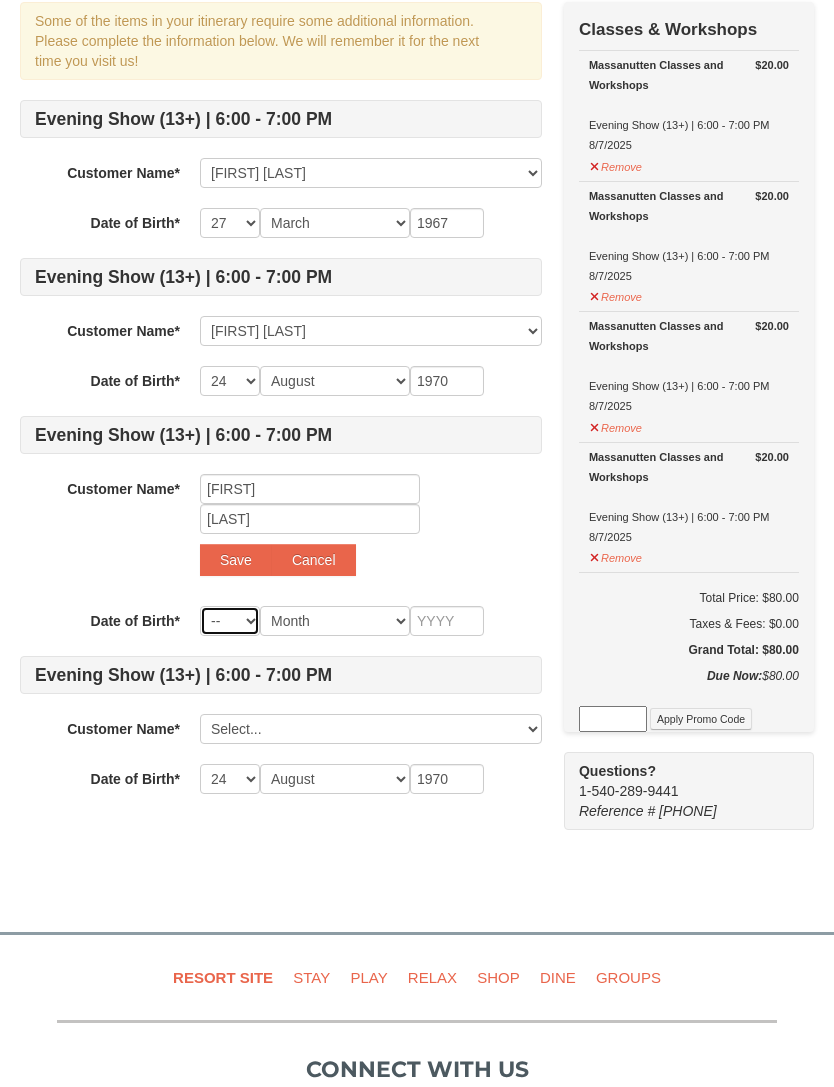 click on "-- 01 02 03 04 05 06 07 08 09 10 11 12 13 14 15 16 17 18 19 20 21 22 23 24 25 26 27 28 29 30 31" at bounding box center (230, 621) 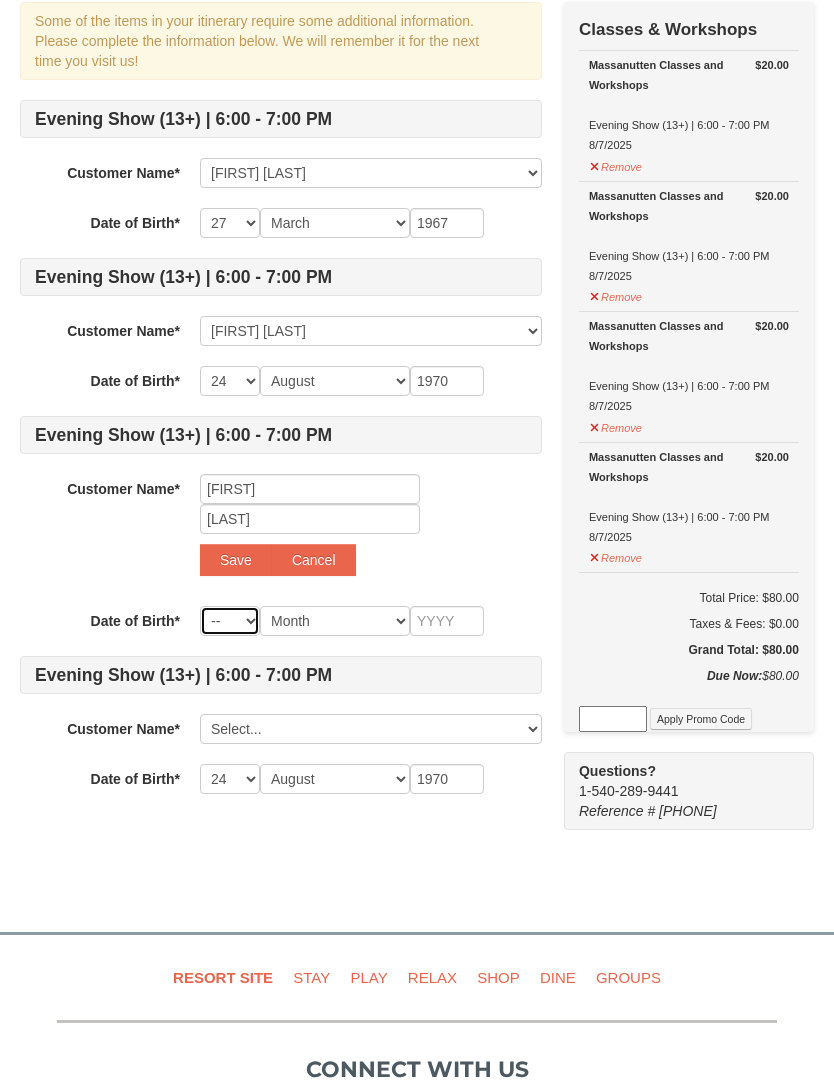 select on "26" 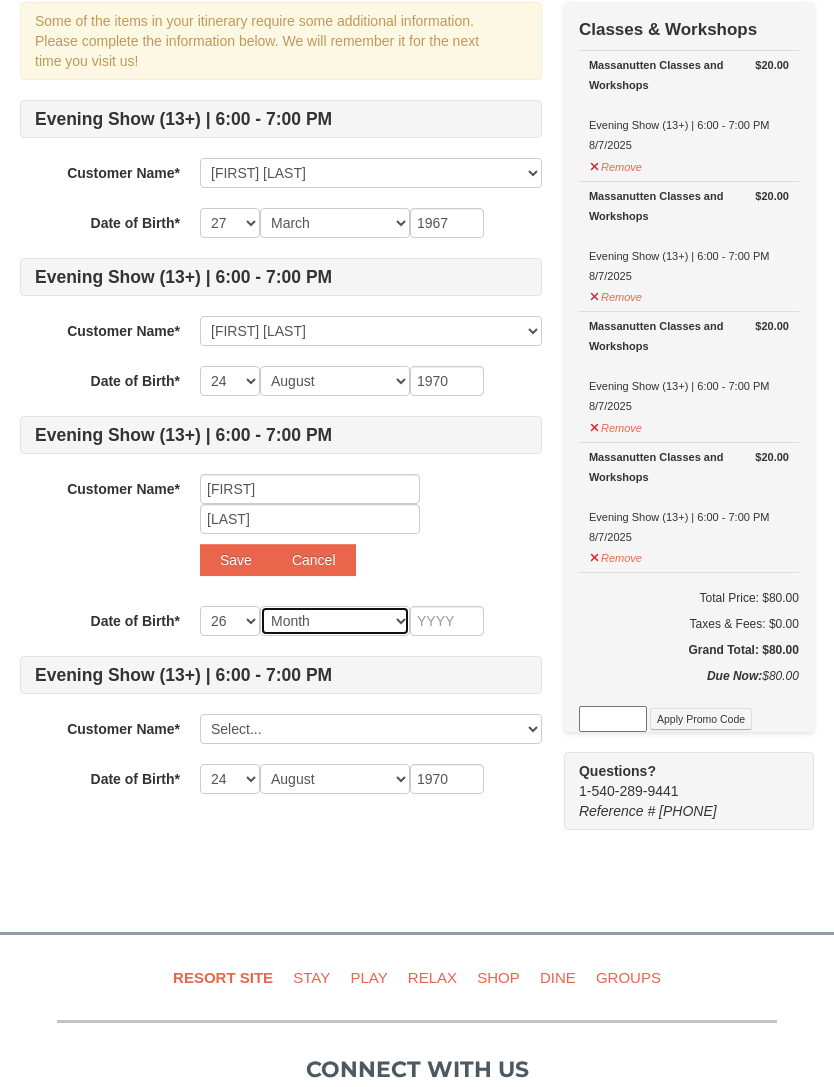 click on "Month January February March April May June July August September October November December" at bounding box center (335, 621) 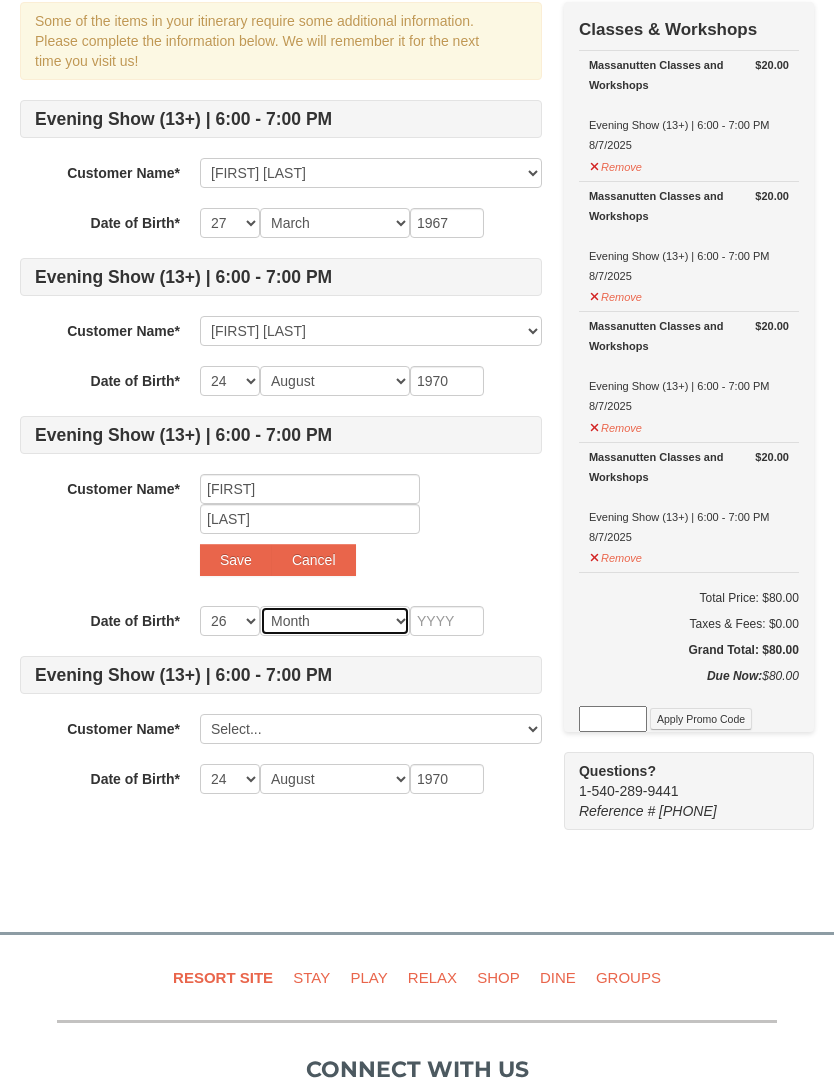 select on "06" 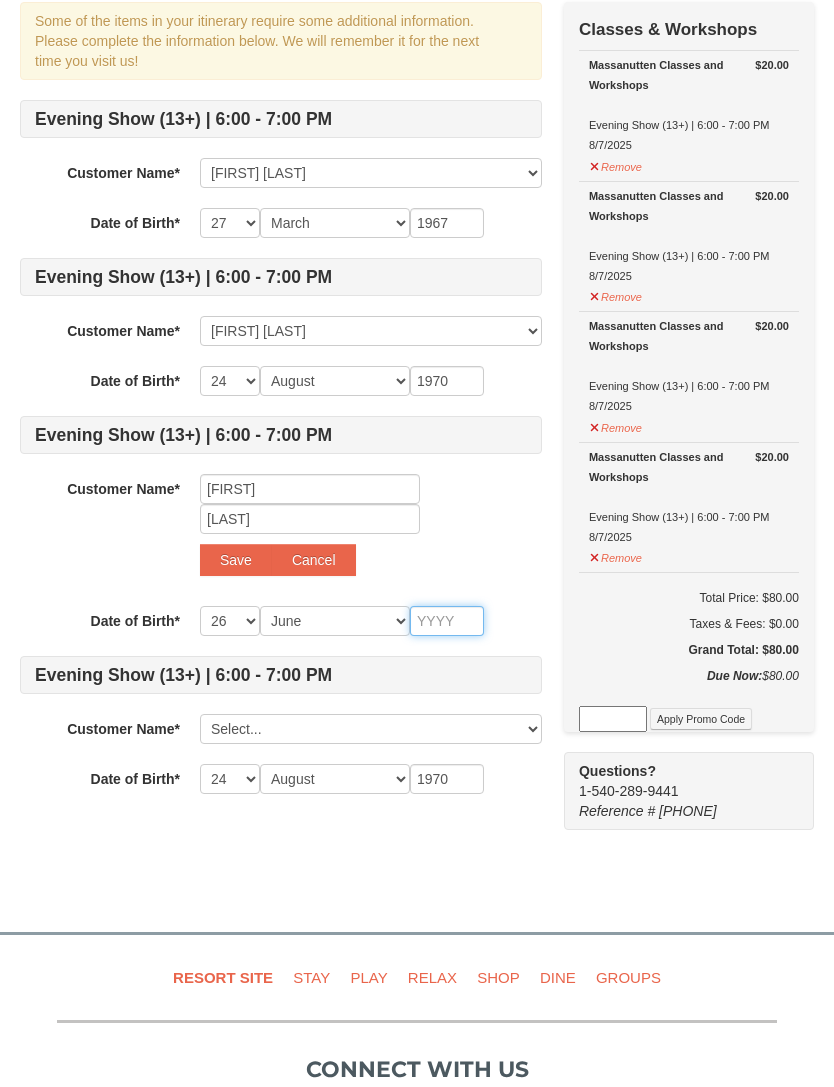 click at bounding box center [447, 621] 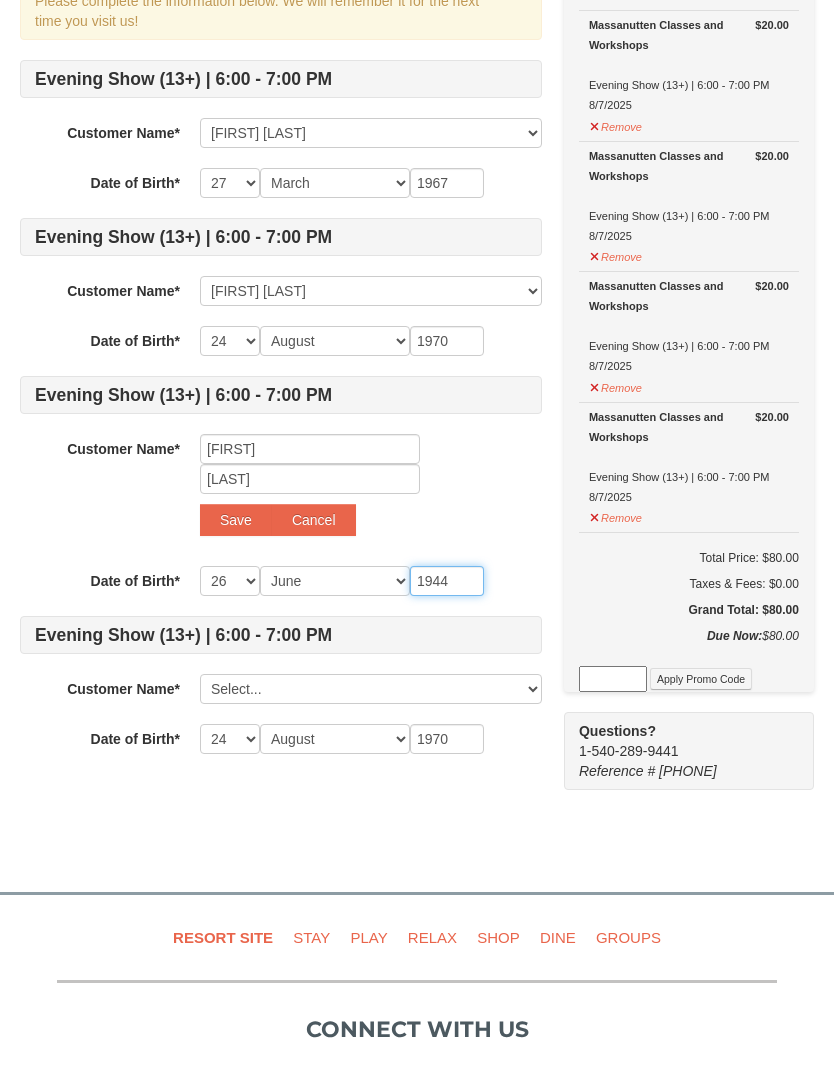 type on "1944" 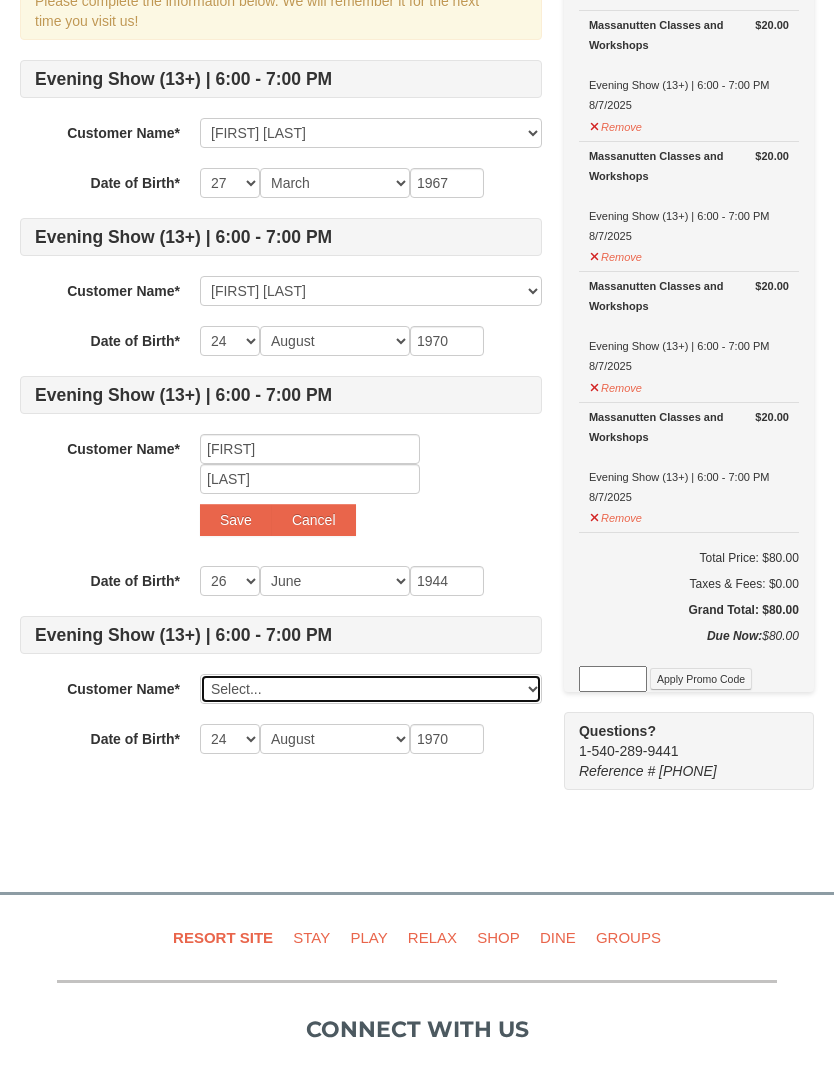 click on "Select... David Tillotson Wendy Tillotson Add New..." at bounding box center (371, 729) 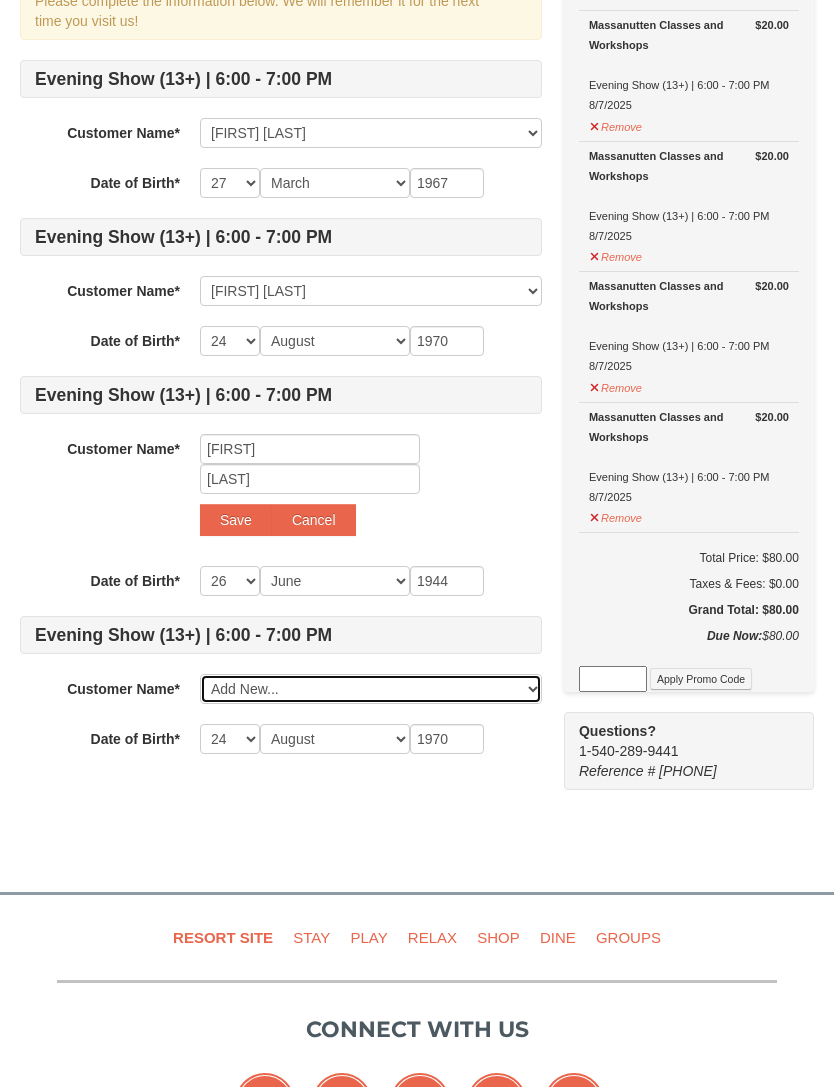 select 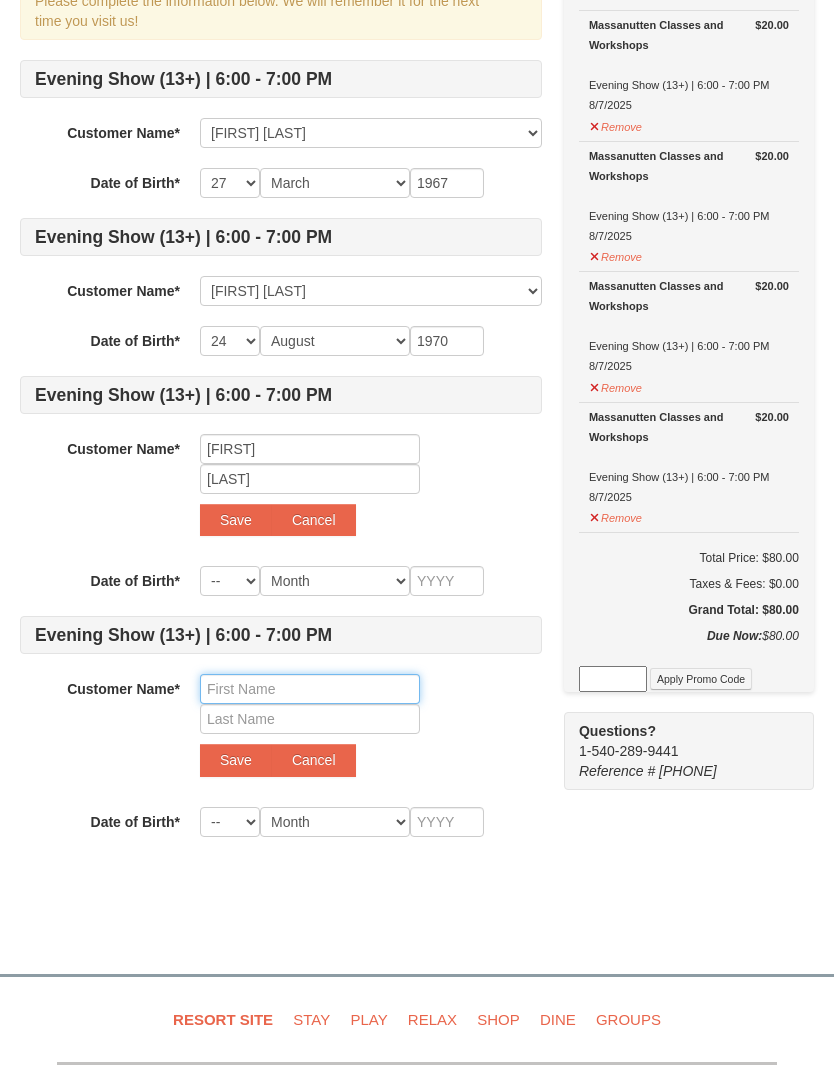 click at bounding box center (310, 689) 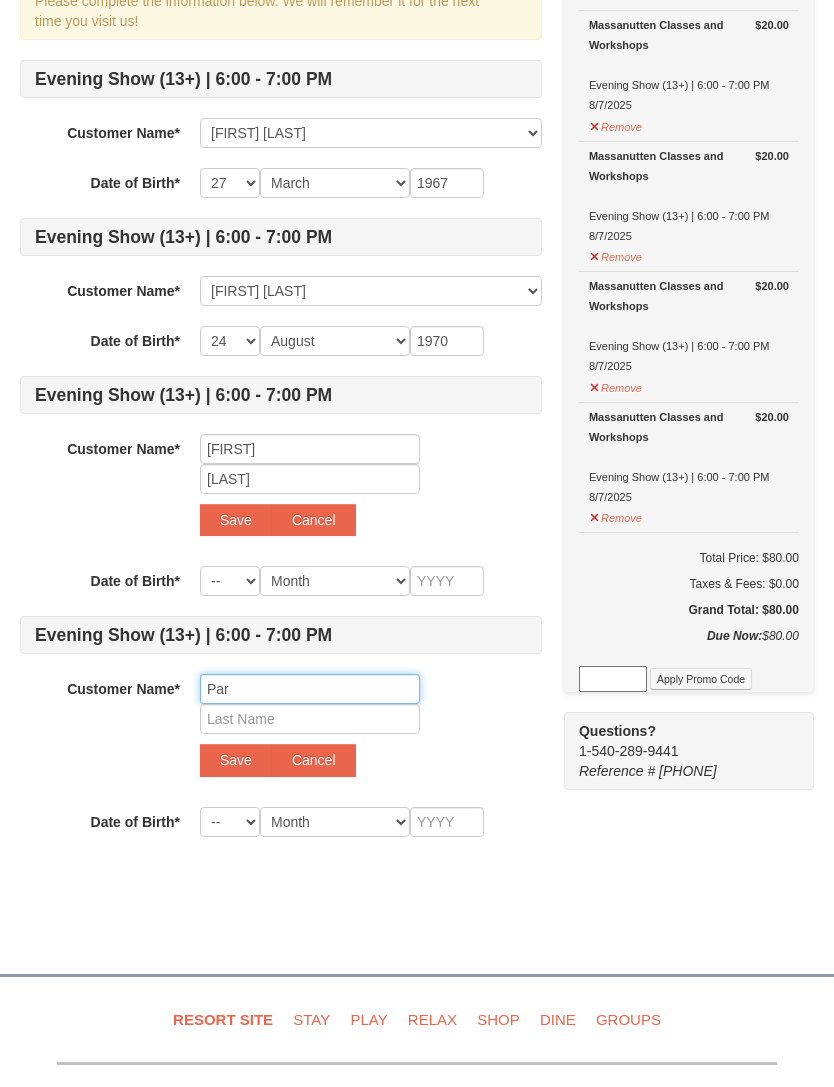 type on "Par" 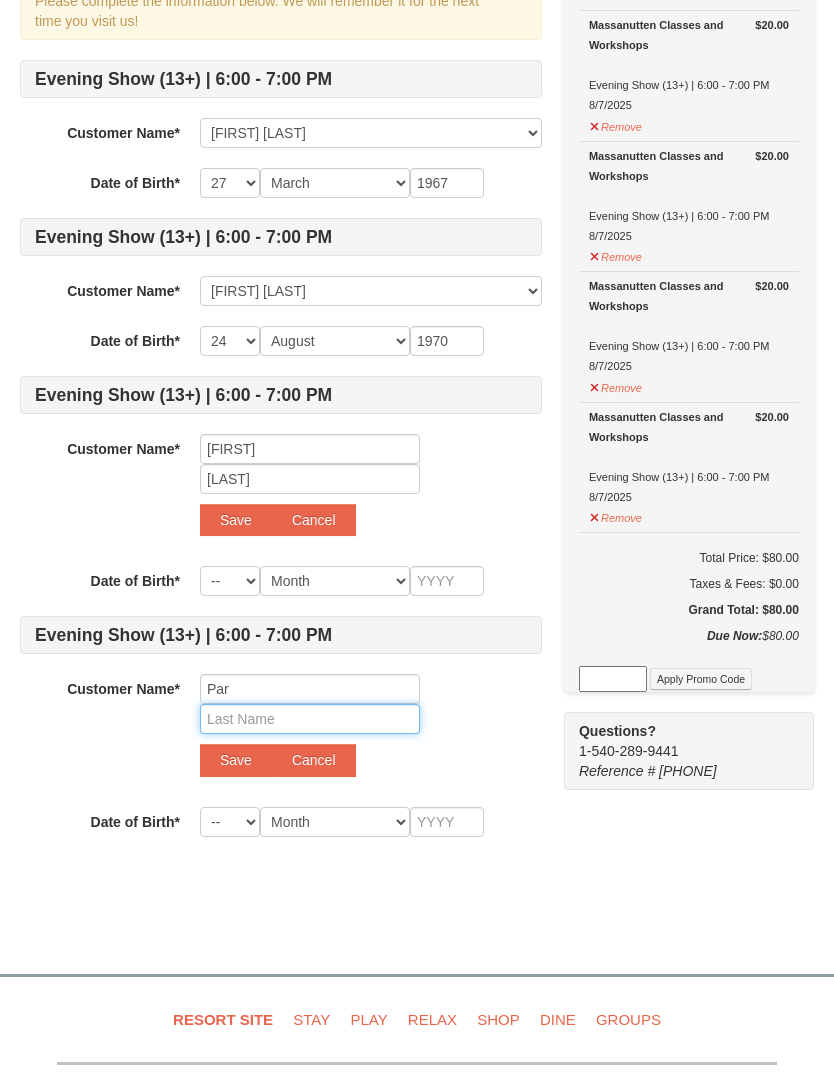 click at bounding box center (310, 719) 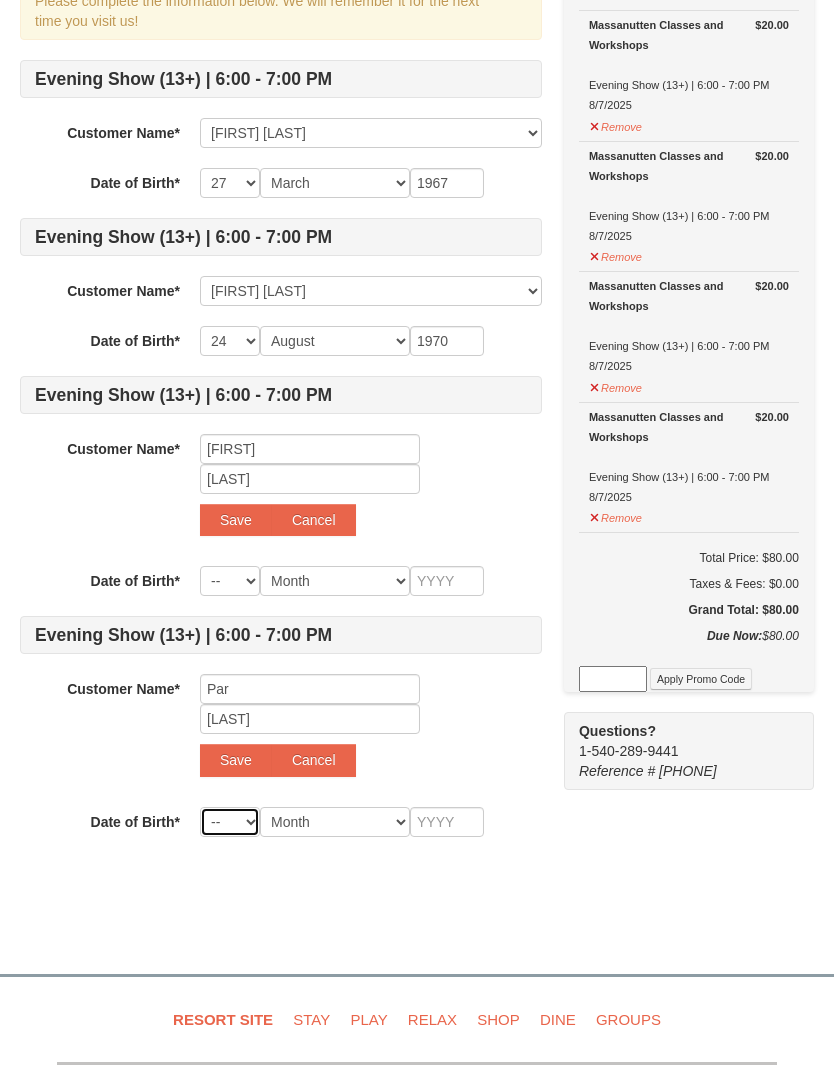 click on "-- 01 02 03 04 05 06 07 08 09 10 11 12 13 14 15 16 17 18 19 20 21 22 23 24 25 26 27 28 29 30 31" at bounding box center (230, 822) 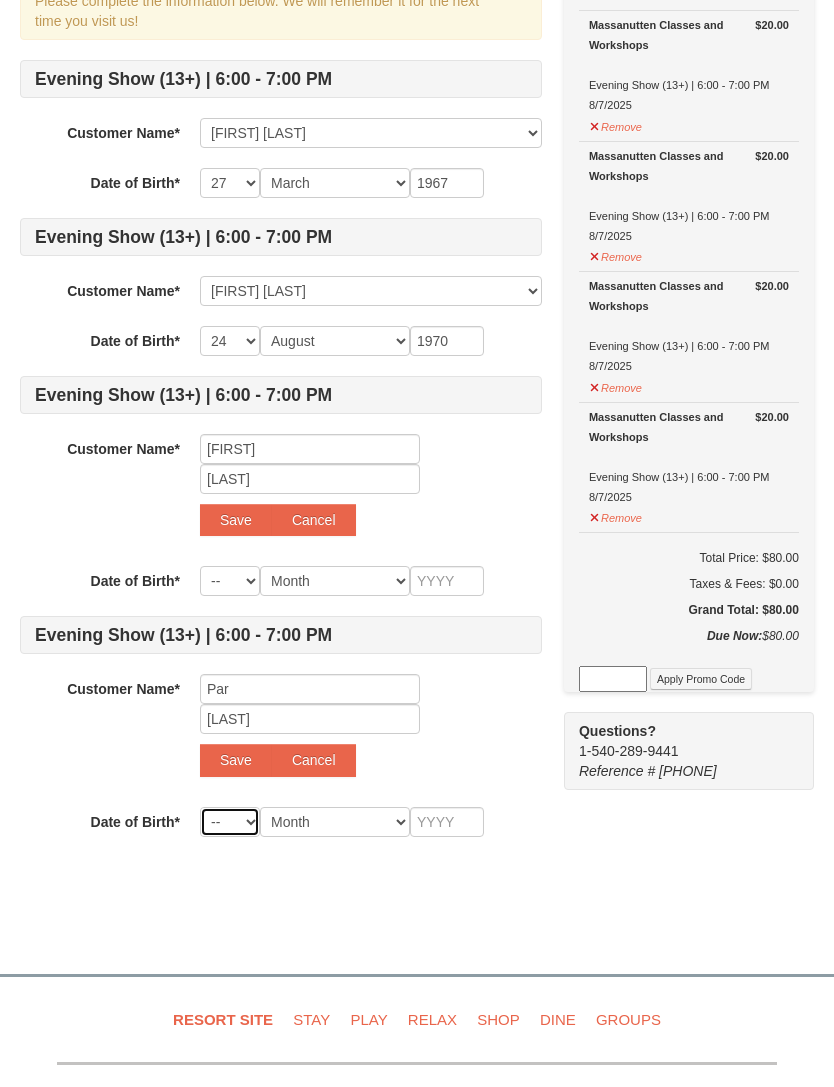 select on "02" 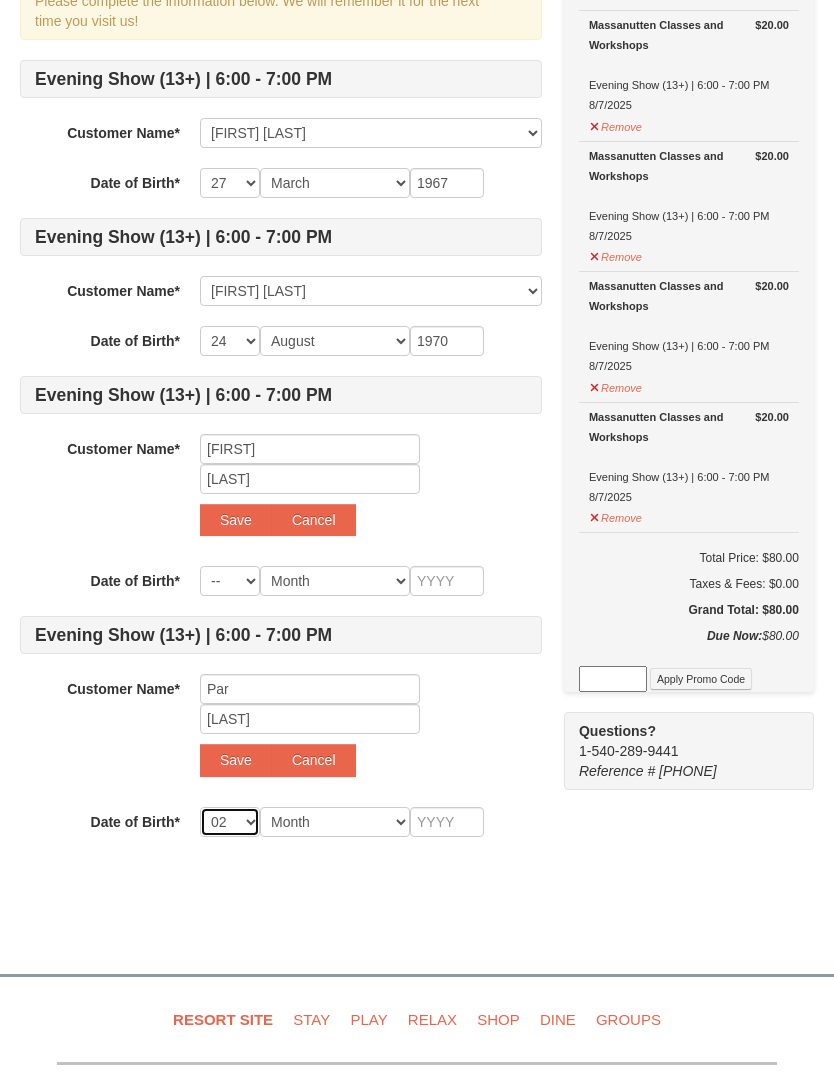 select on "02" 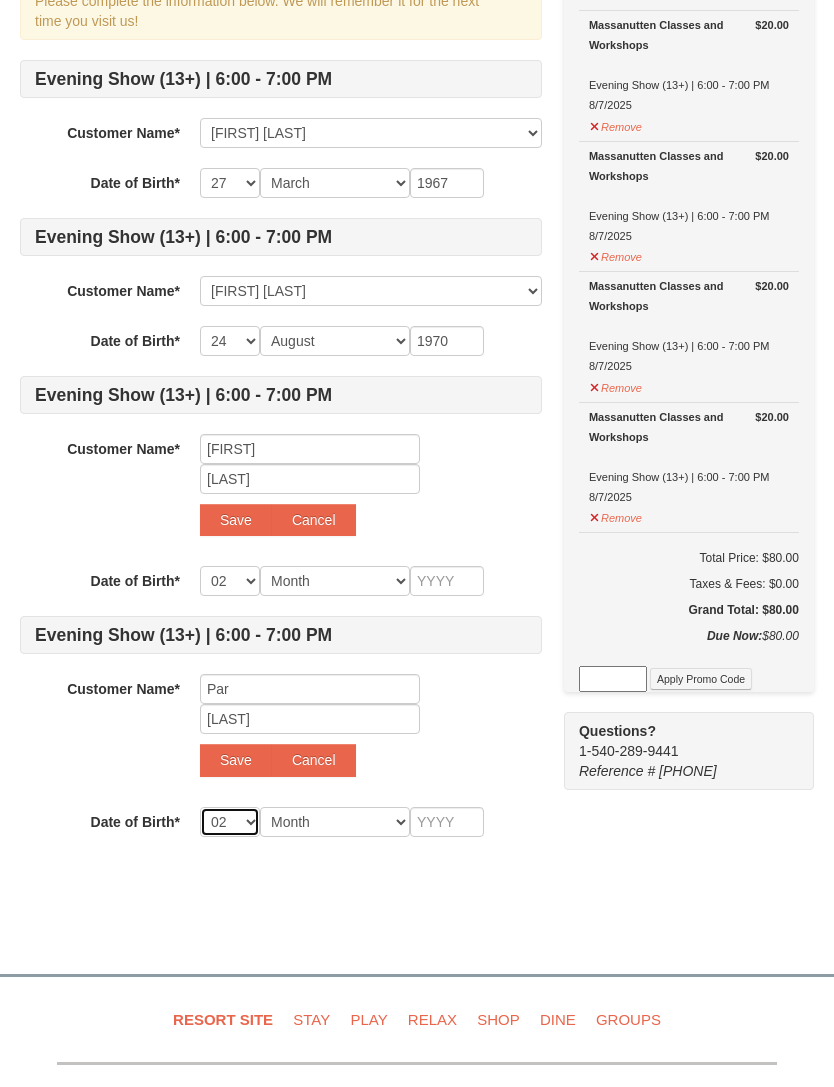 click on "-- 01 02 03 04 05 06 07 08 09 10 11 12 13 14 15 16 17 18 19 20 21 22 23 24 25 26 27 28 29 30 31" at bounding box center (230, 822) 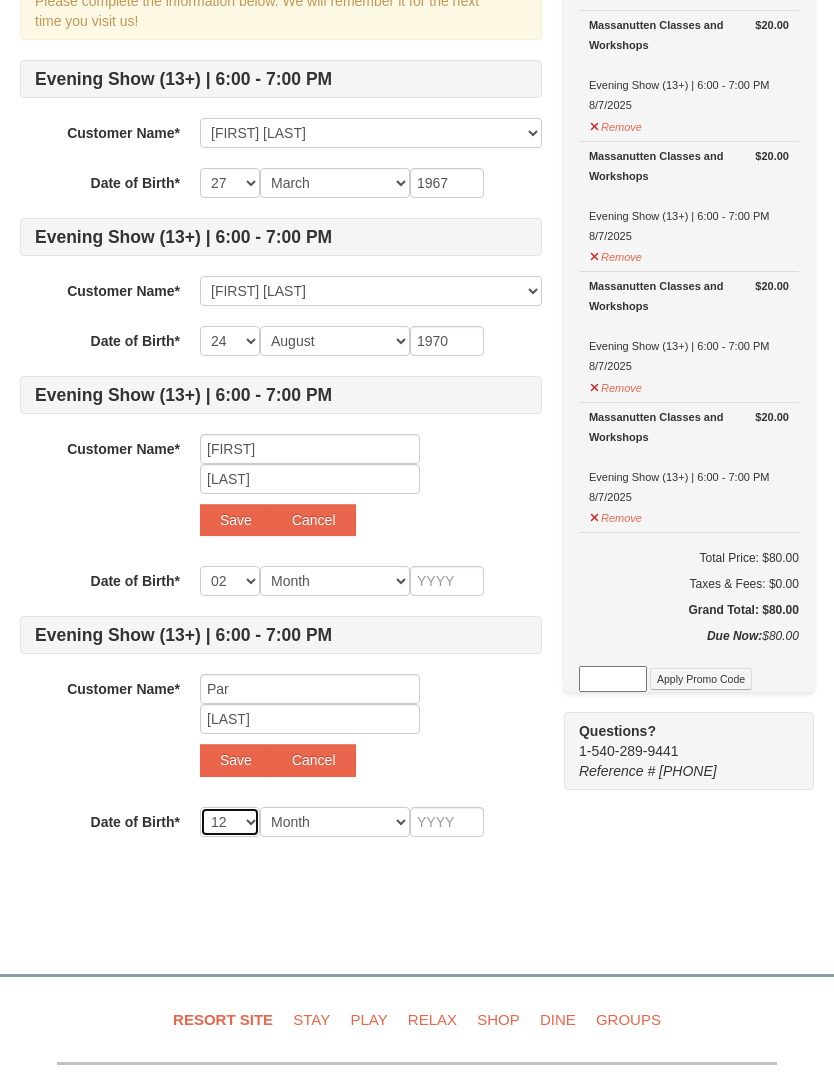 select on "12" 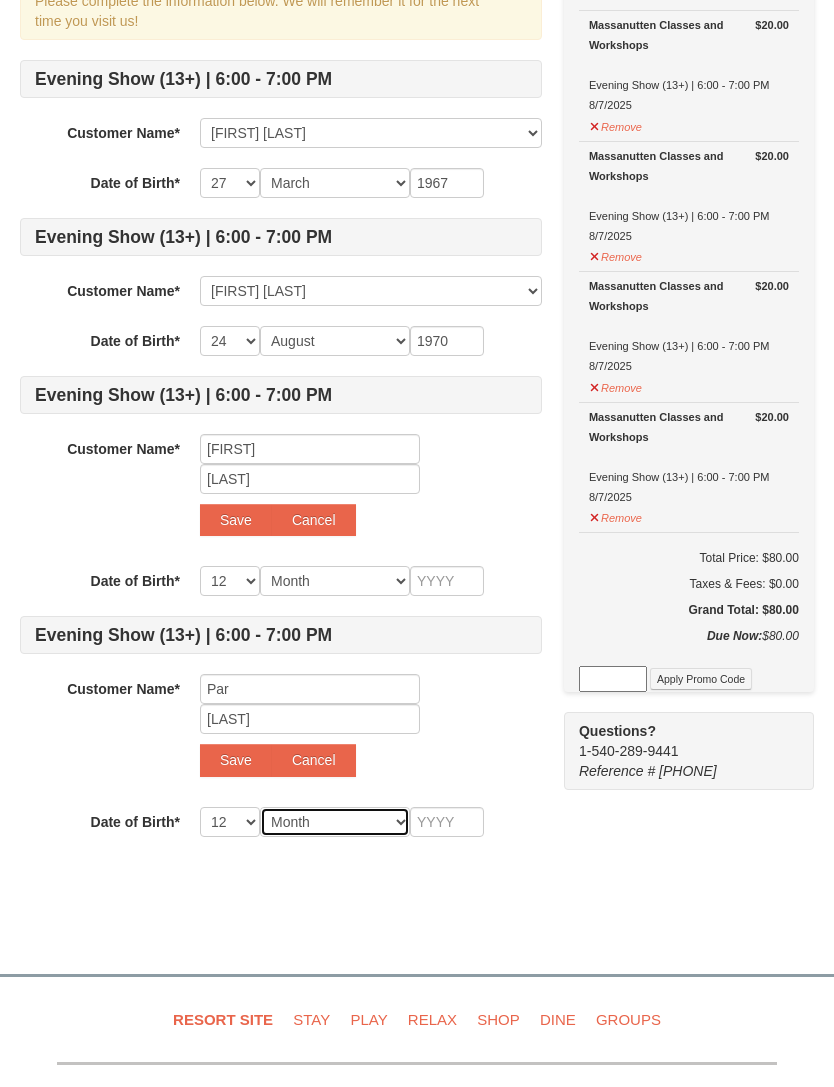 click on "Month January February March April May June July August September October November December" at bounding box center (335, 822) 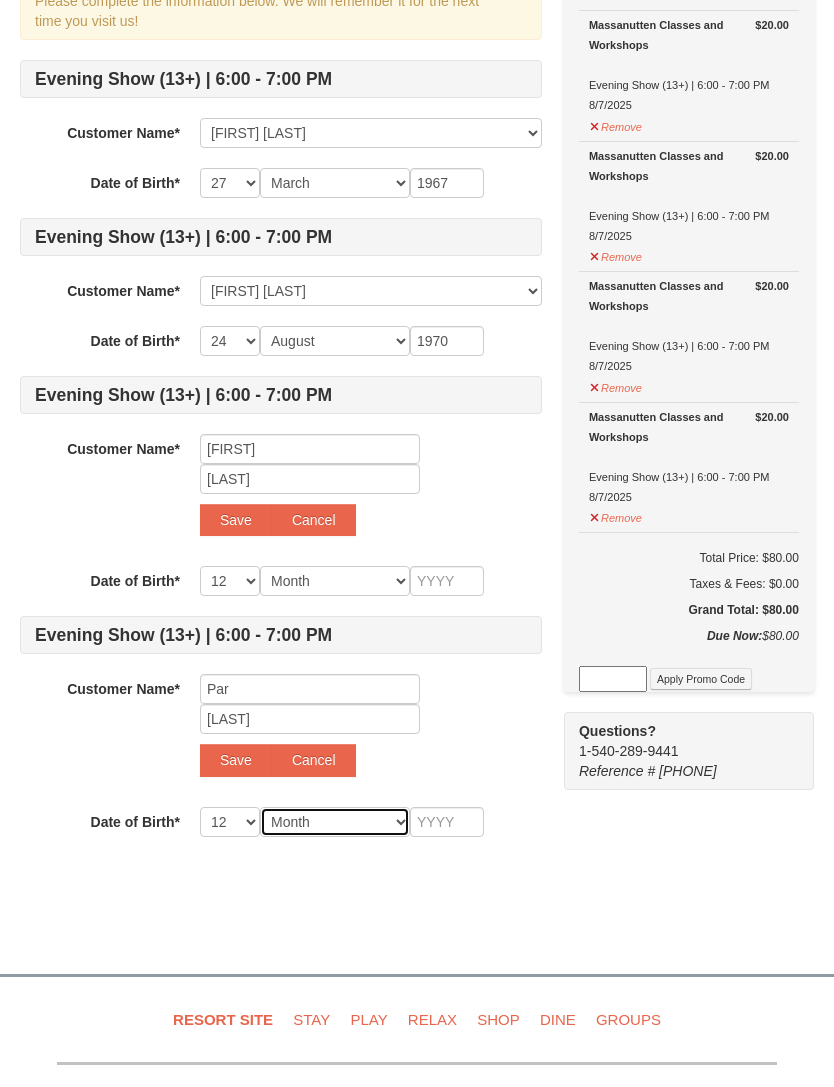select on "02" 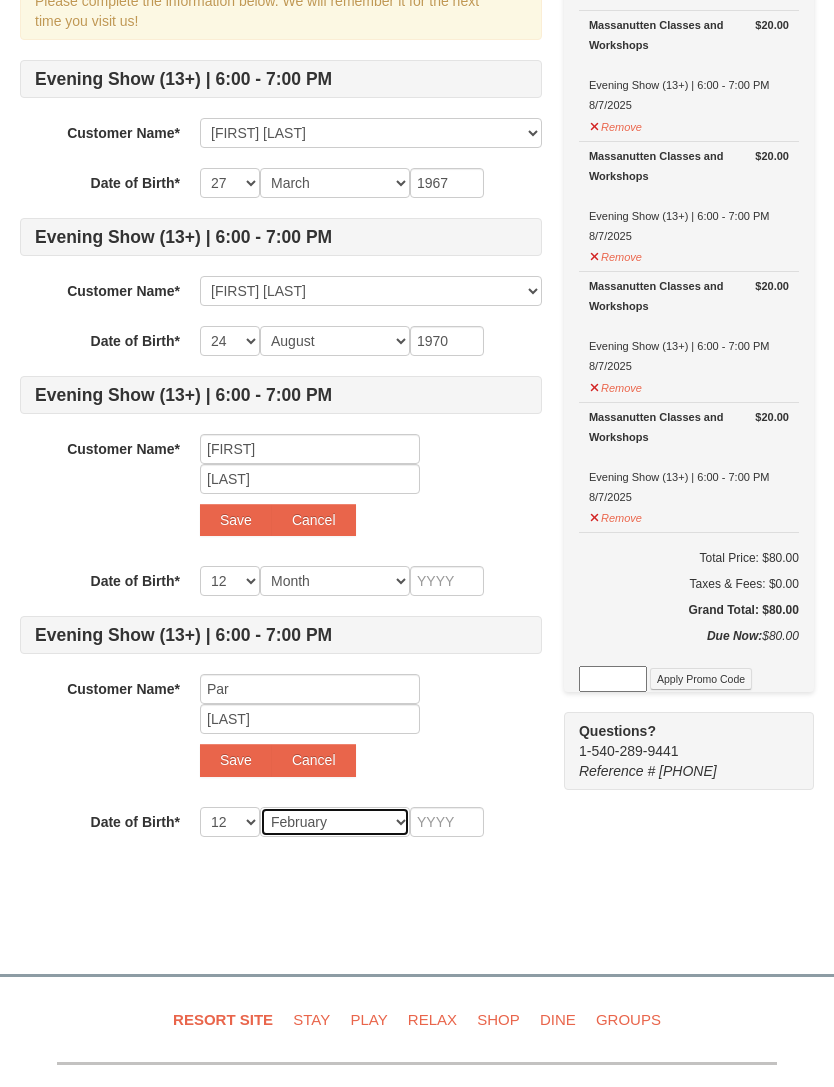 select on "02" 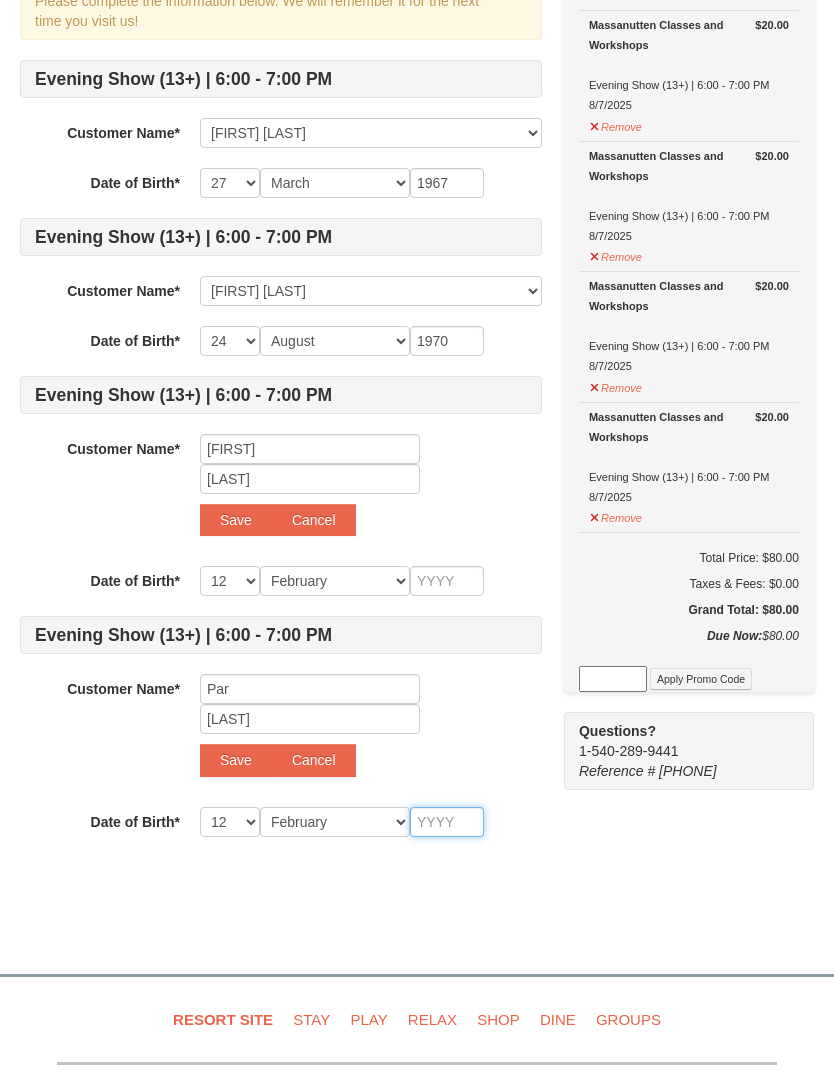 click at bounding box center [447, 822] 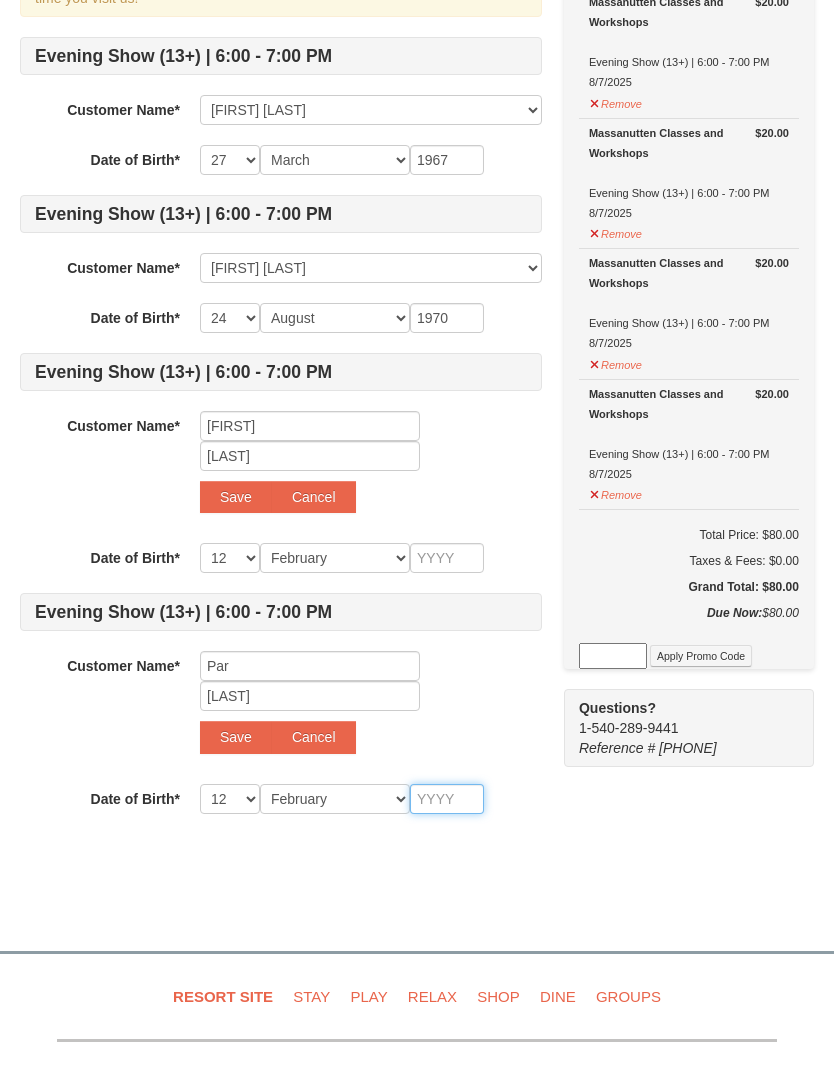type on "1" 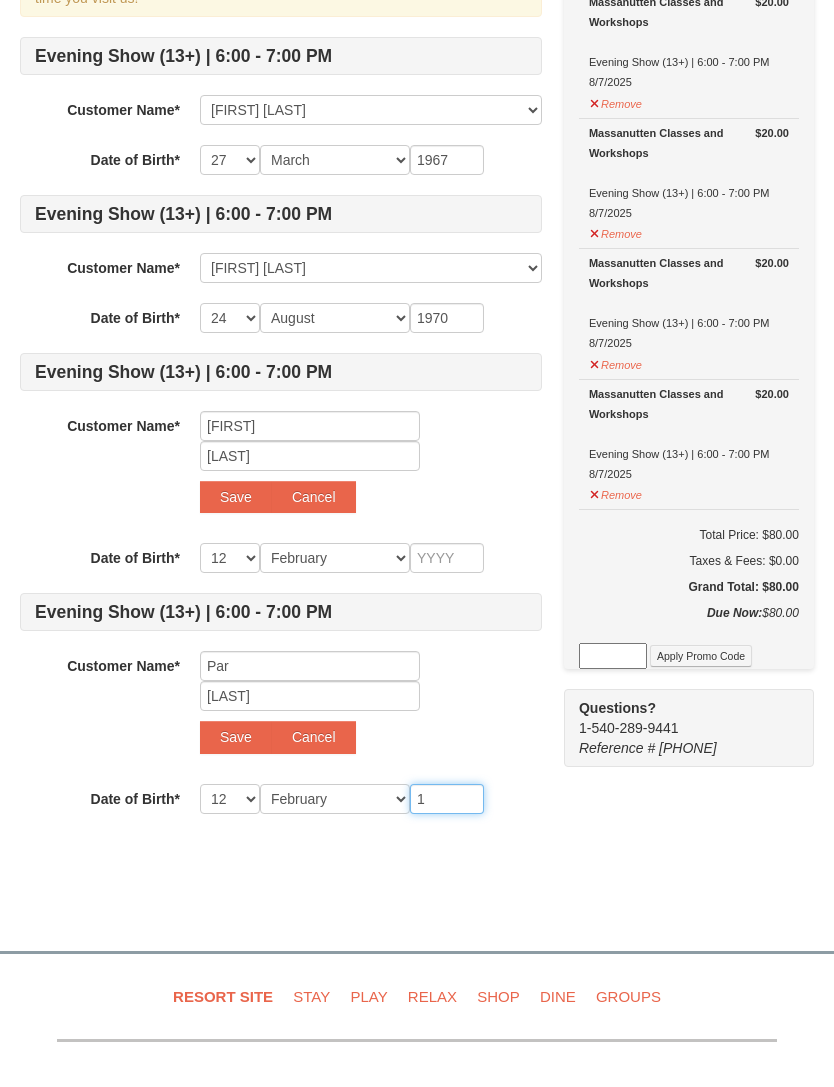 type on "1" 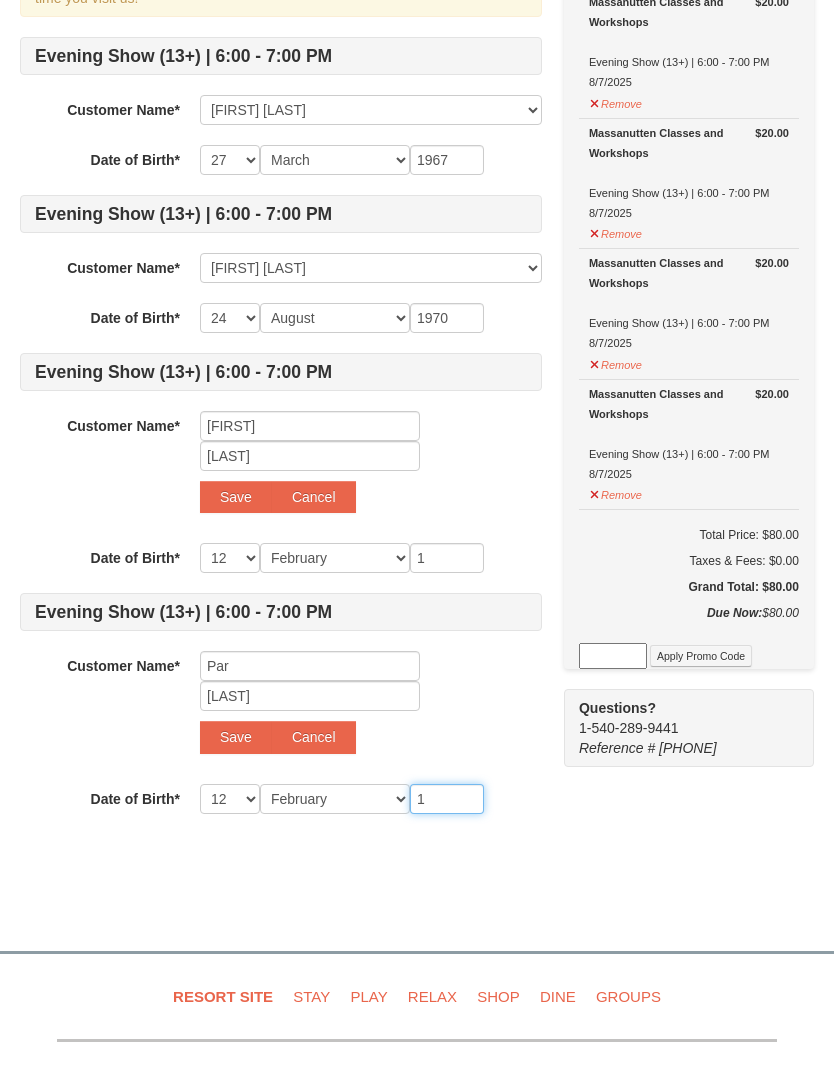 type on "19" 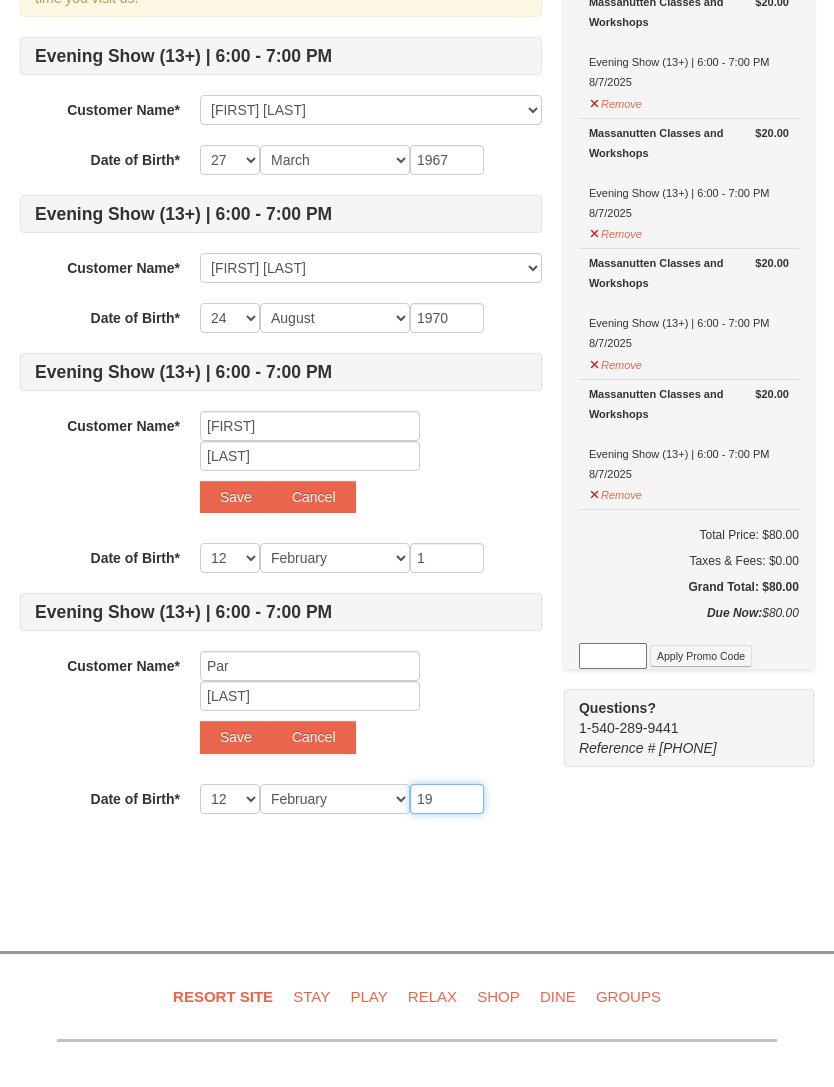 type on "19" 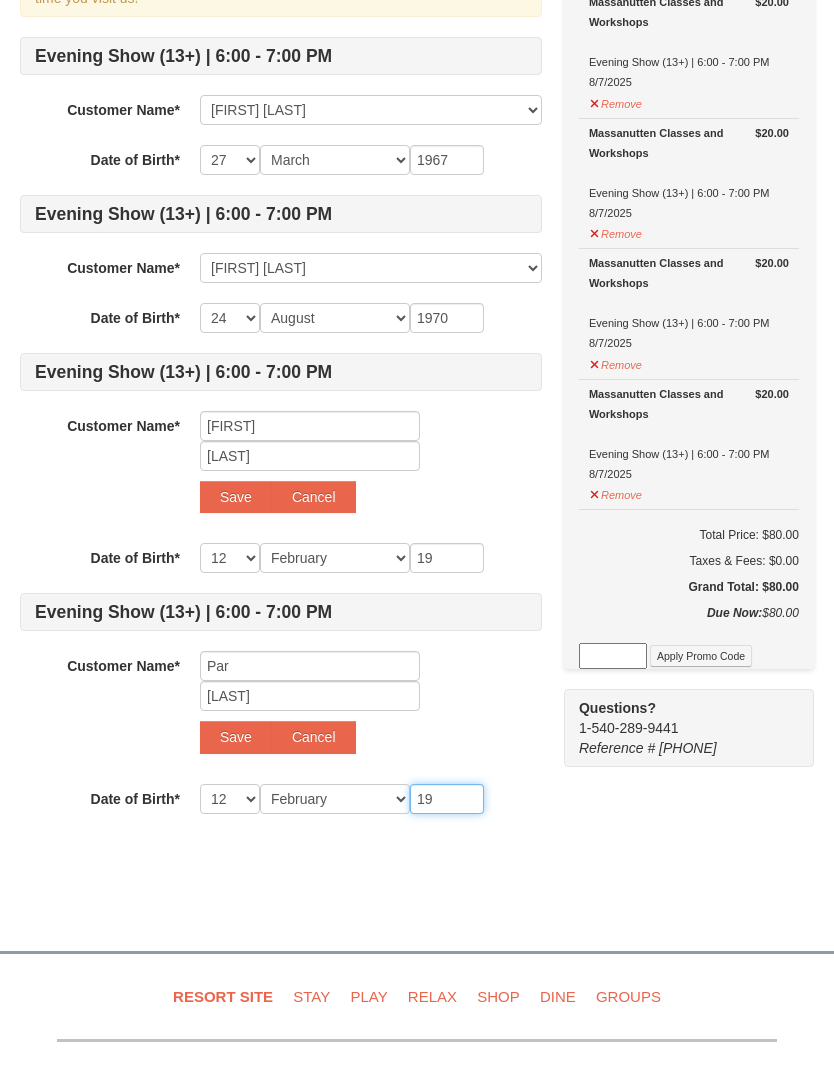 type on "194" 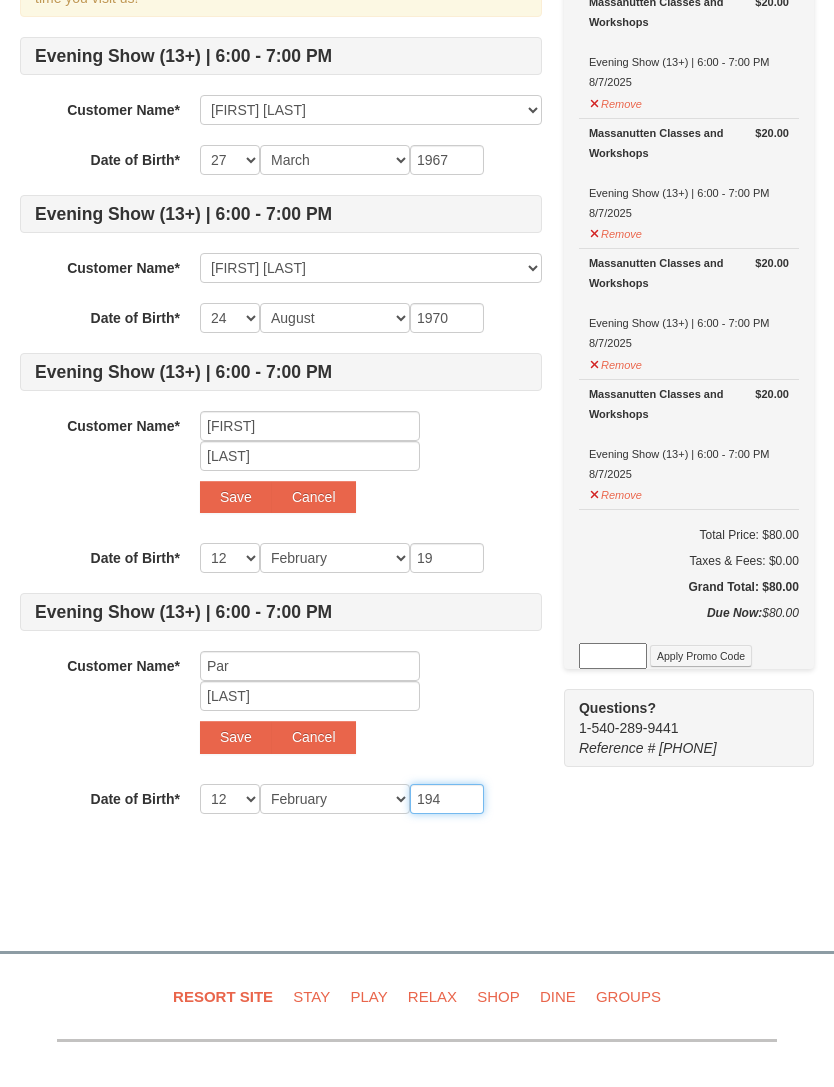type on "194" 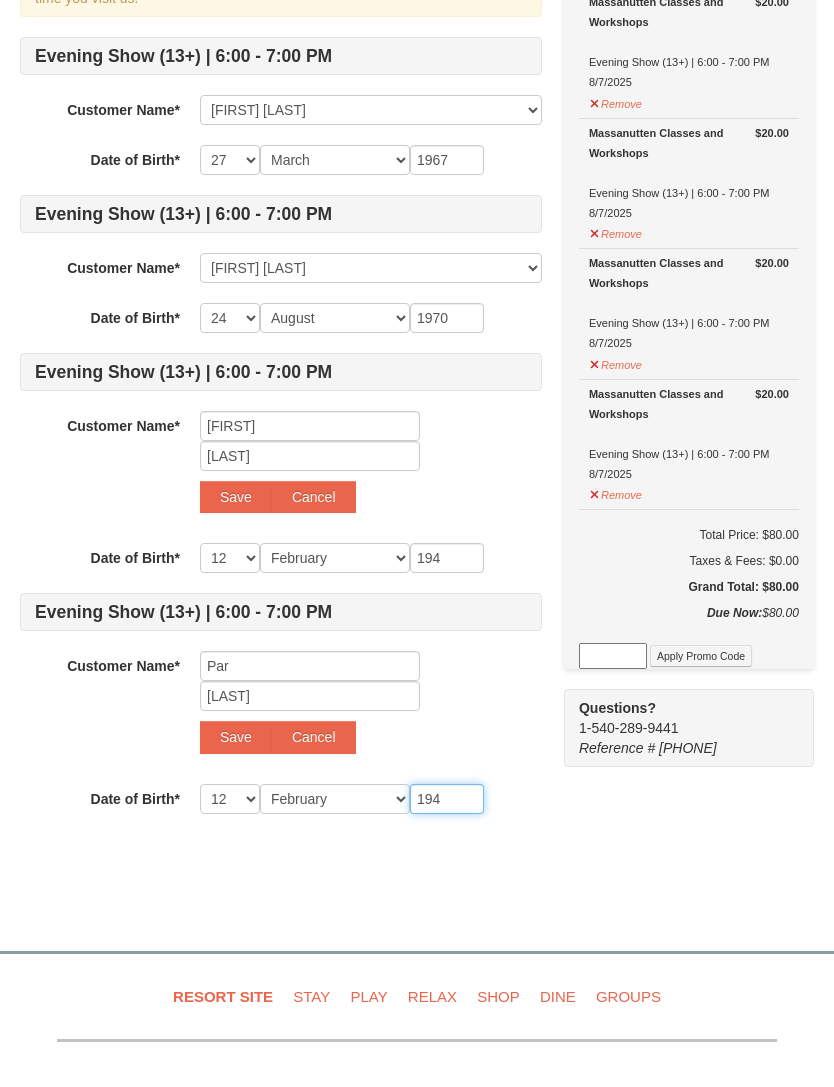 type on "1944" 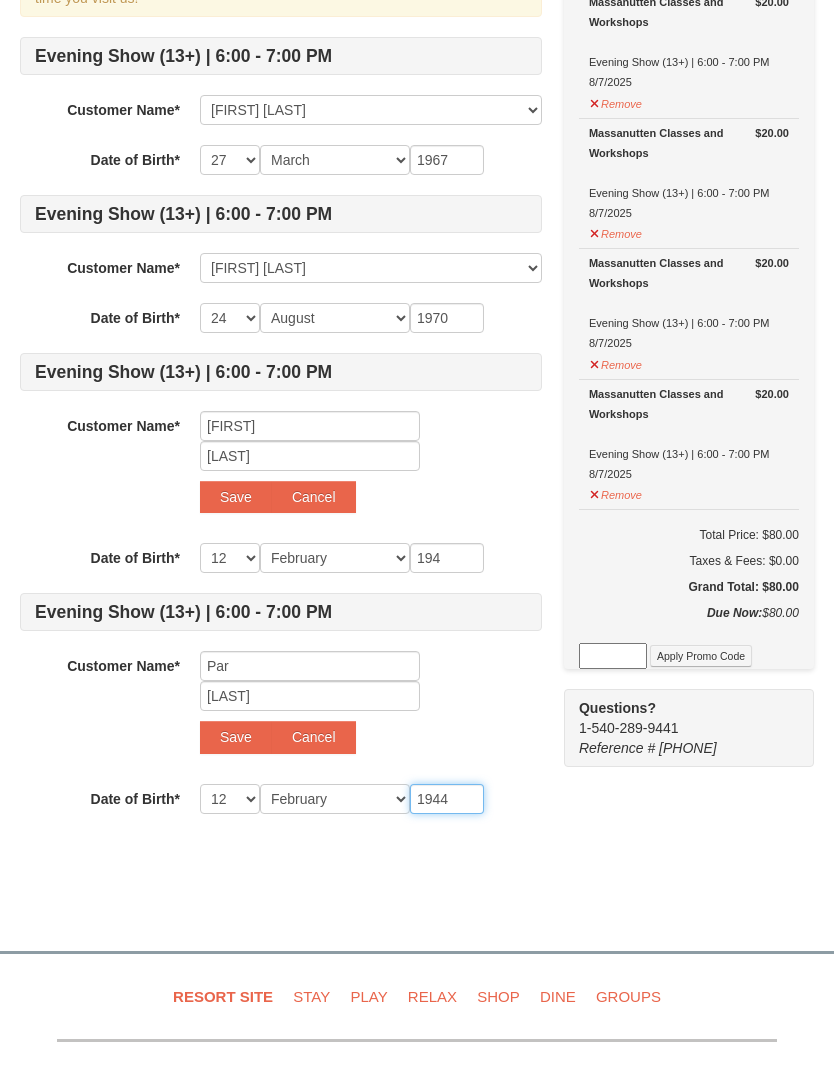 type on "1944" 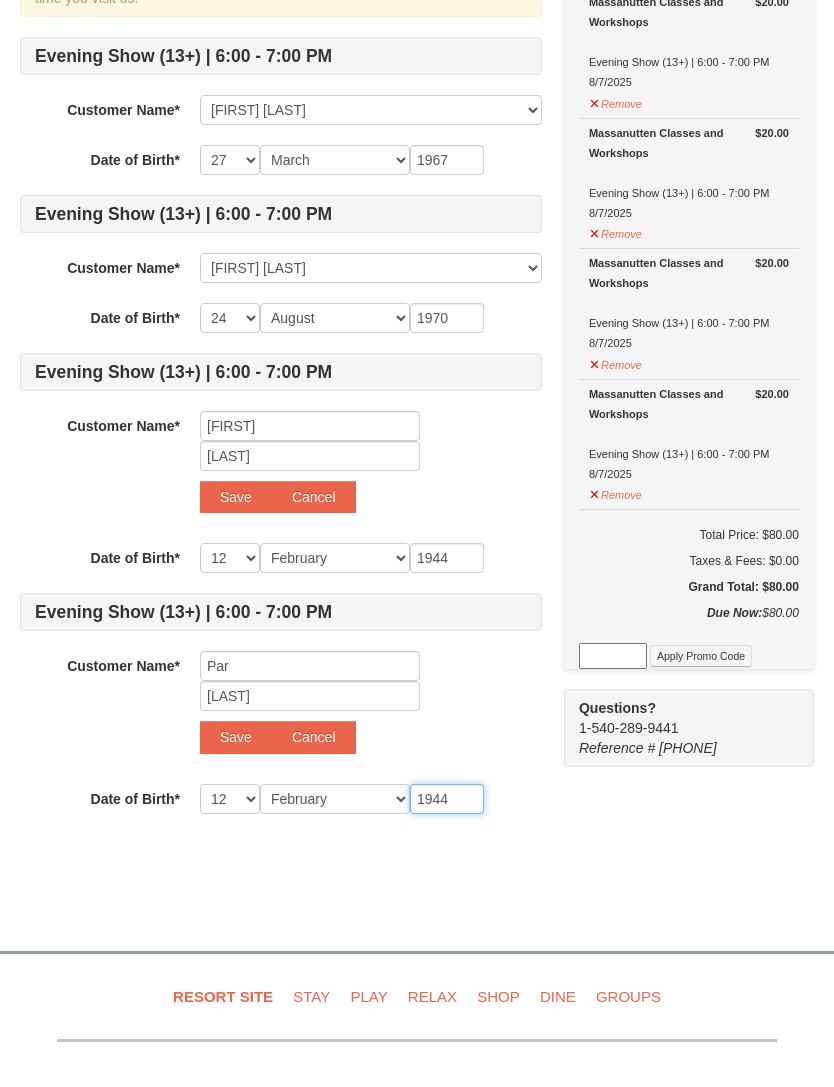 type on "1944" 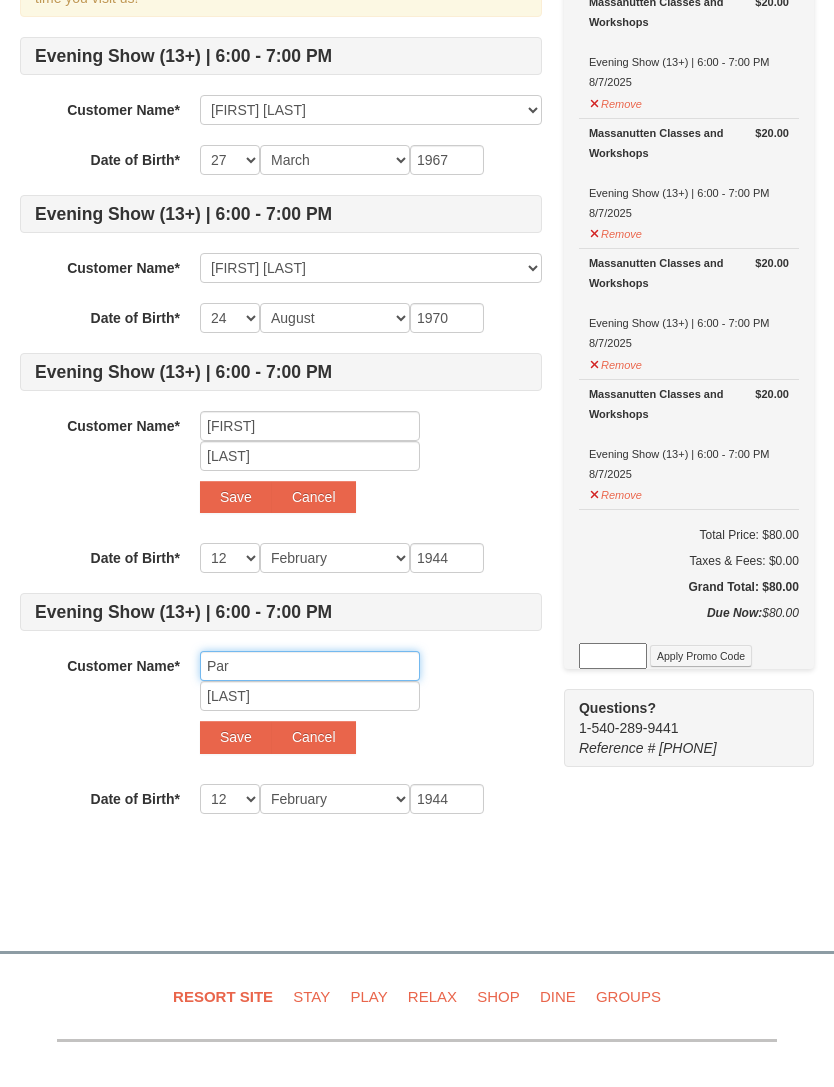click on "Par" at bounding box center [310, 689] 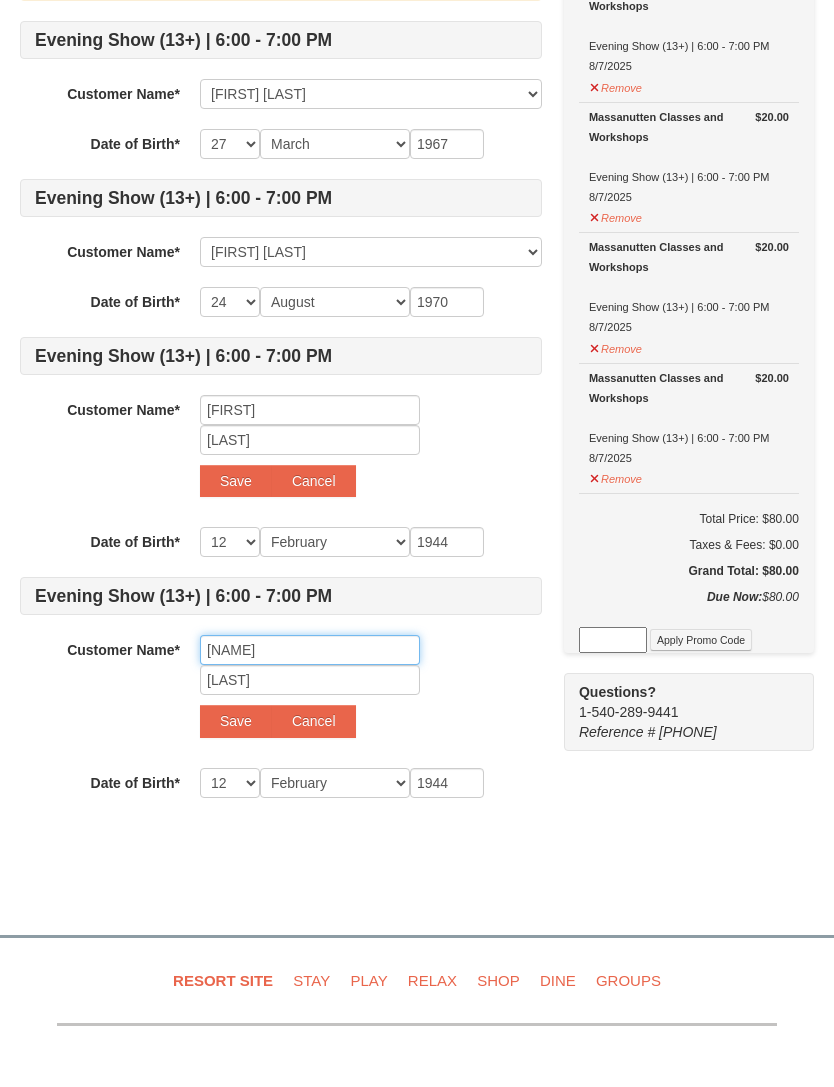 type on "Pat" 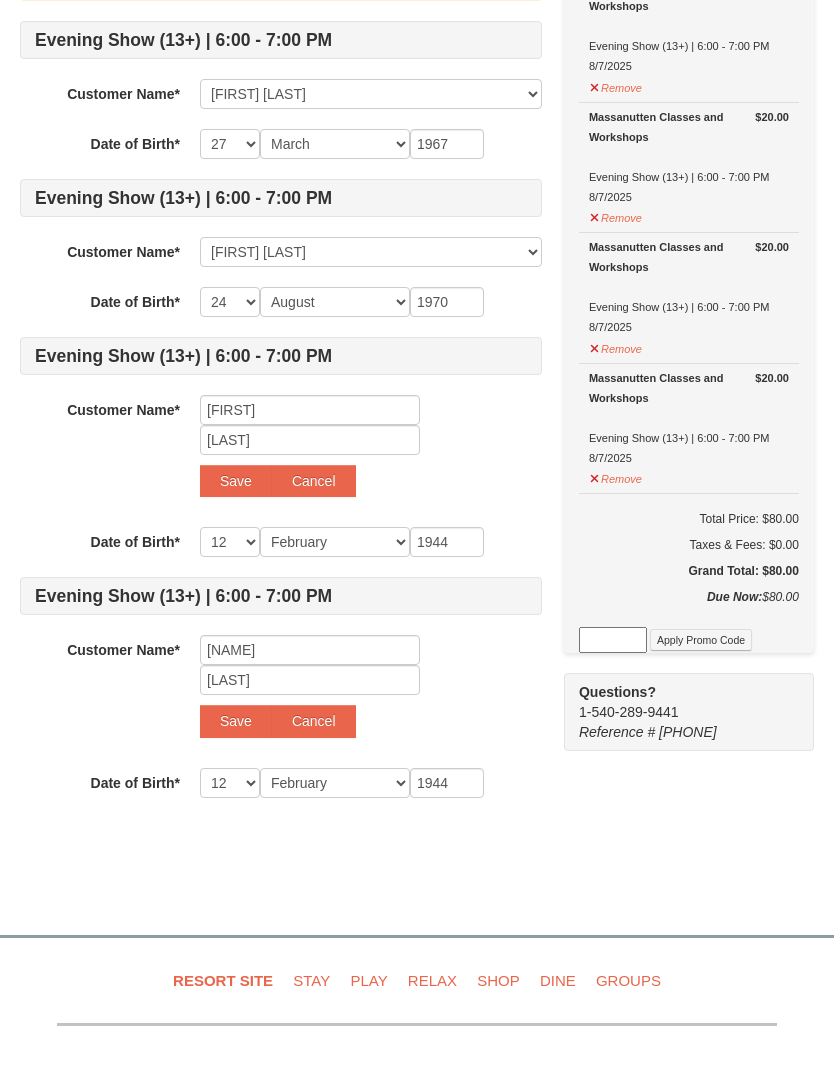 click on "Save" at bounding box center [236, 760] 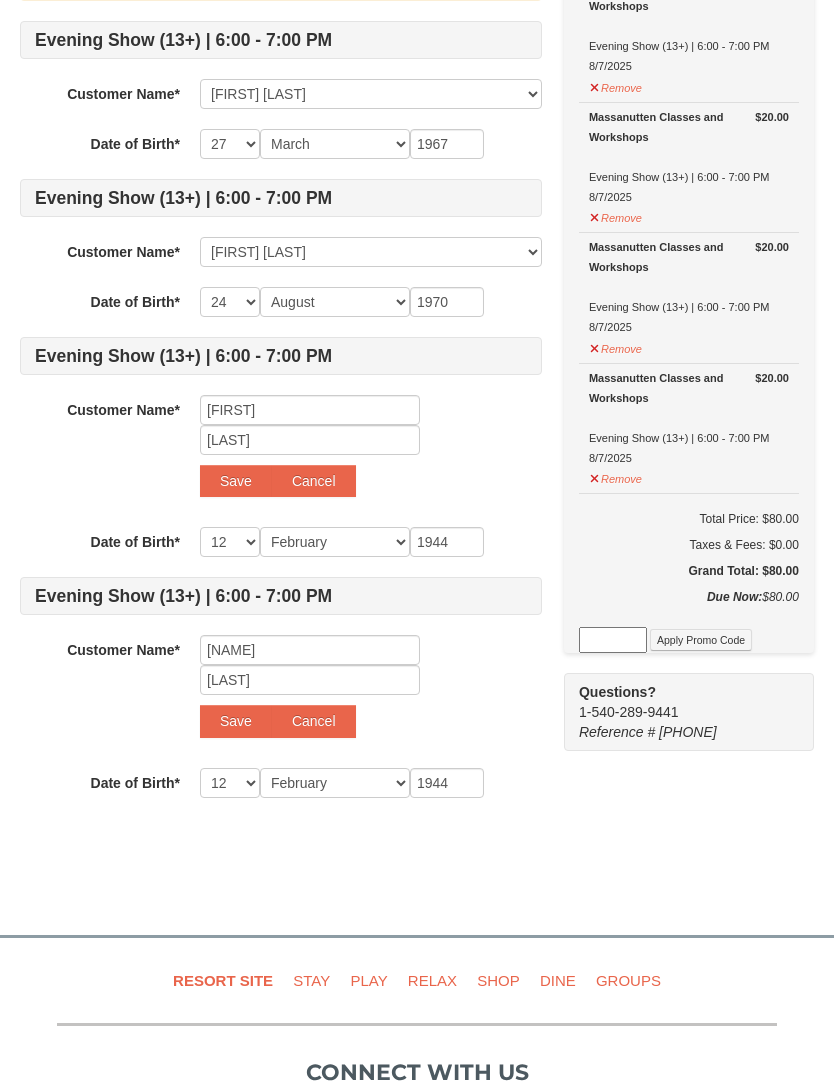 select 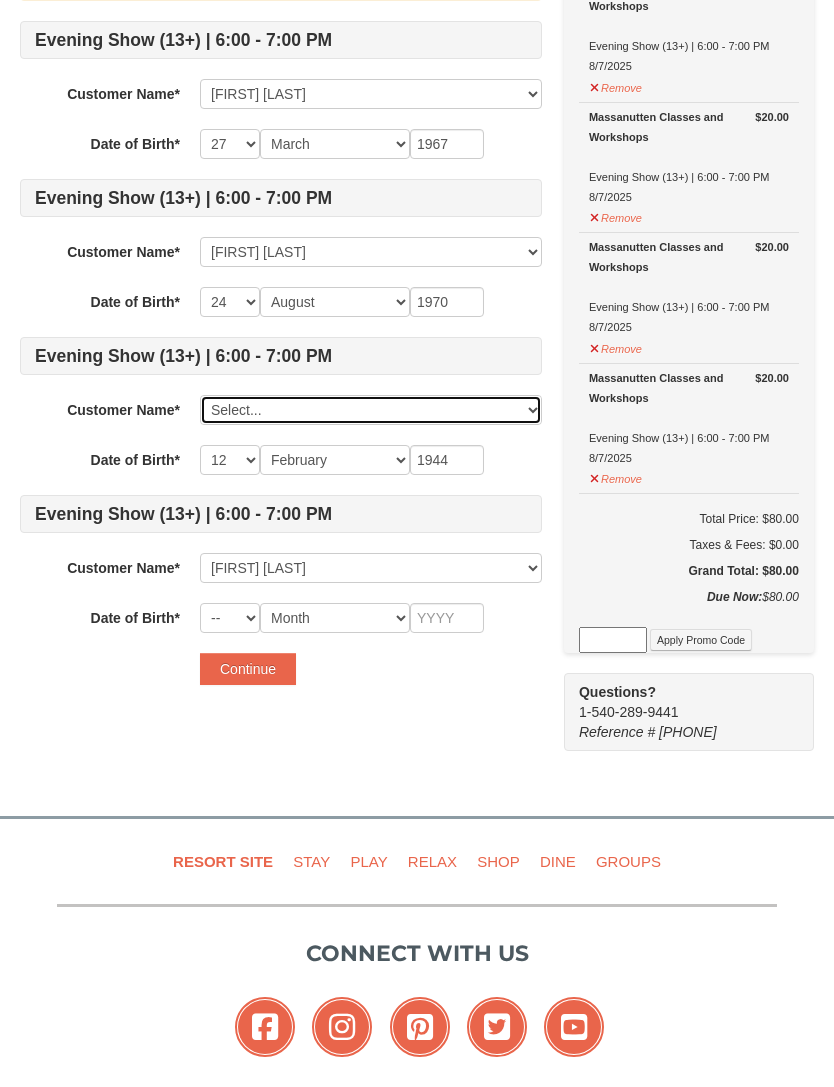 click on "Select... David Tillotson Wendy Tillotson Pat Tillotson Add New..." at bounding box center (371, 410) 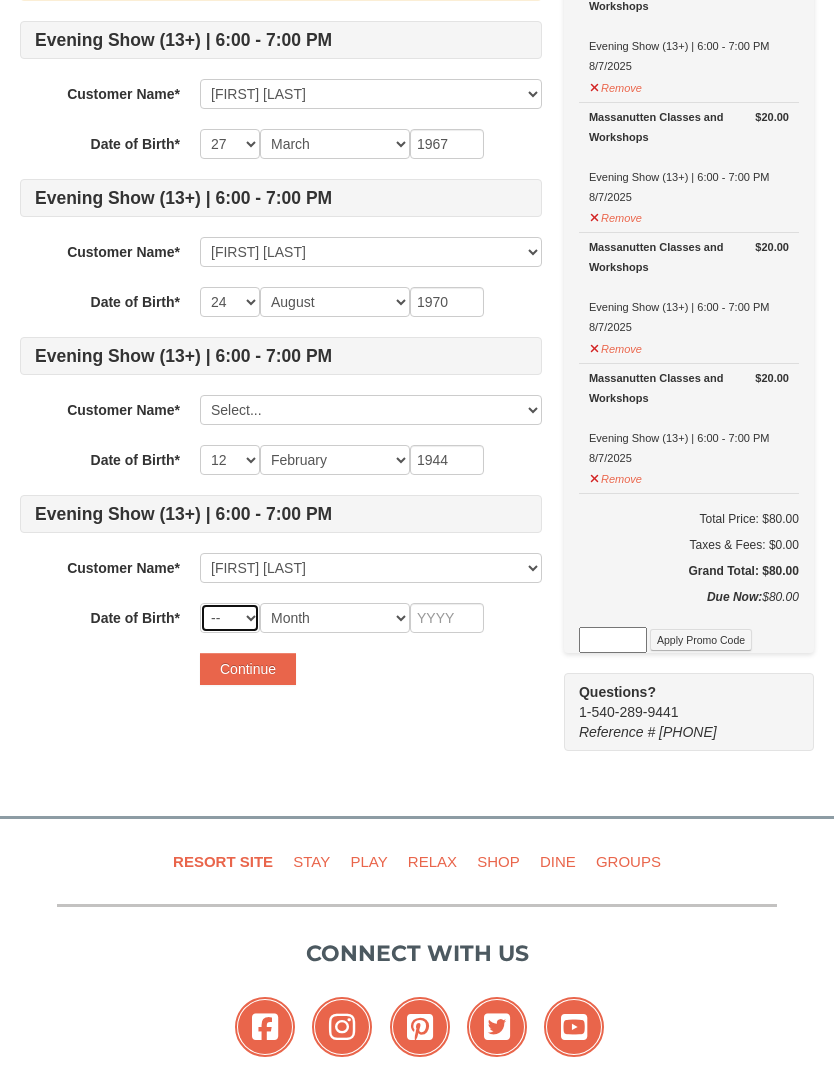 click on "-- 01 02 03 04 05 06 07 08 09 10 11 12 13 14 15 16 17 18 19 20 21 22 23 24 25 26 27 28 29 30 31" at bounding box center [230, 618] 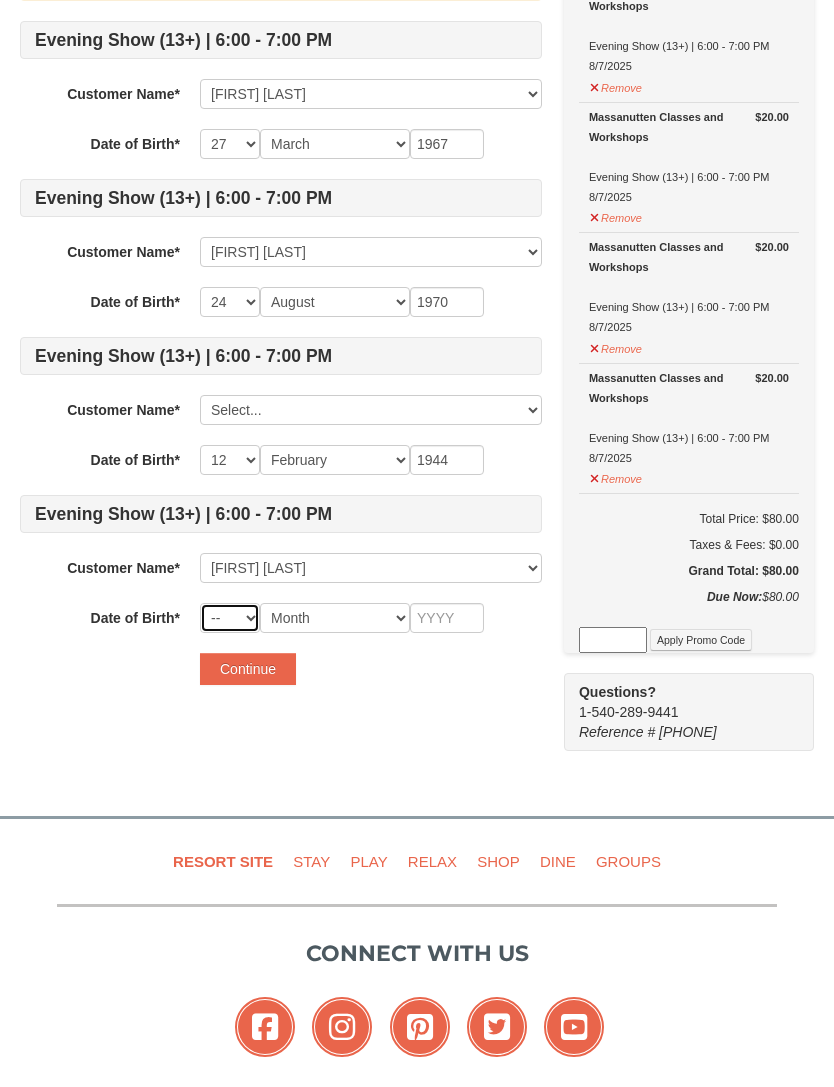 select on "12" 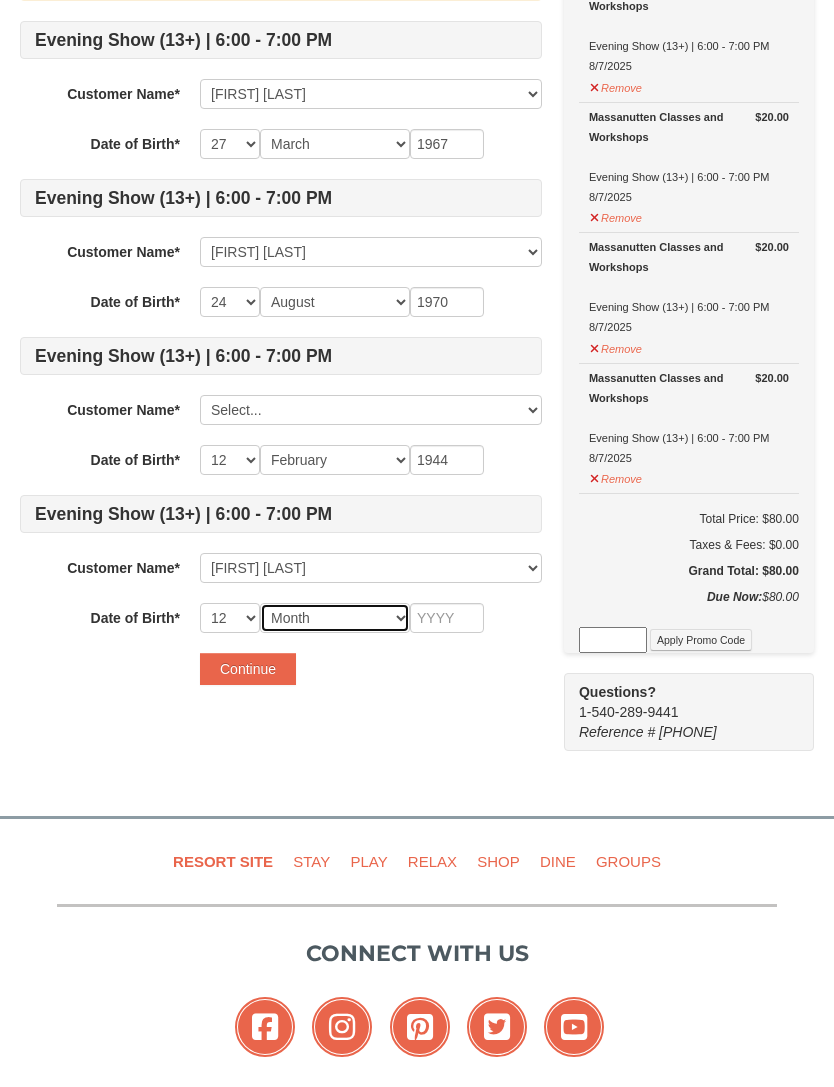 click on "Month January February March April May June July August September October November December" at bounding box center (335, 618) 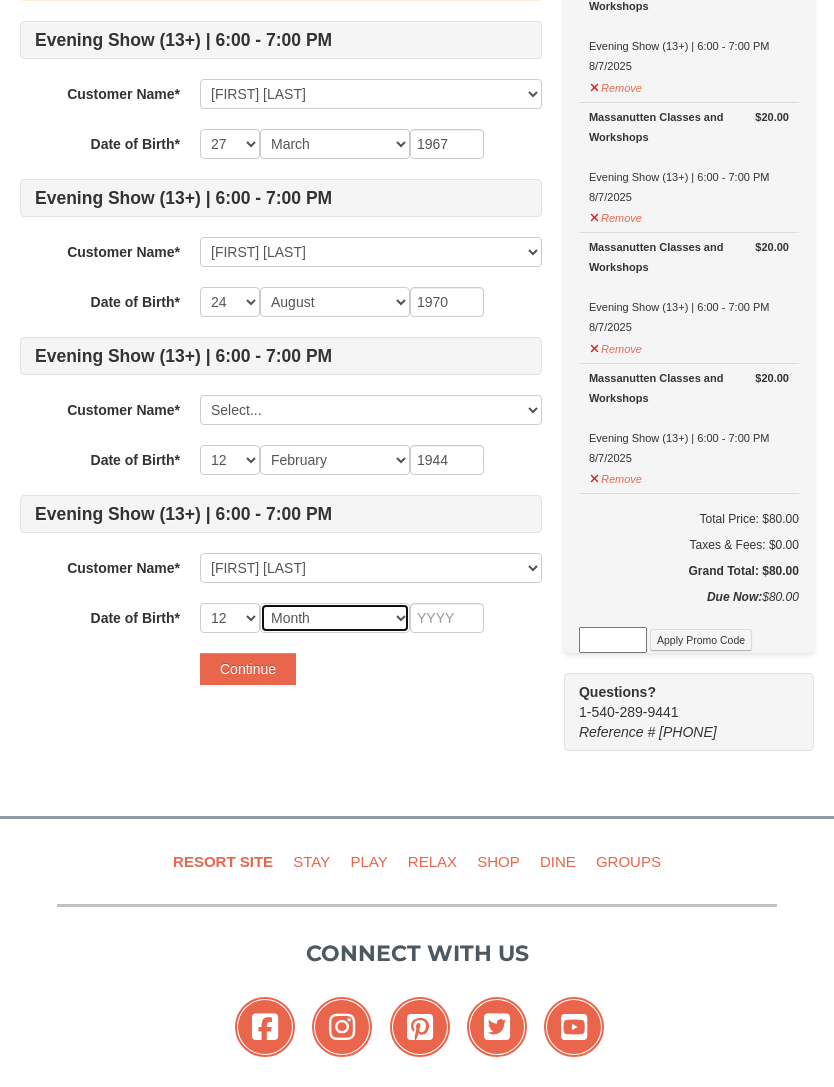 select on "02" 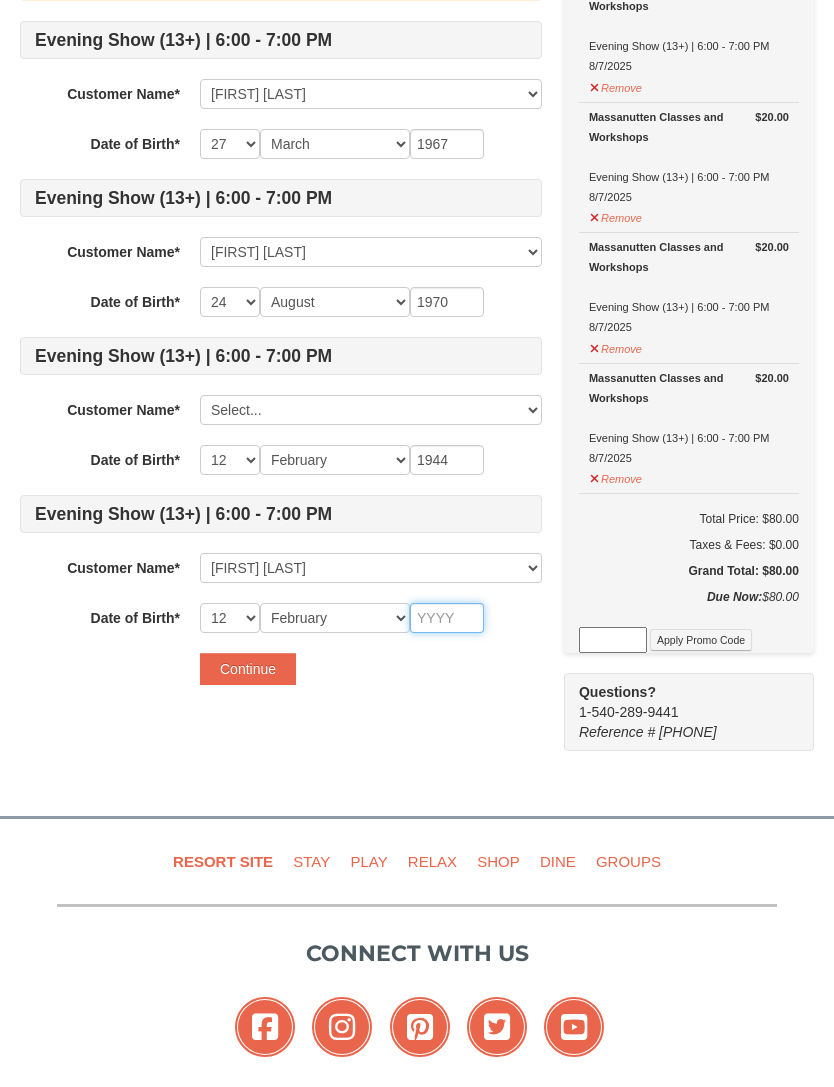 click at bounding box center [447, 618] 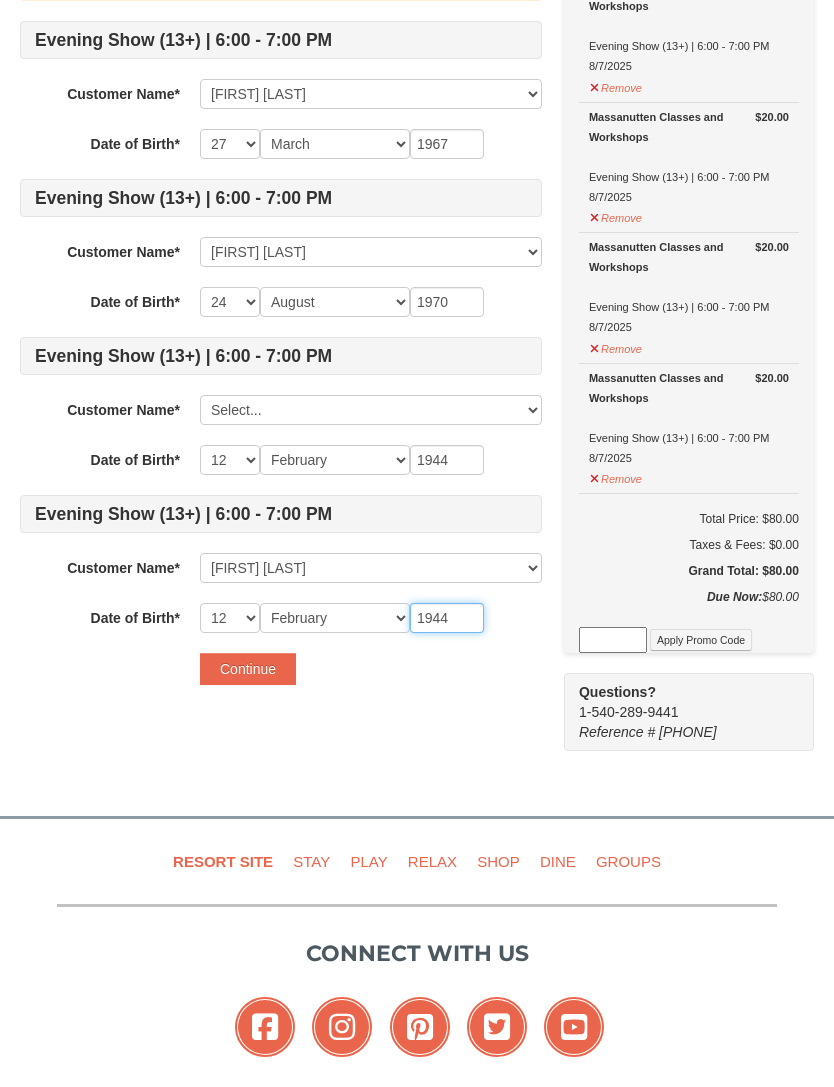 type on "1944" 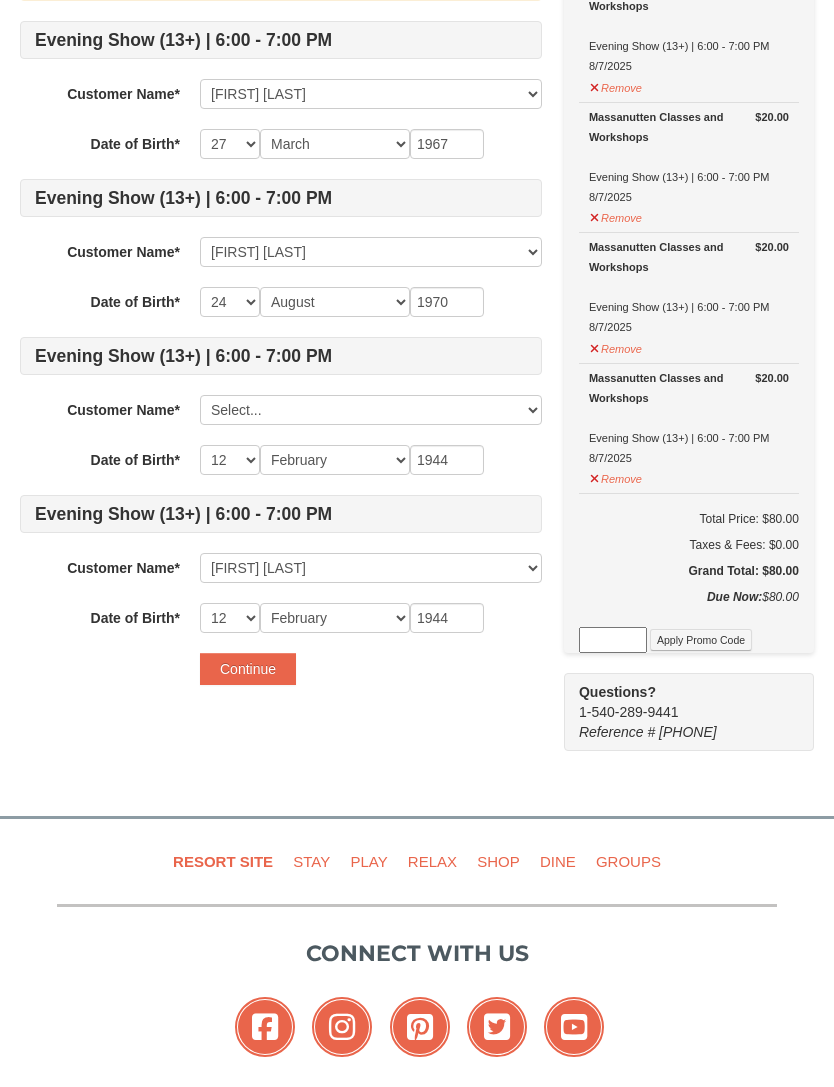 click on "Continue" at bounding box center (248, 669) 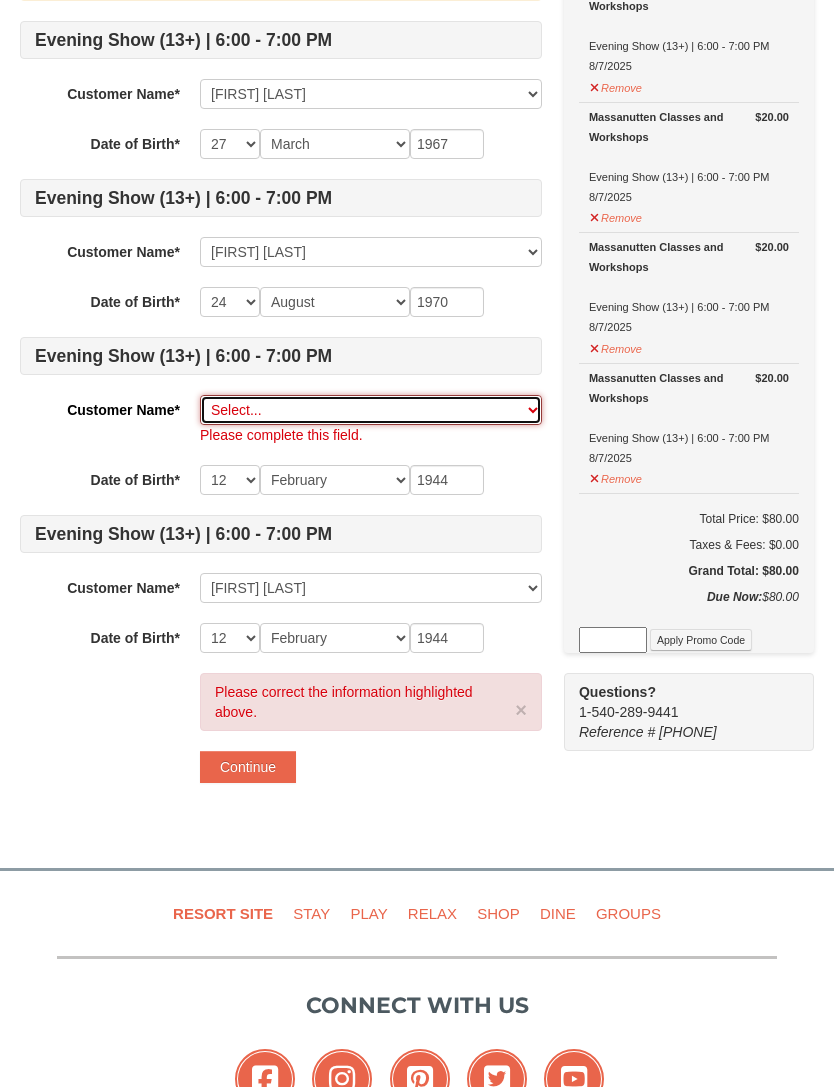 click on "Select... David Tillotson Wendy Tillotson Pat Tillotson Add New..." at bounding box center [371, 410] 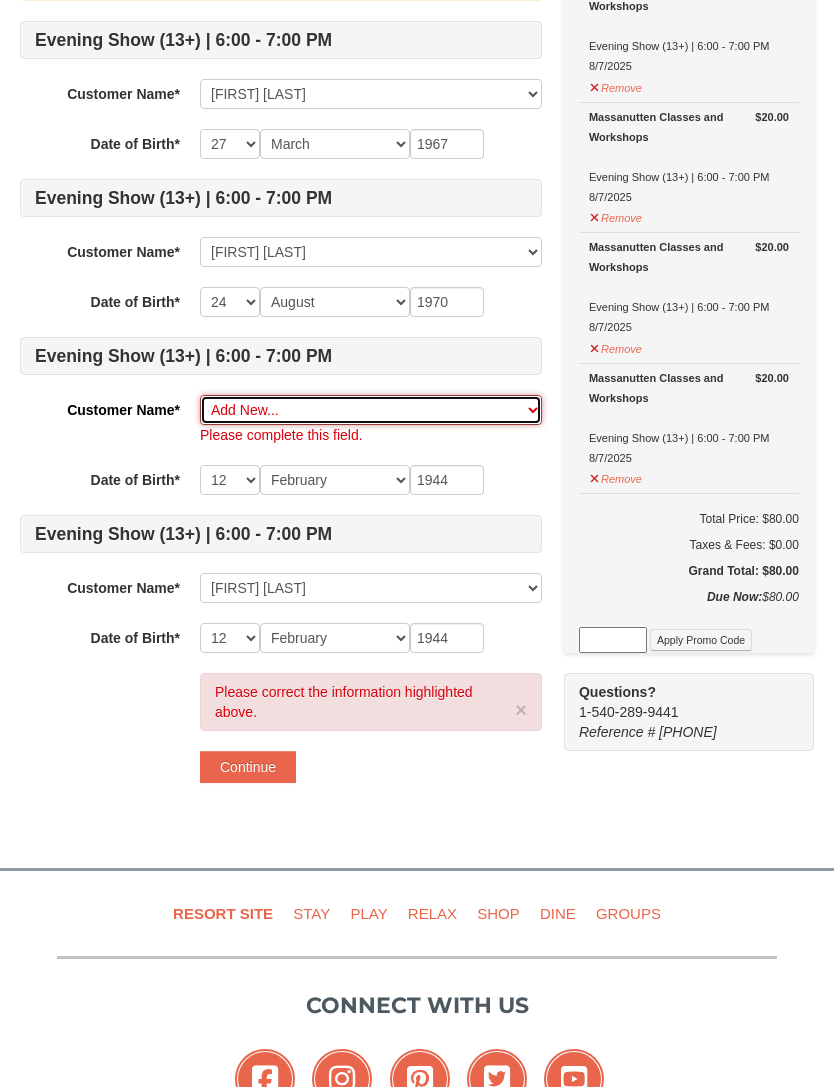 type 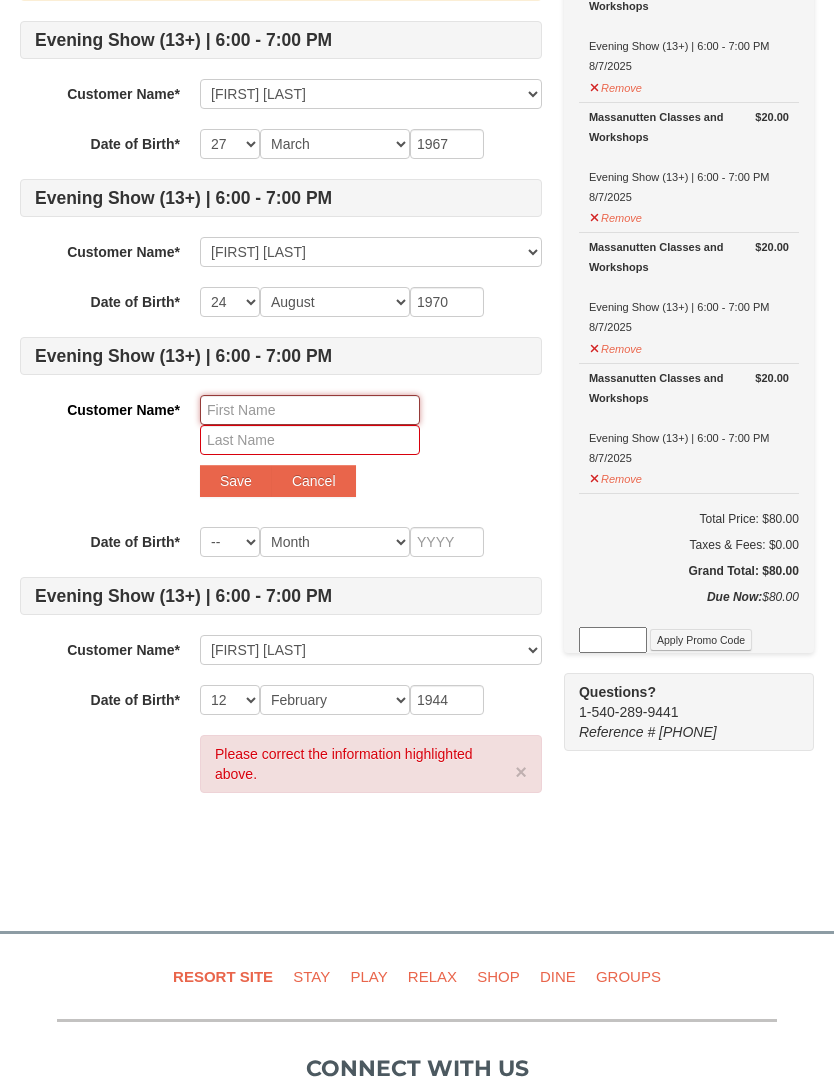 click at bounding box center (310, 410) 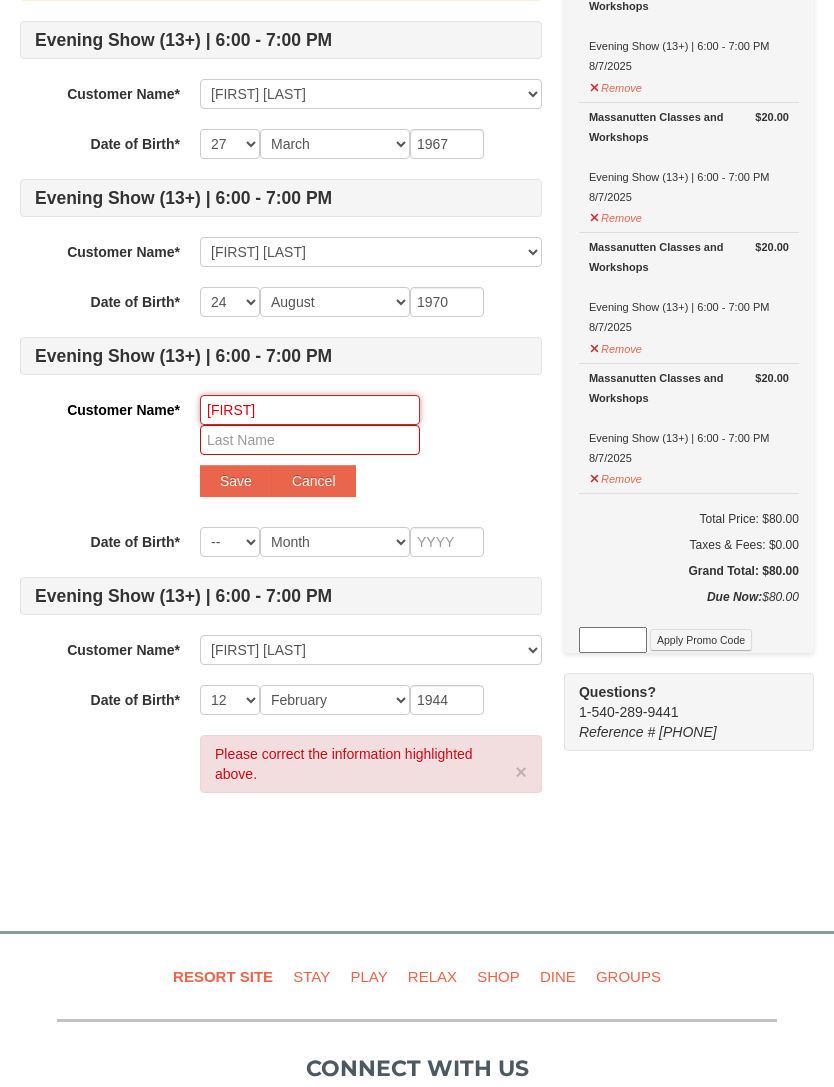 type on "Gary" 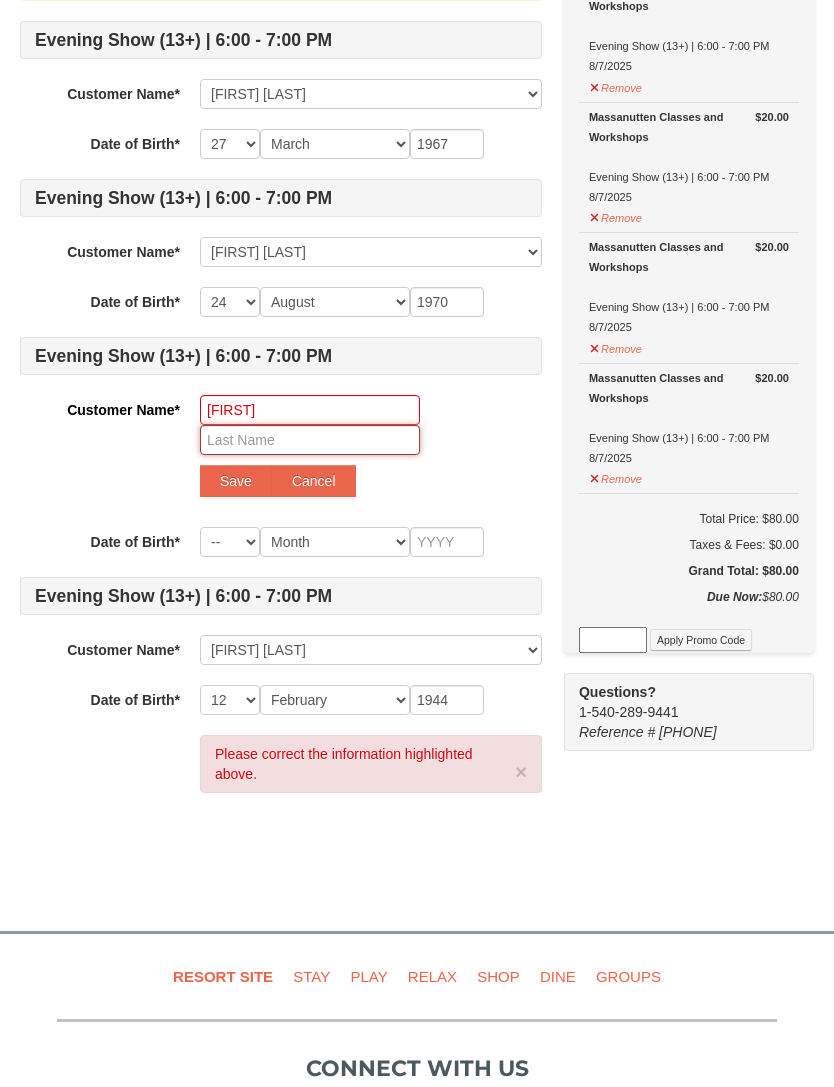 click at bounding box center [310, 440] 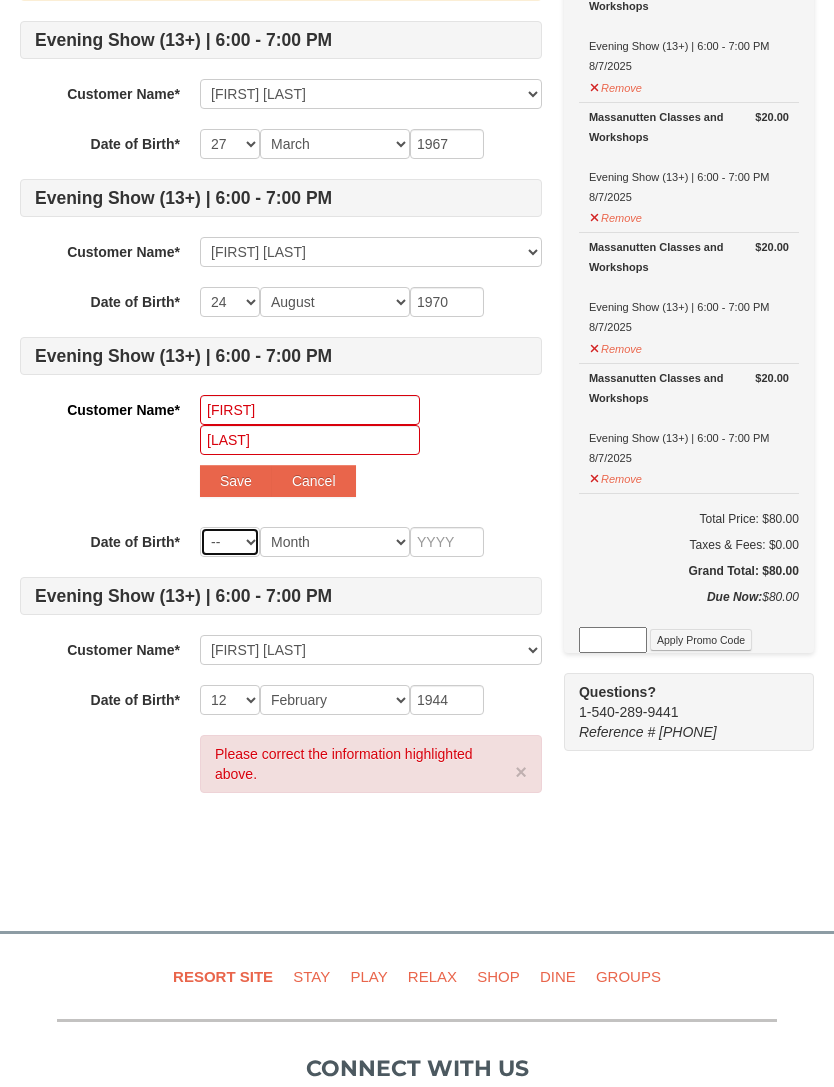 click on "-- 01 02 03 04 05 06 07 08 09 10 11 12 13 14 15 16 17 18 19 20 21 22 23 24 25 26 27 28 29 30 31" at bounding box center (230, 542) 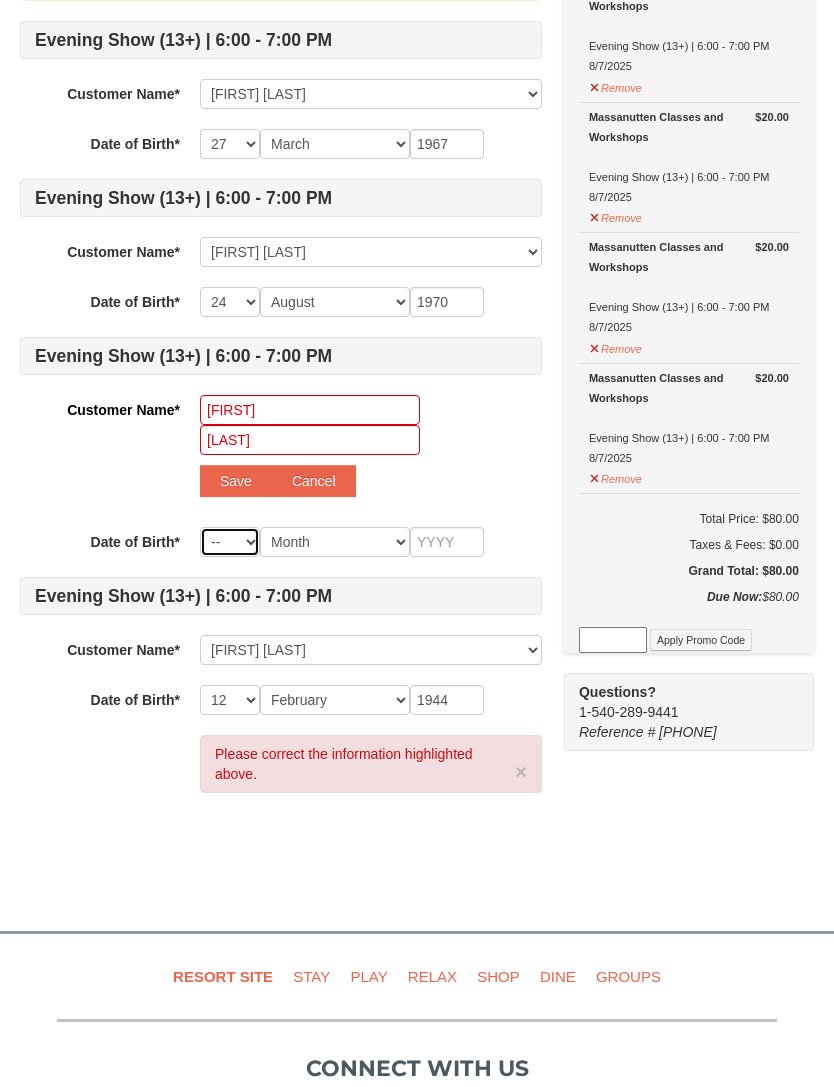 select on "26" 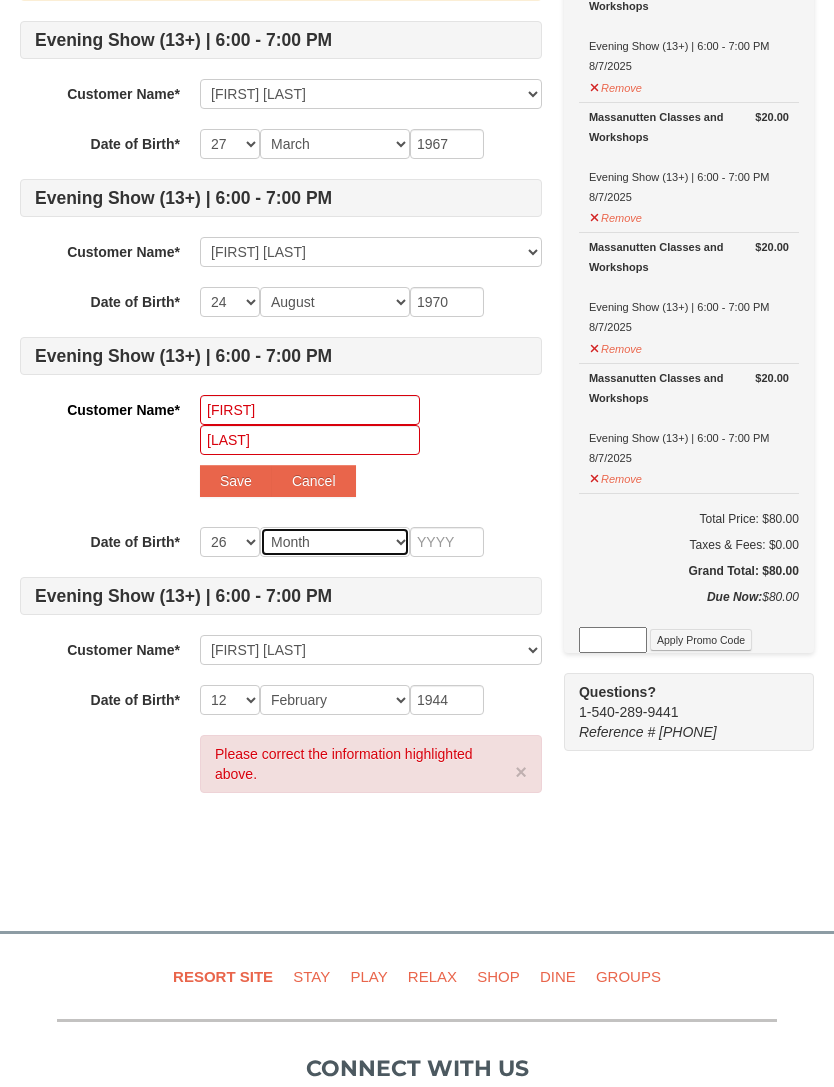 click on "Month January February March April May June July August September October November December" at bounding box center [335, 542] 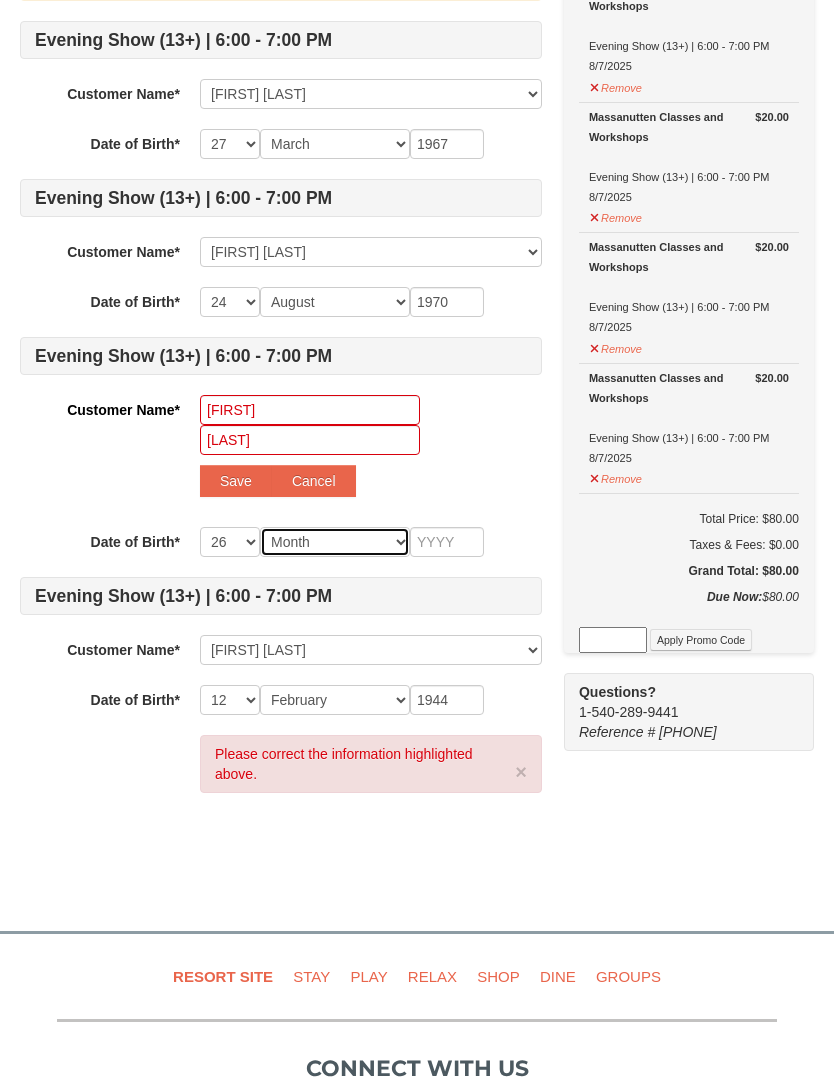 select on "06" 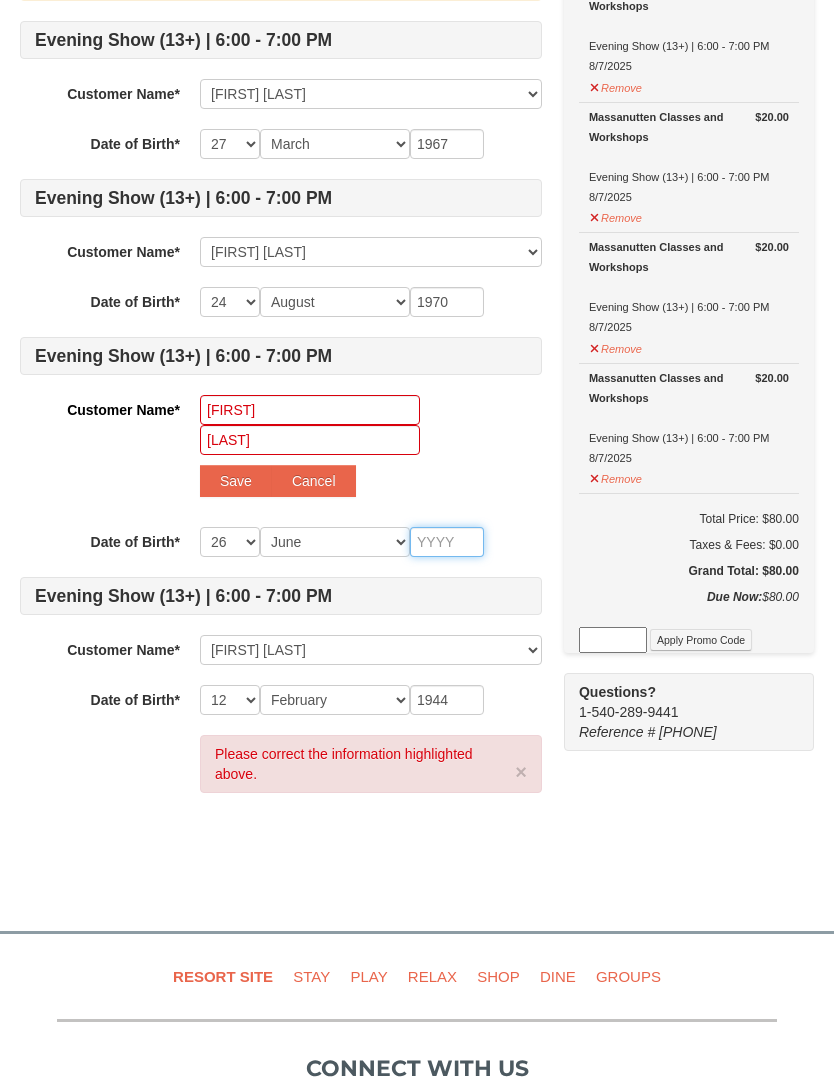click at bounding box center [447, 542] 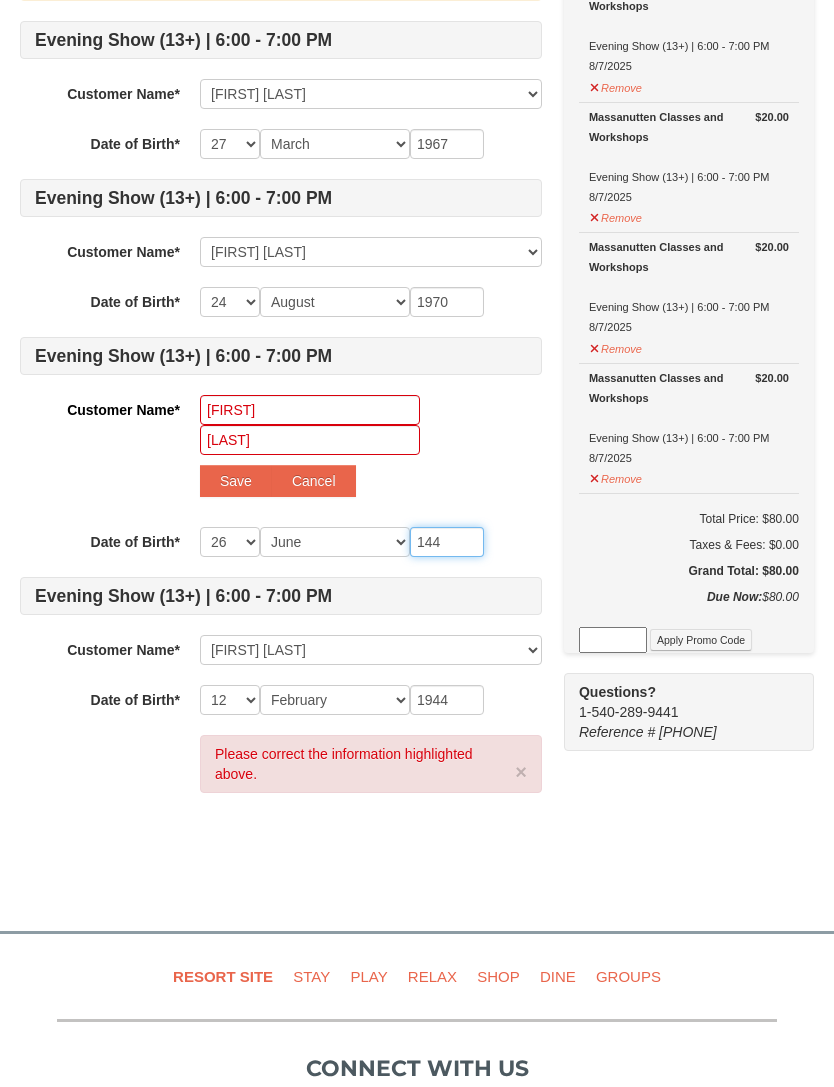 type on "144" 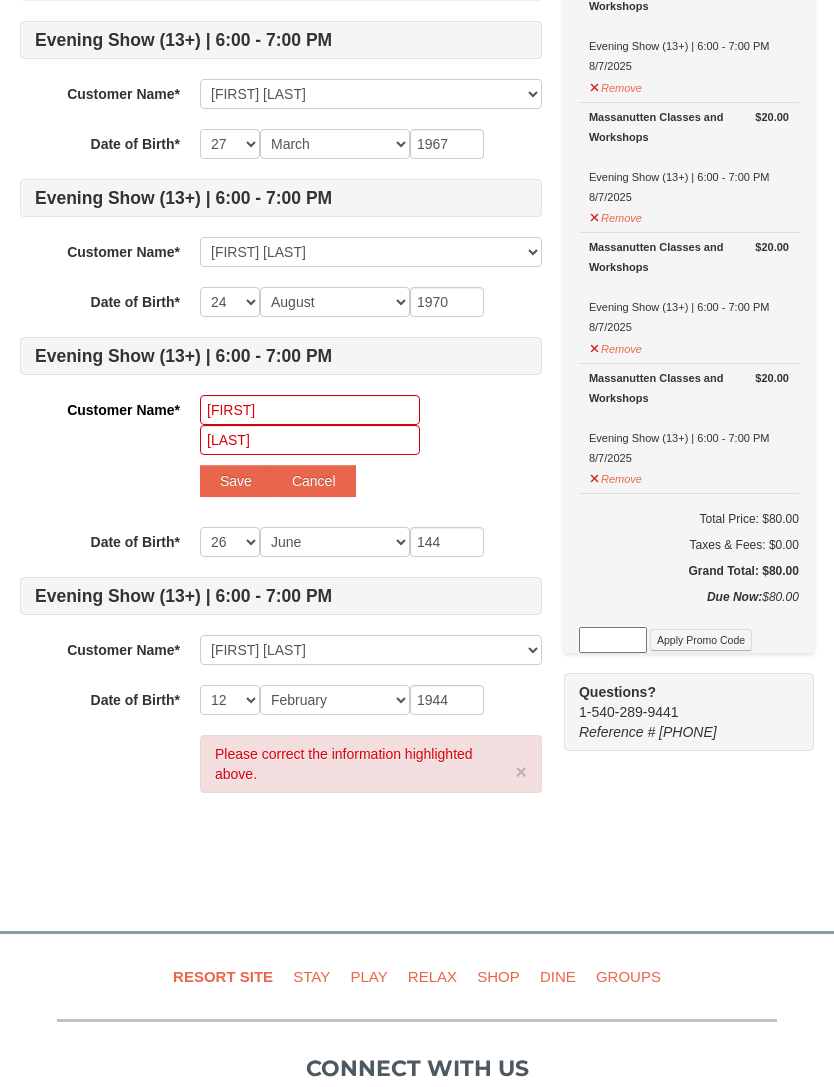 click on "Save" at bounding box center (236, 481) 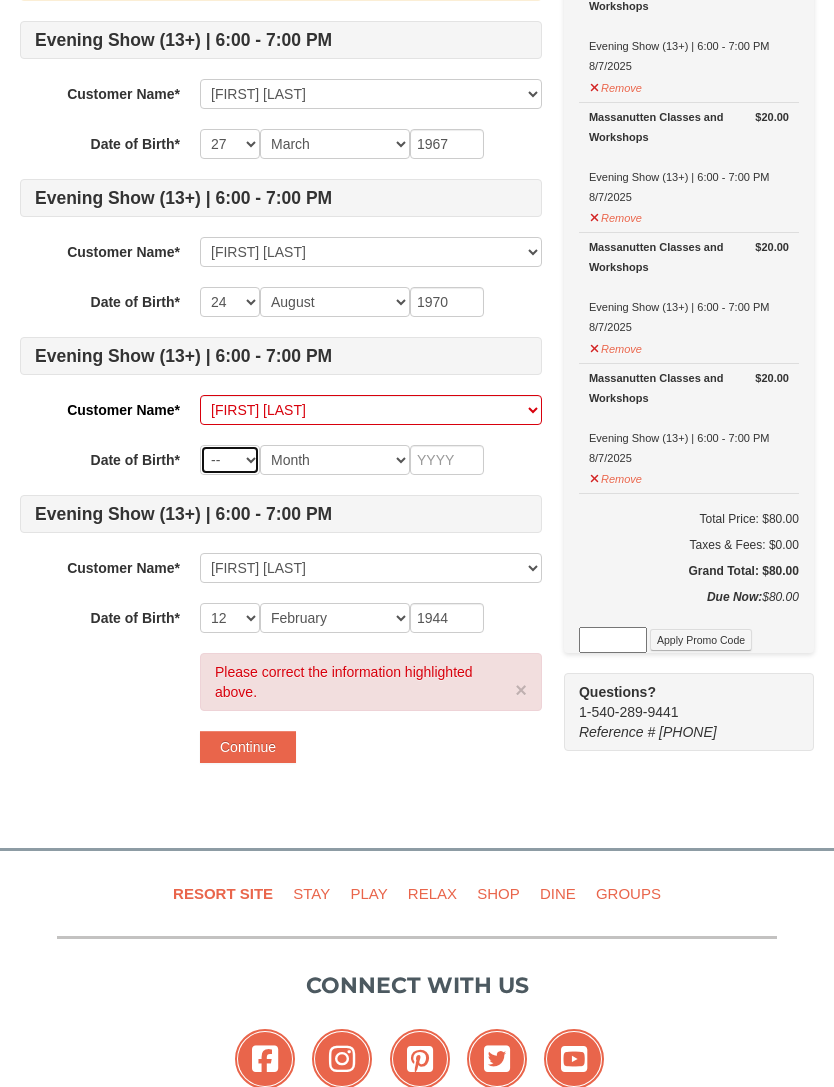 click on "-- 01 02 03 04 05 06 07 08 09 10 11 12 13 14 15 16 17 18 19 20 21 22 23 24 25 26 27 28 29 30 31" at bounding box center (230, 460) 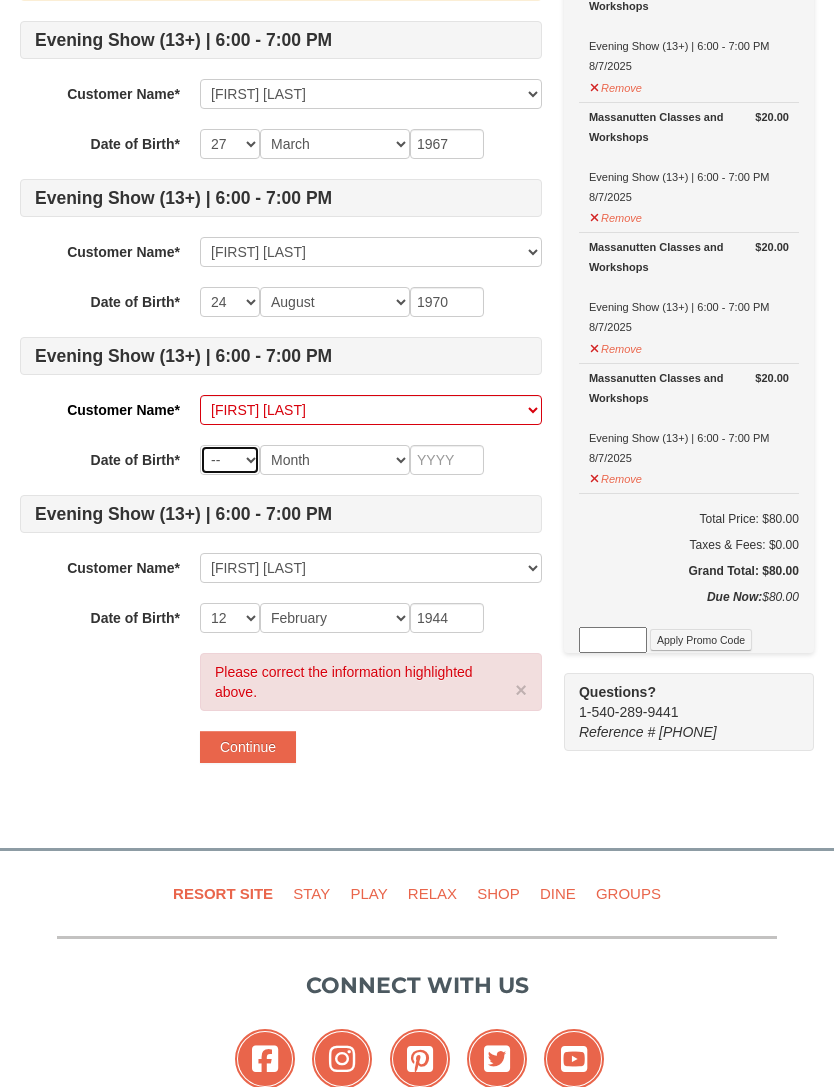 select on "26" 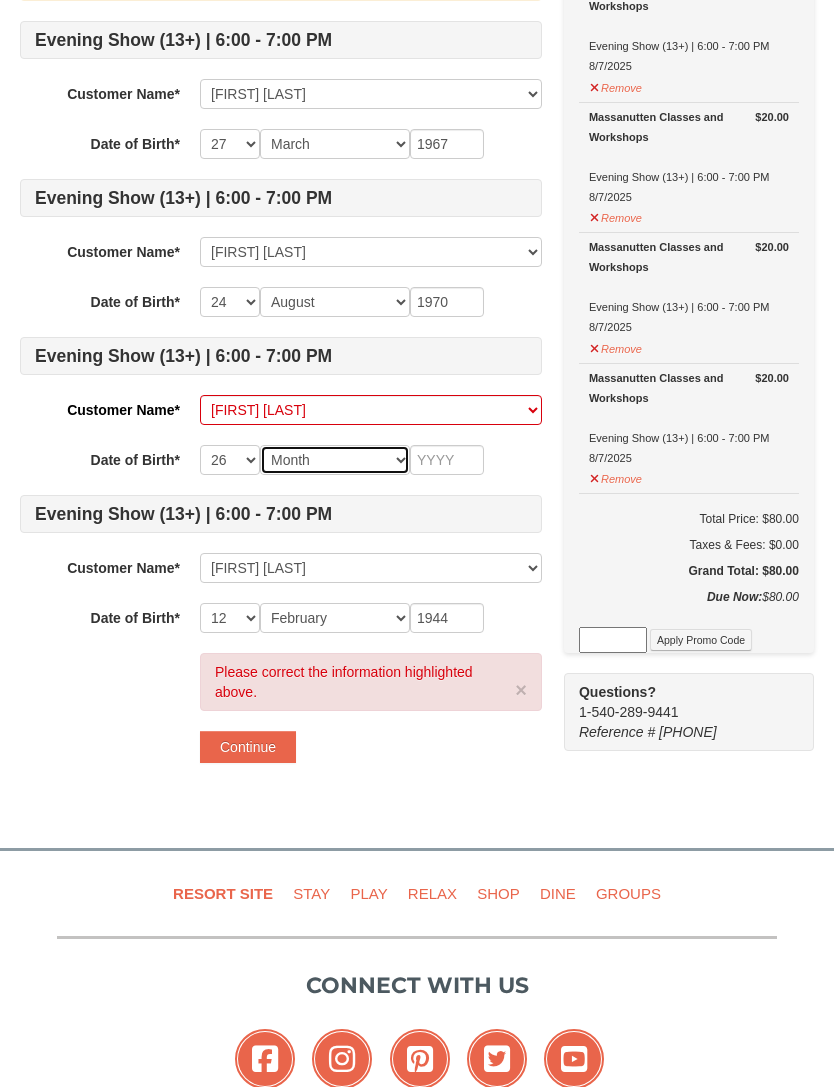 click on "Month January February March April May June July August September October November December" at bounding box center [335, 460] 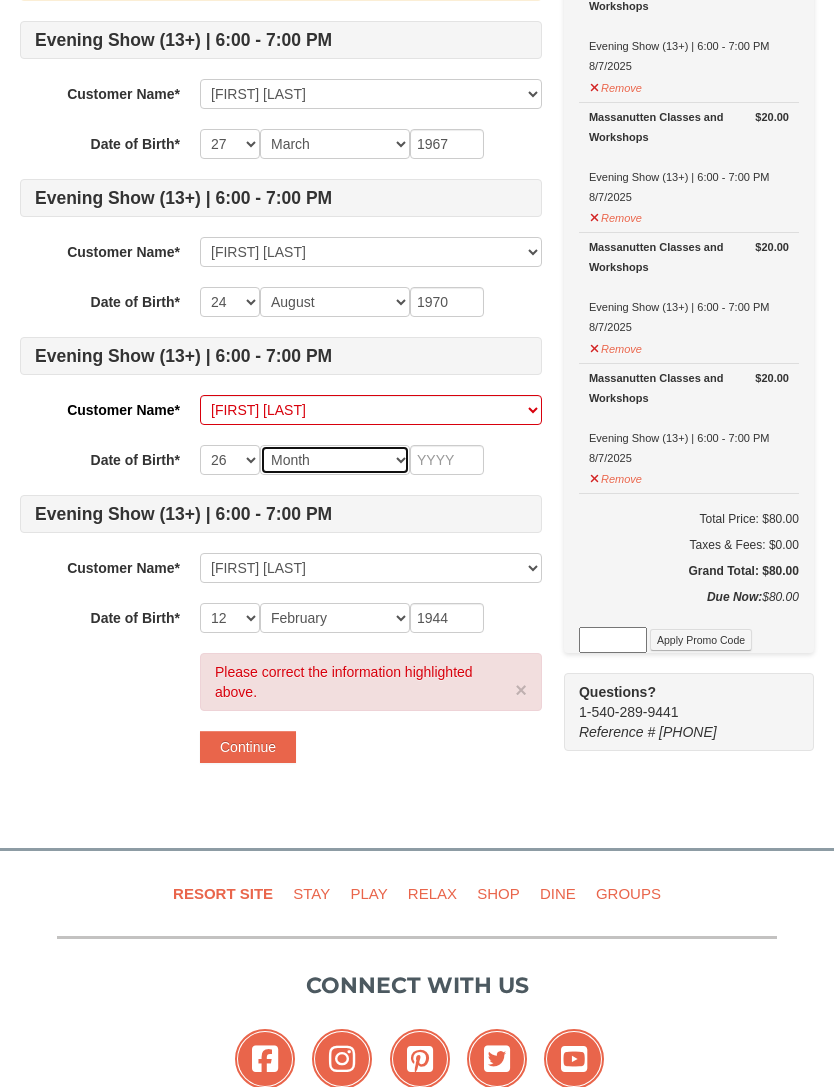 select on "06" 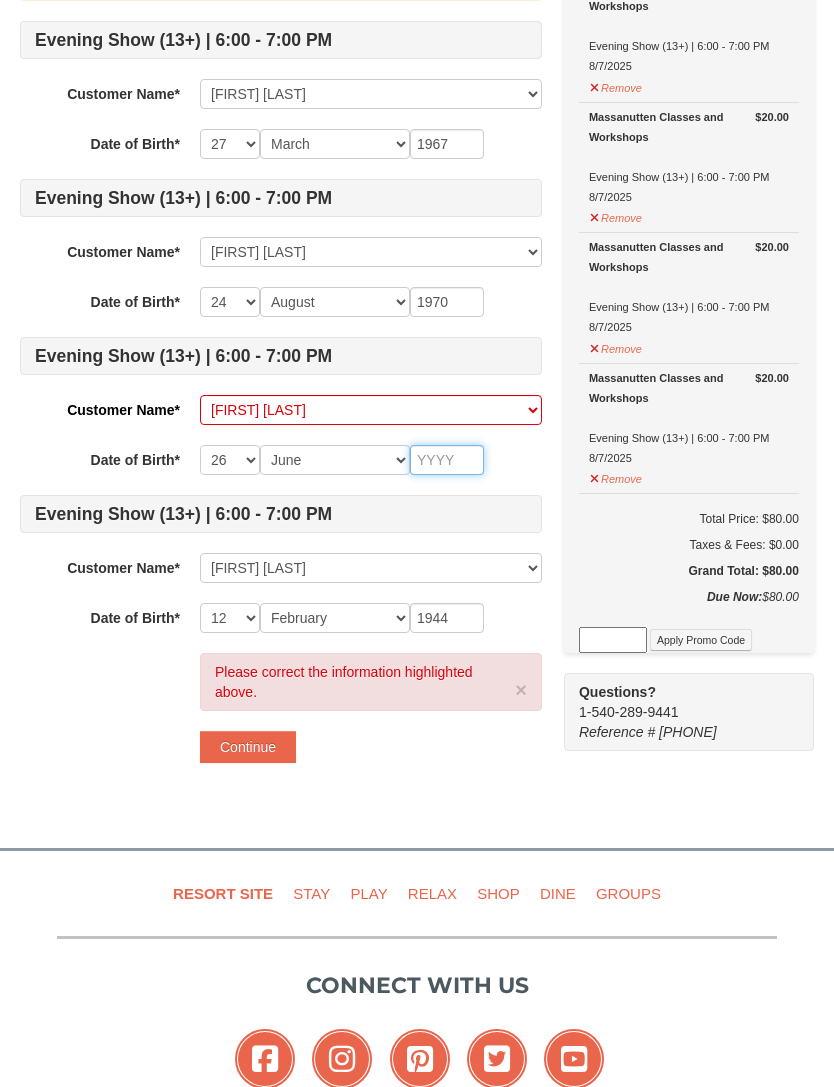 click at bounding box center (447, 460) 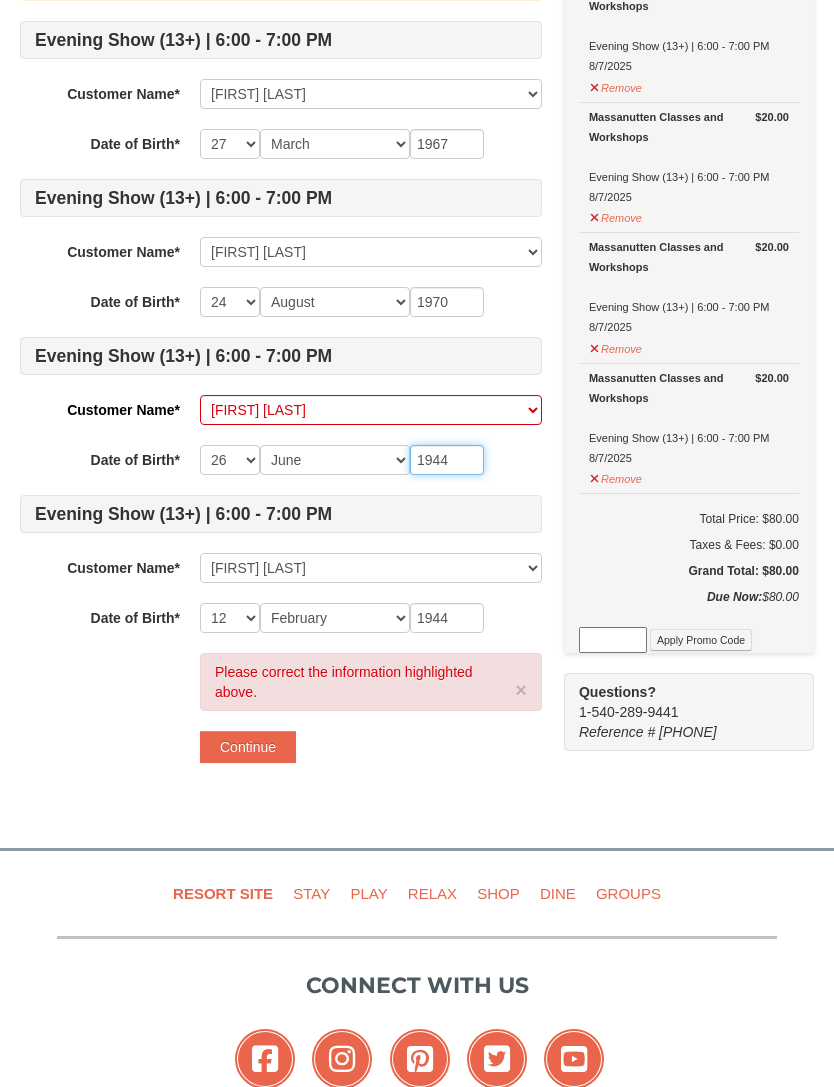 type on "1944" 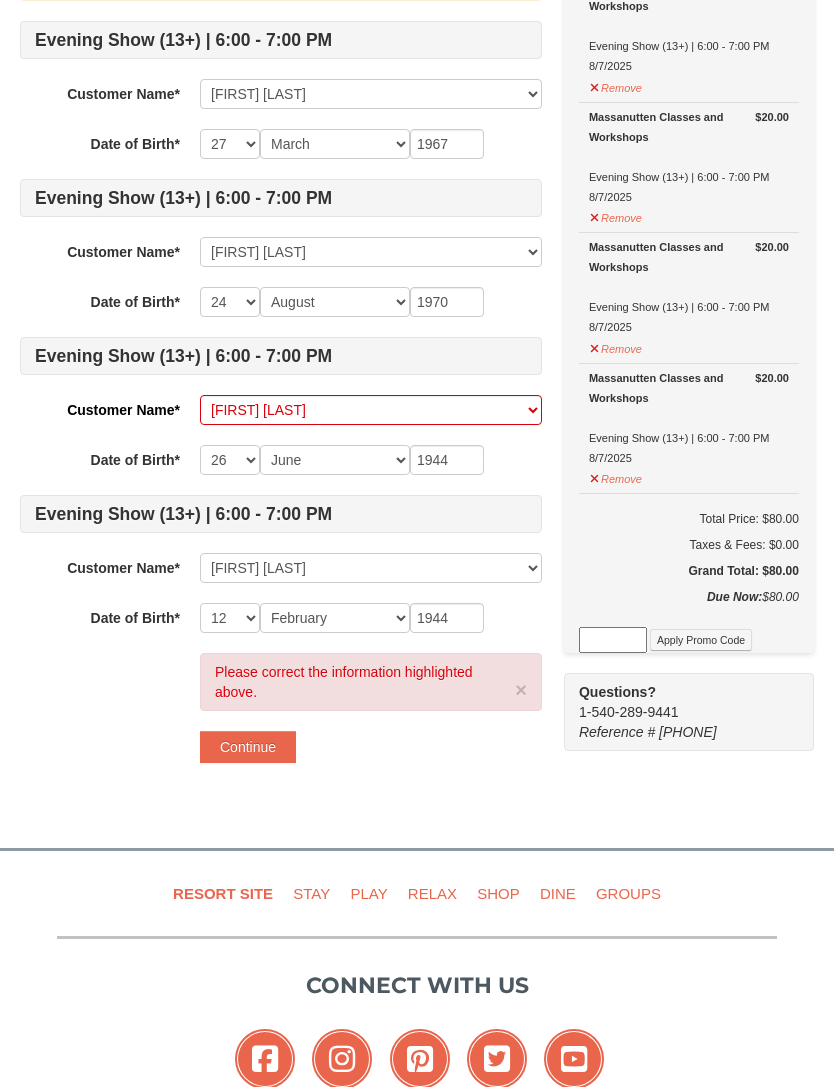 click on "Continue" at bounding box center (248, 747) 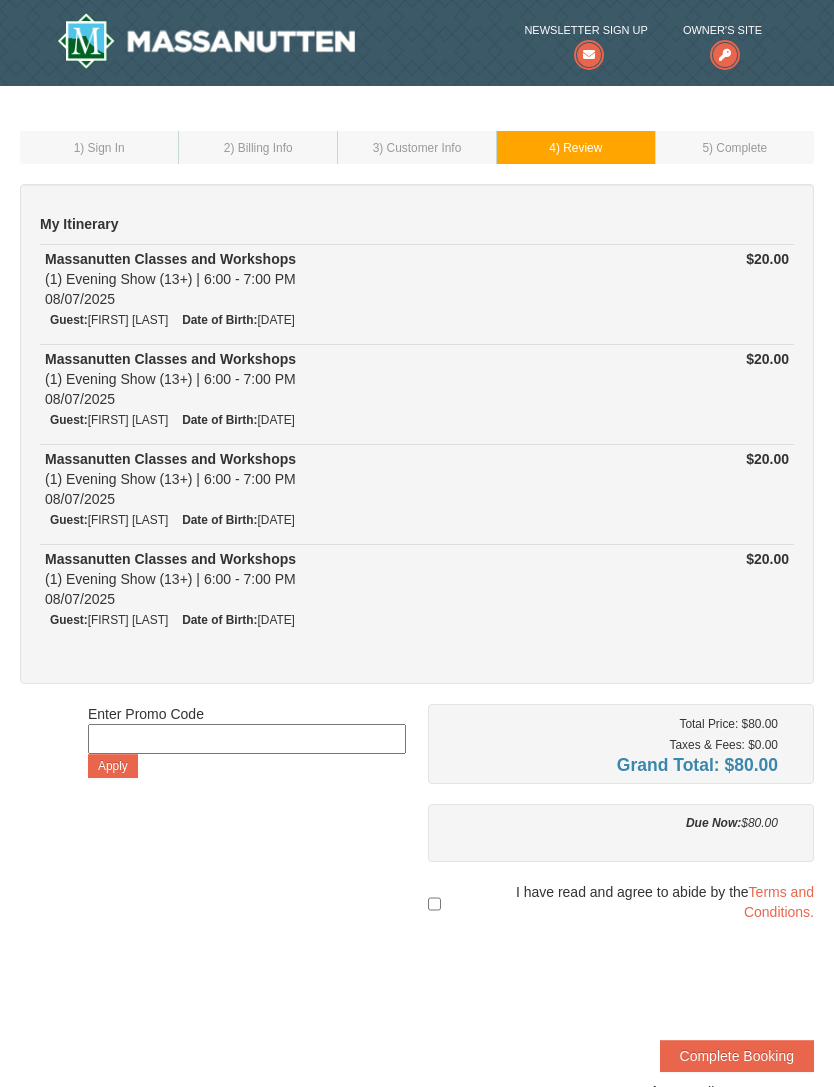 scroll, scrollTop: 0, scrollLeft: 0, axis: both 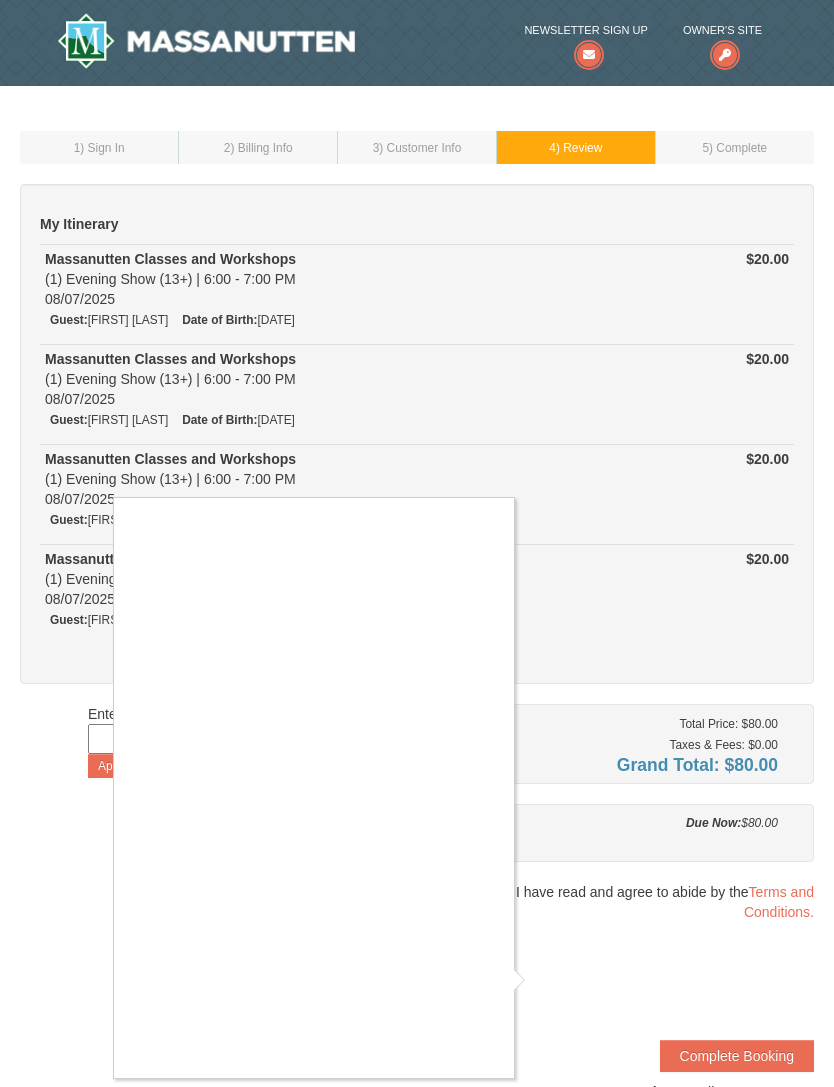 click at bounding box center [417, 543] 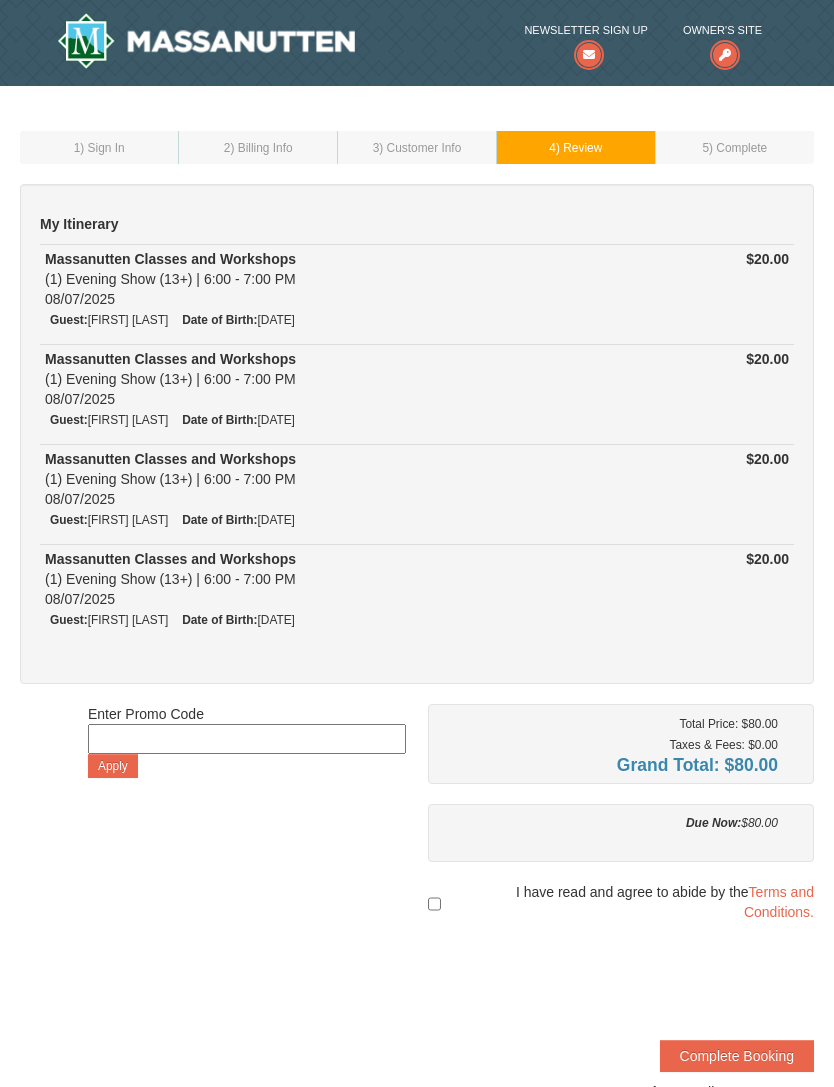 click on "Complete Booking" at bounding box center (737, 1056) 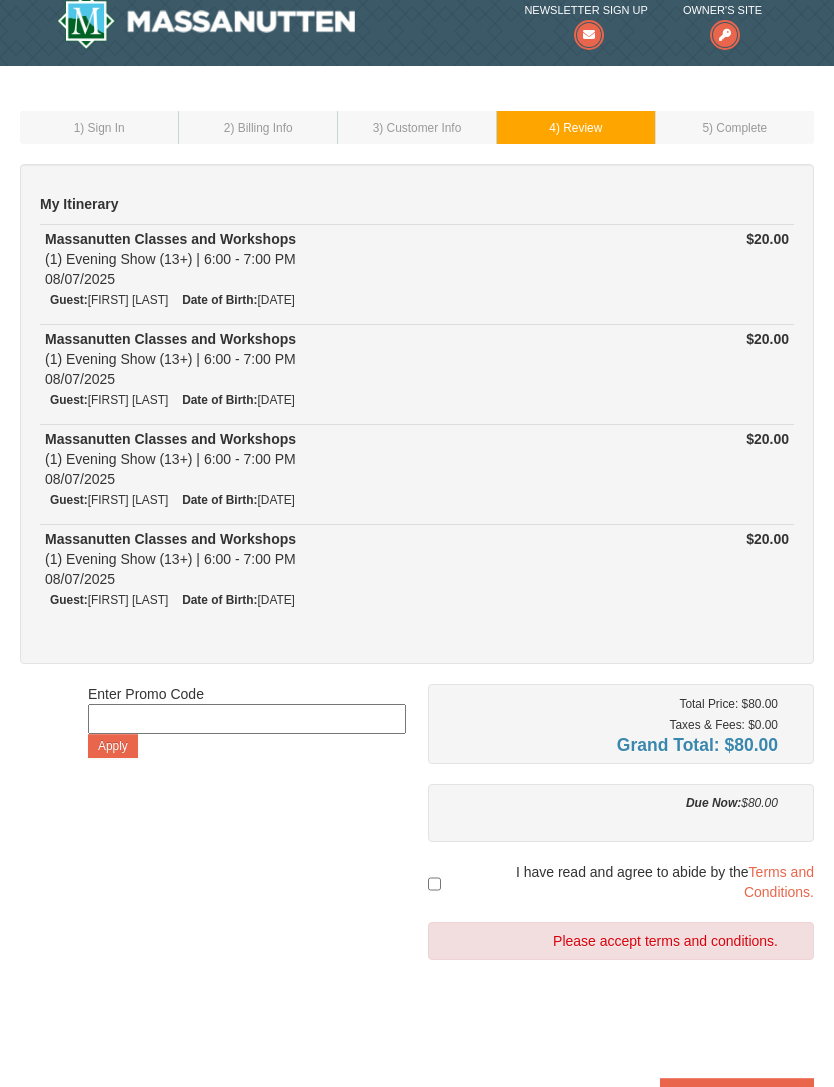 scroll, scrollTop: 26, scrollLeft: 0, axis: vertical 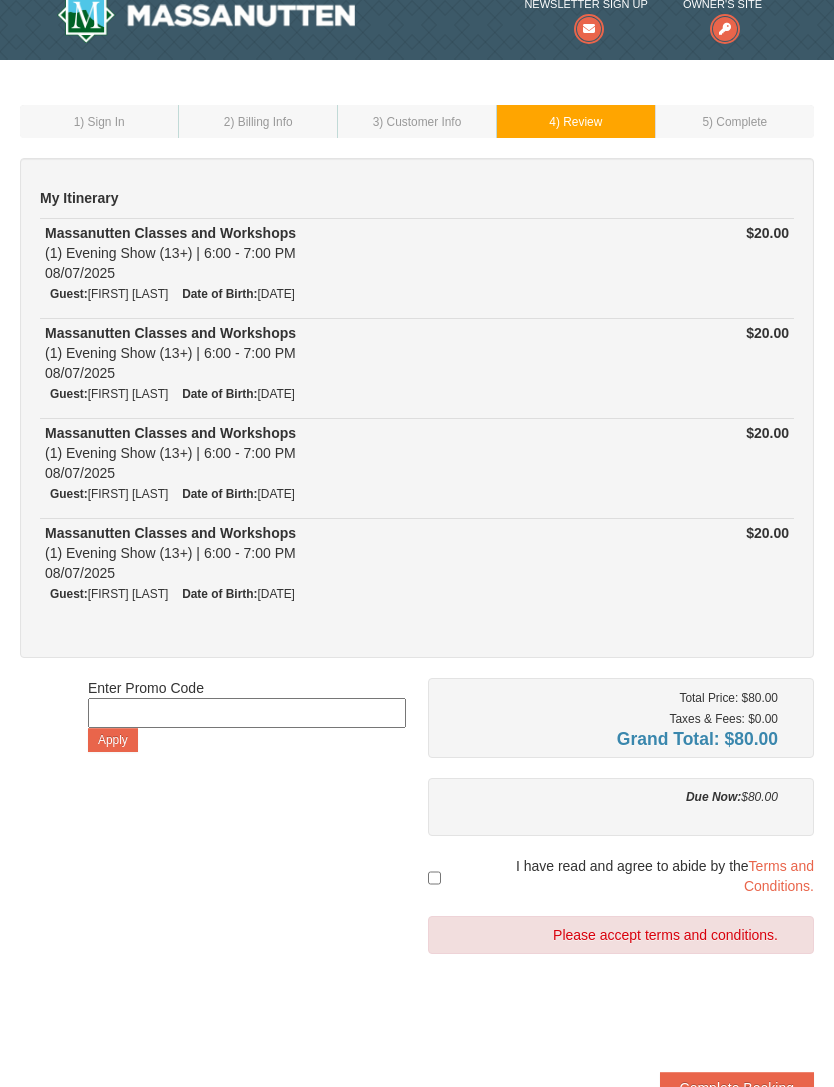 click on "Enter Promo Code
Apply
Total Price:
$80.00
Taxes & Fees: $0.00
Grand Total: $80.00
Due Now:
$80.00
Call" at bounding box center [417, 916] 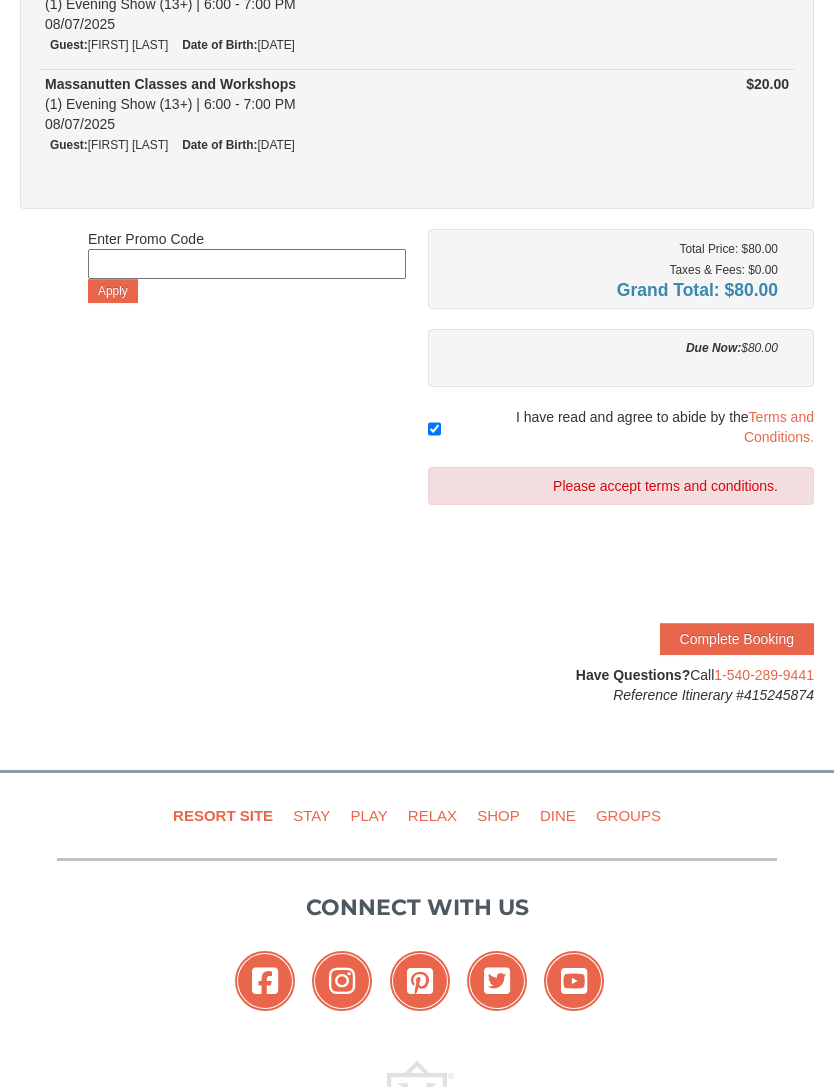 scroll, scrollTop: 472, scrollLeft: 0, axis: vertical 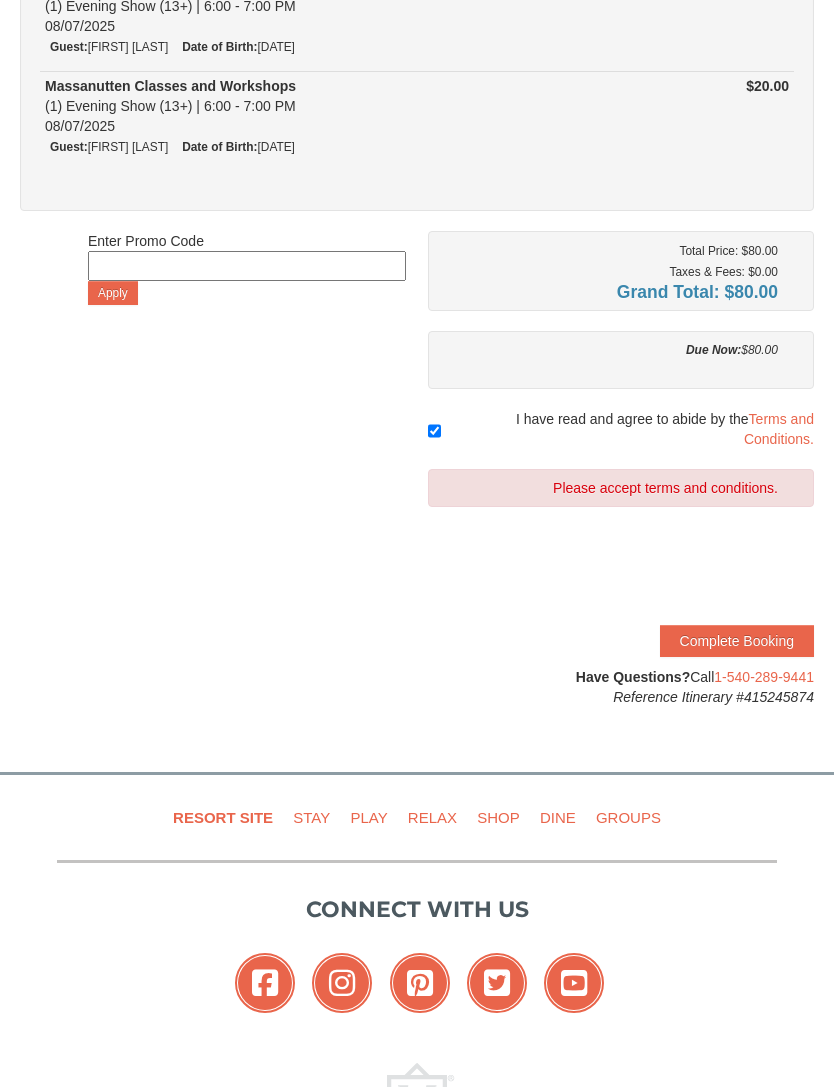 click on "Complete Booking" at bounding box center [737, 642] 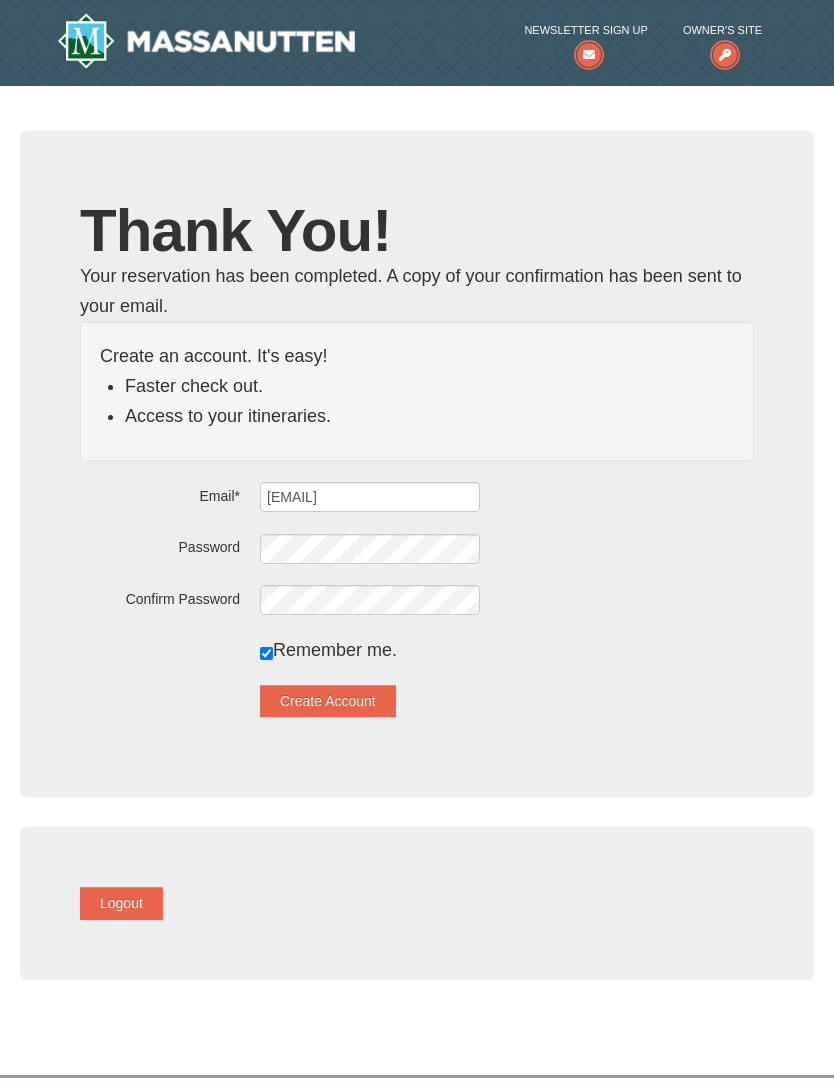 scroll, scrollTop: 0, scrollLeft: 0, axis: both 